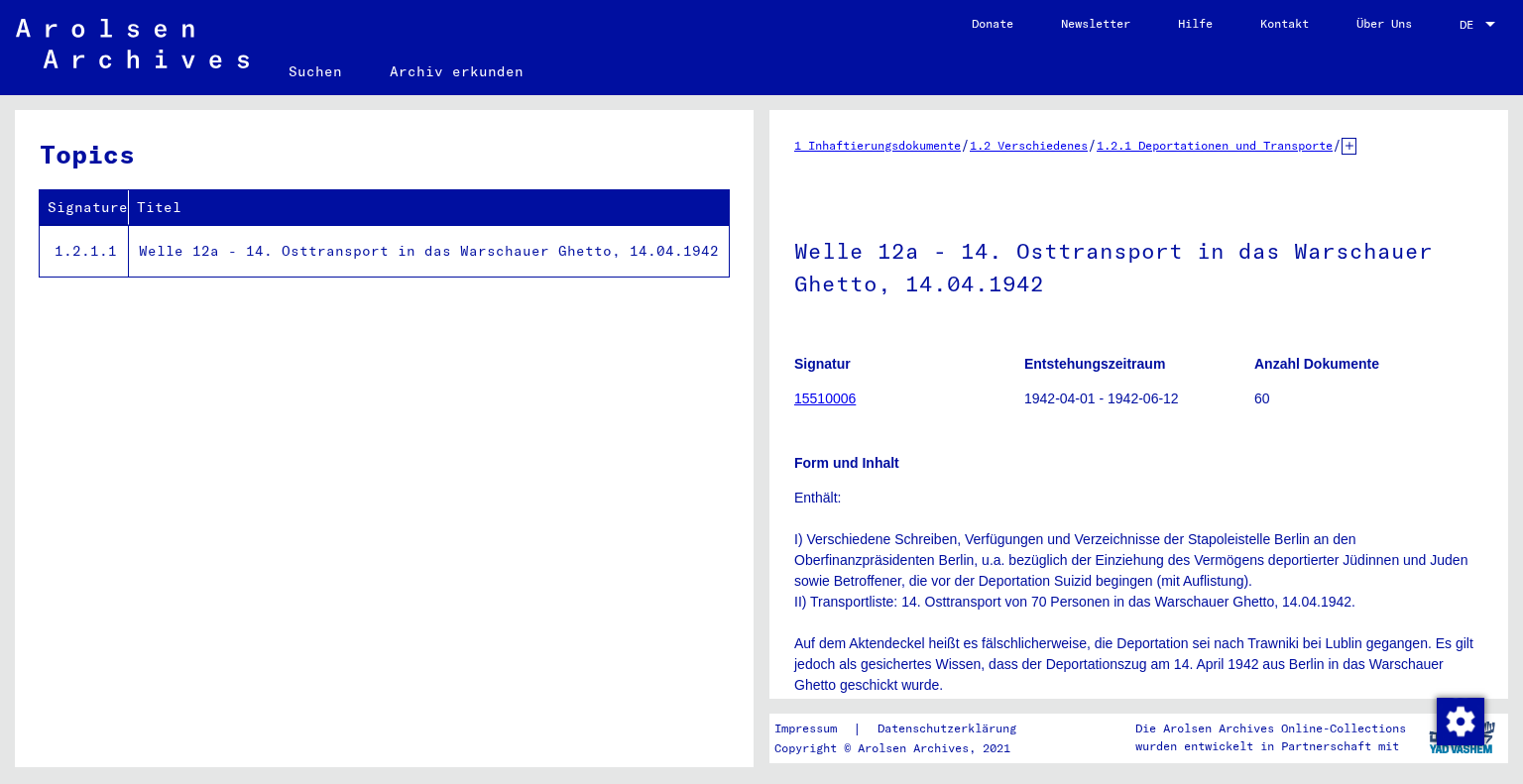 scroll, scrollTop: 0, scrollLeft: 0, axis: both 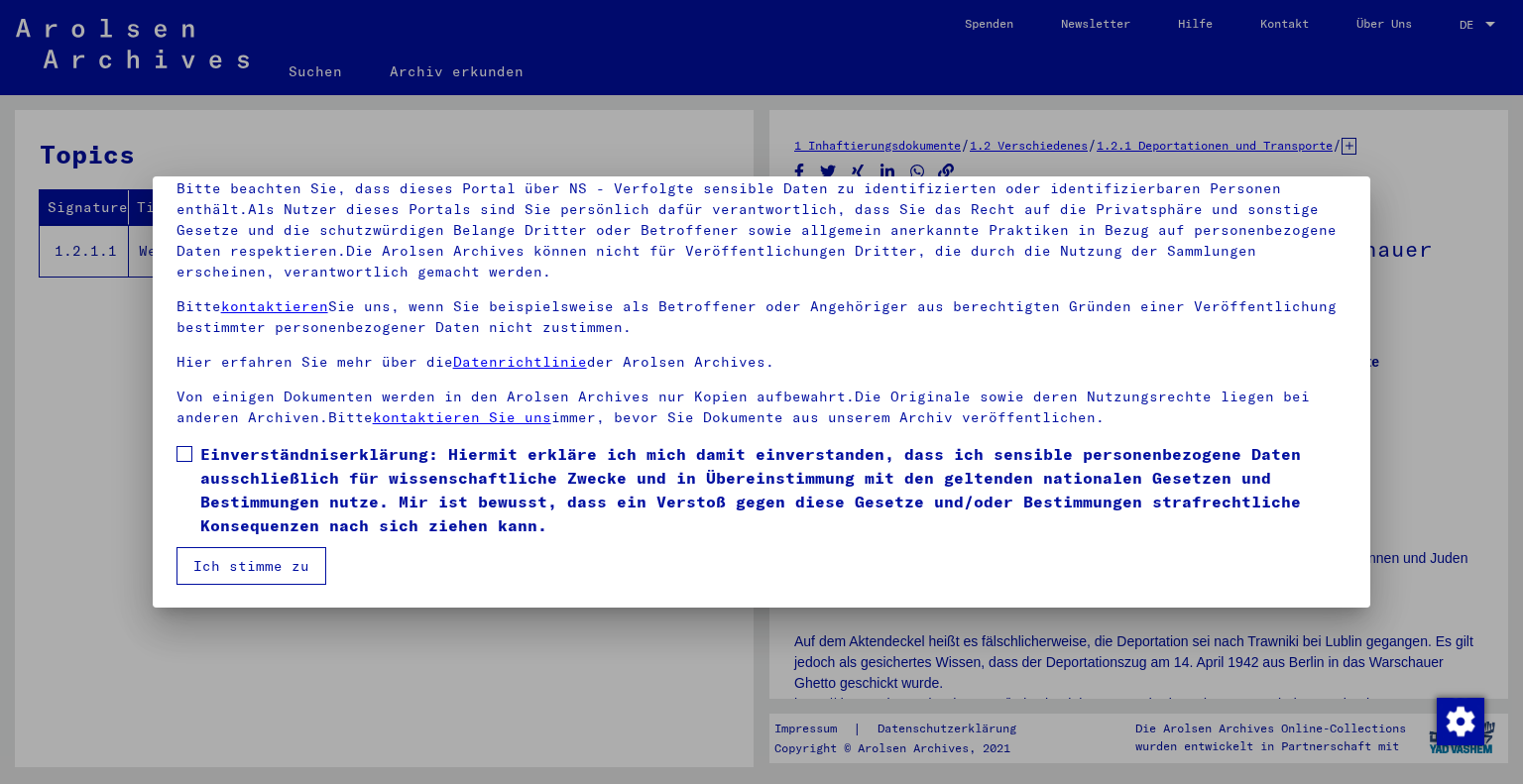 drag, startPoint x: 186, startPoint y: 451, endPoint x: 222, endPoint y: 556, distance: 111 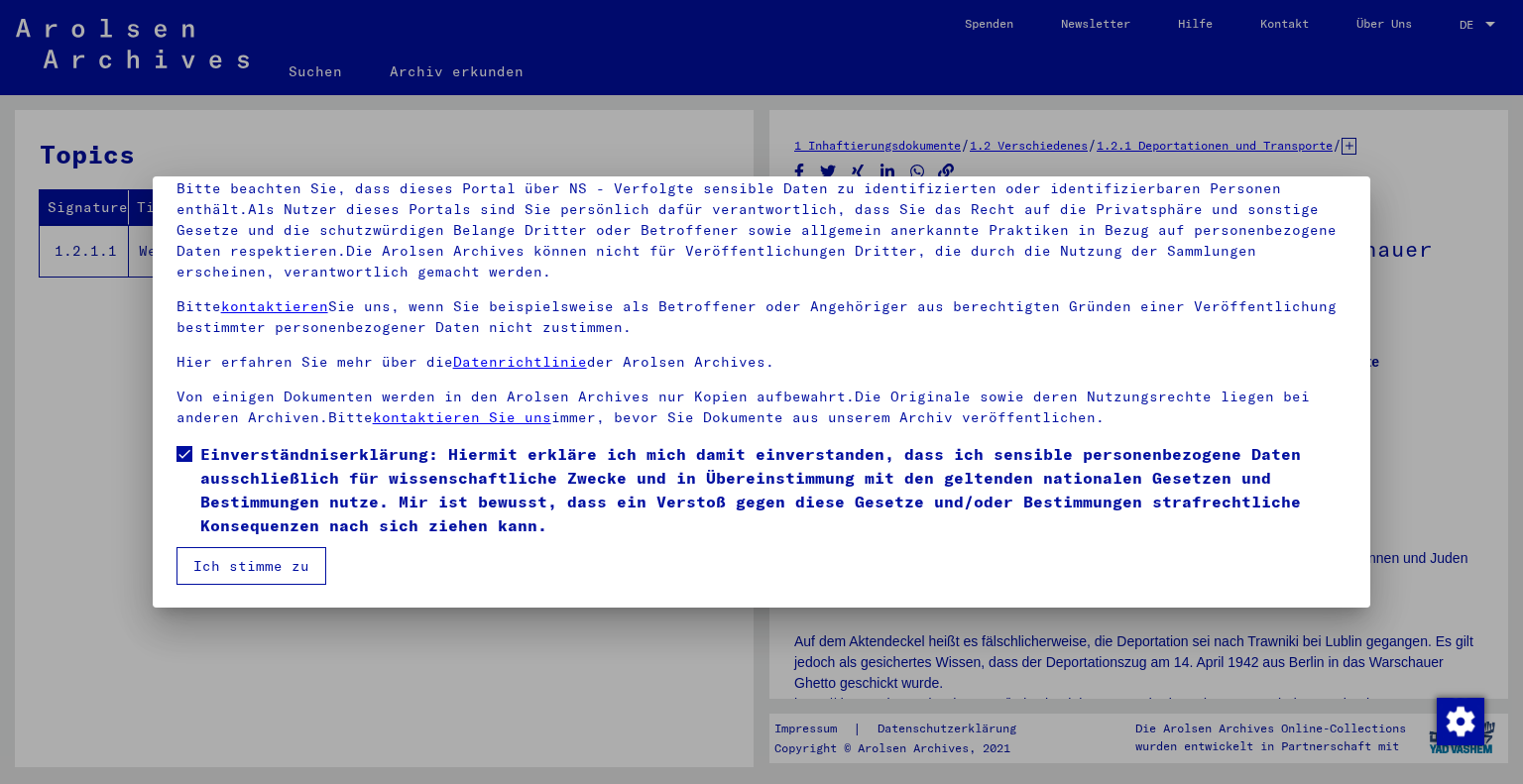 click on "Ich stimme zu" at bounding box center [251, 566] 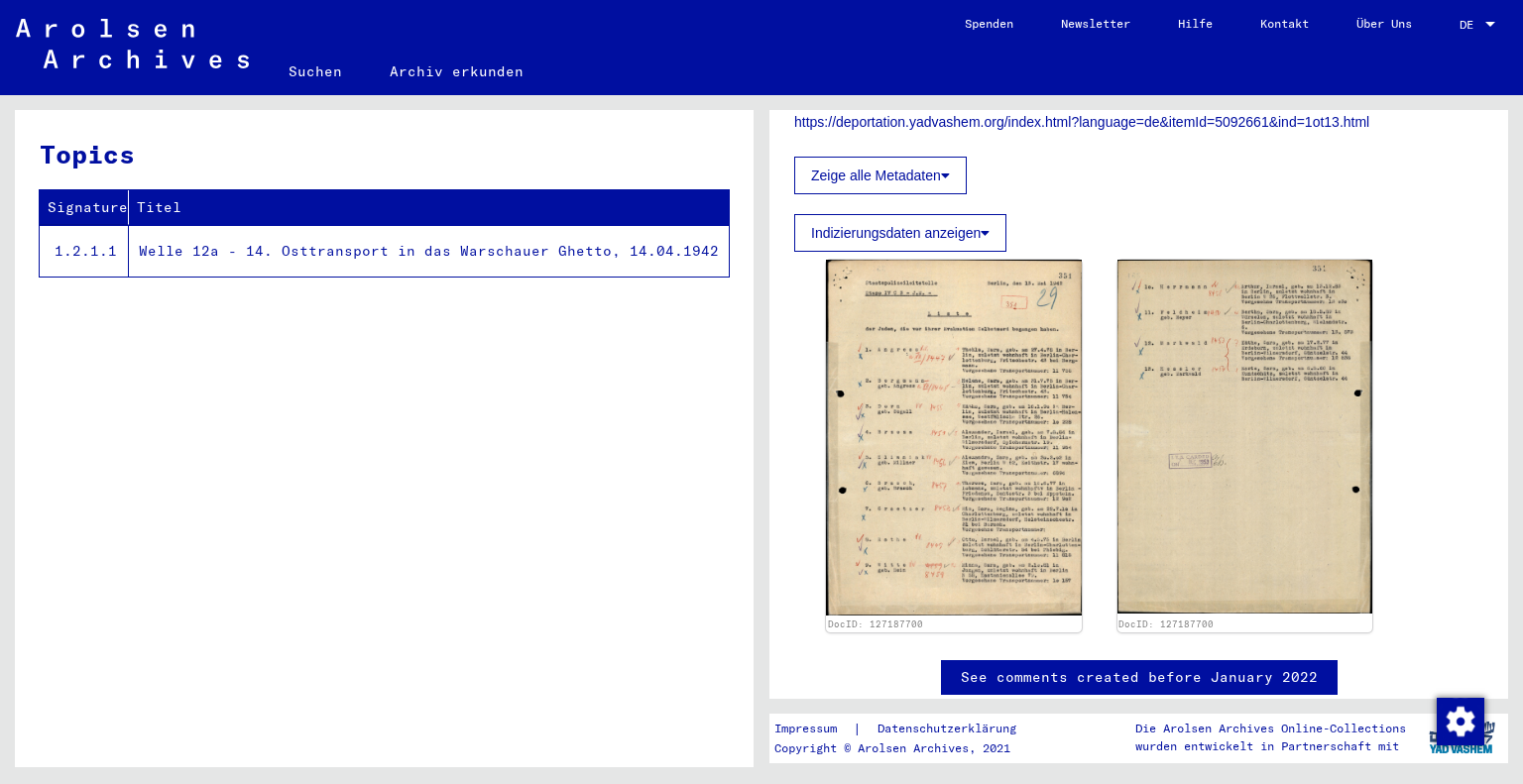 scroll, scrollTop: 694, scrollLeft: 0, axis: vertical 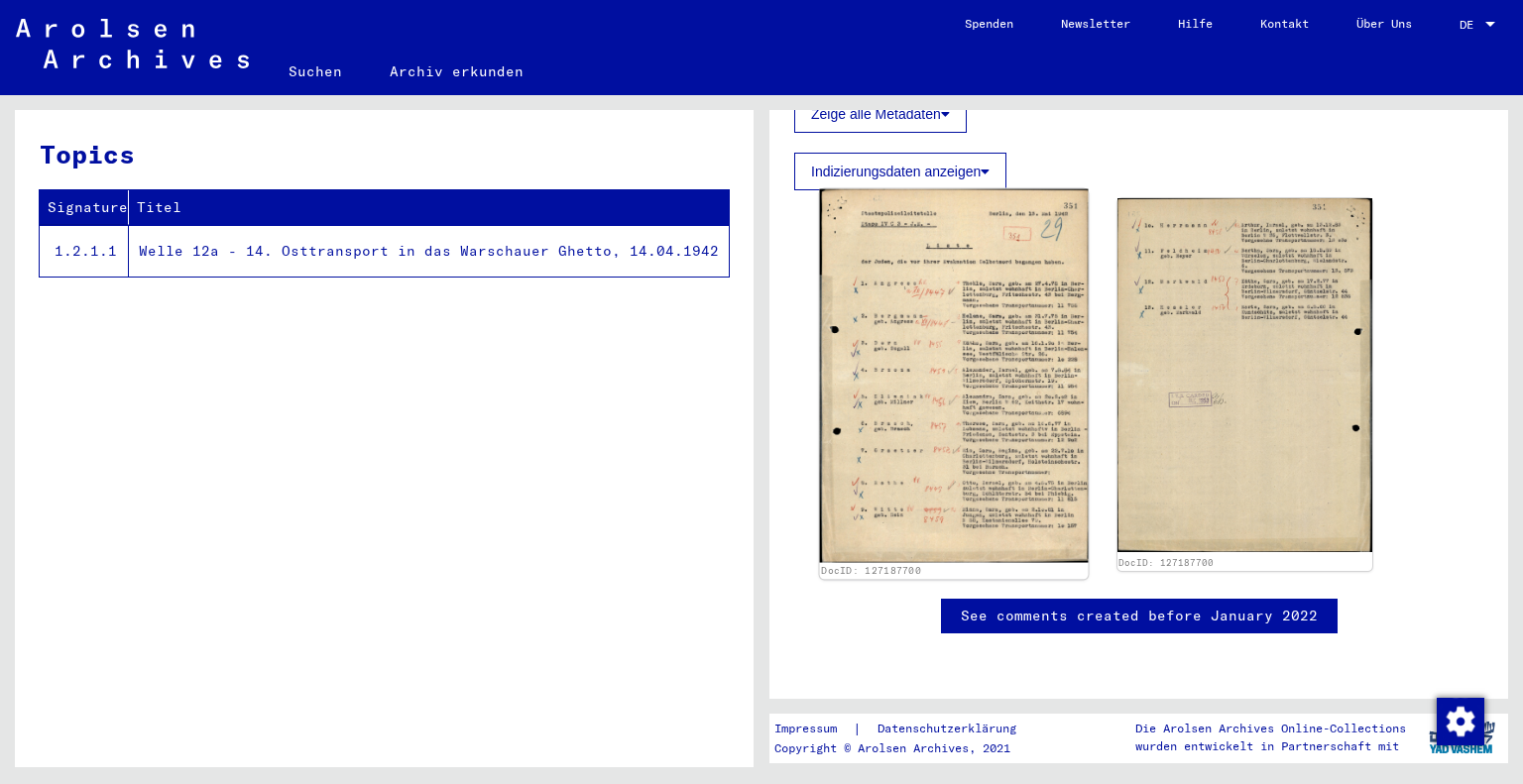 click 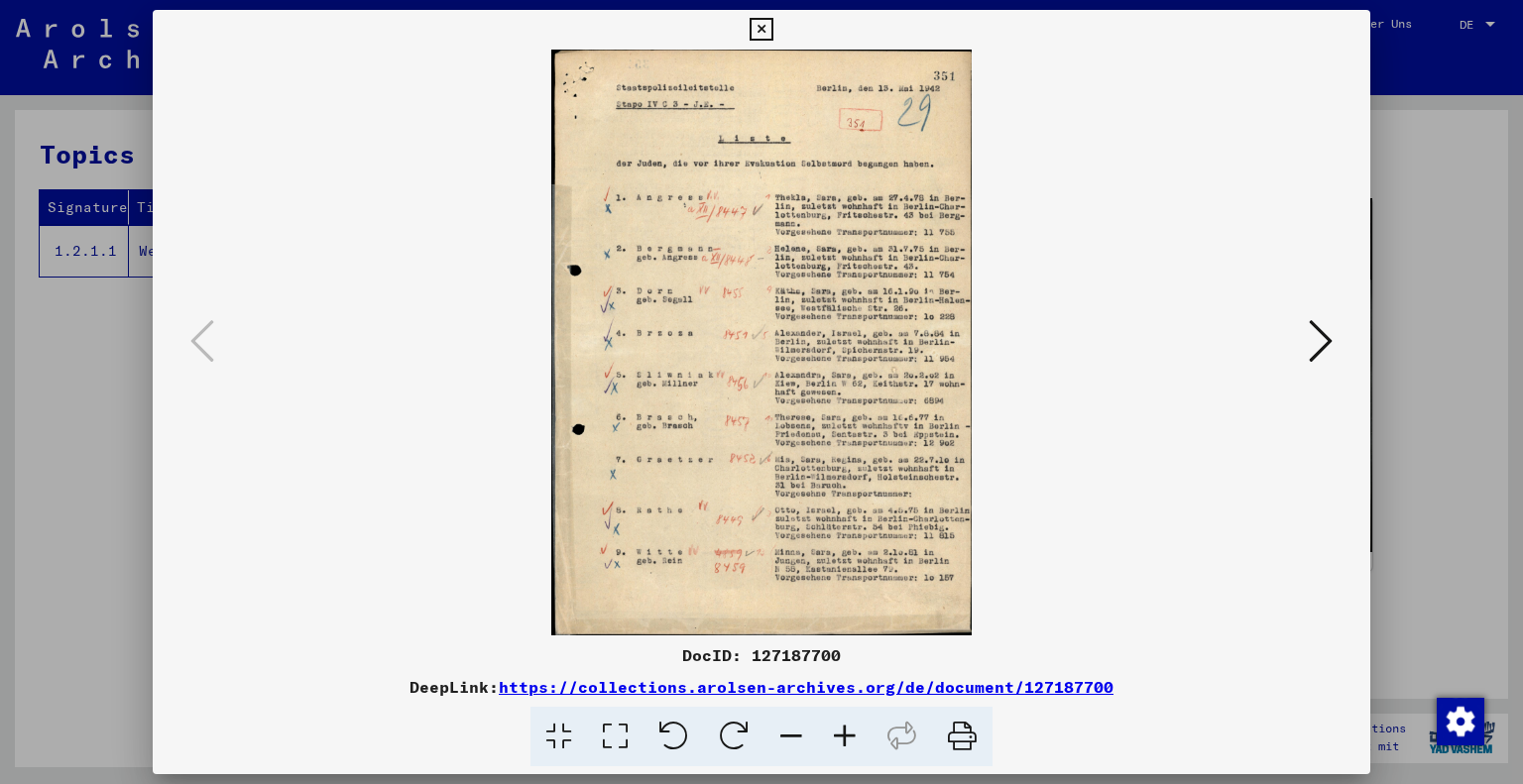 click at bounding box center [615, 736] 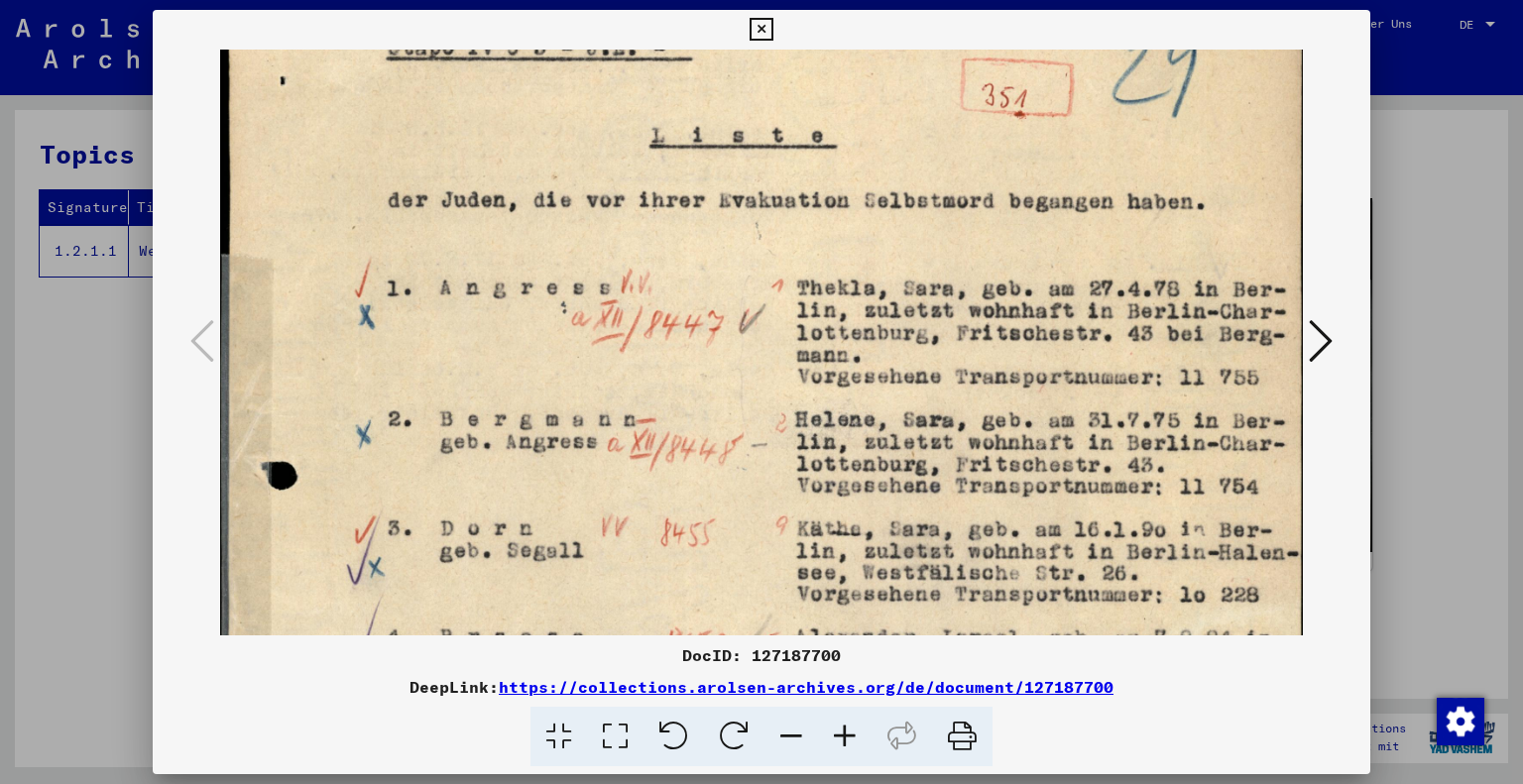 scroll, scrollTop: 179, scrollLeft: 0, axis: vertical 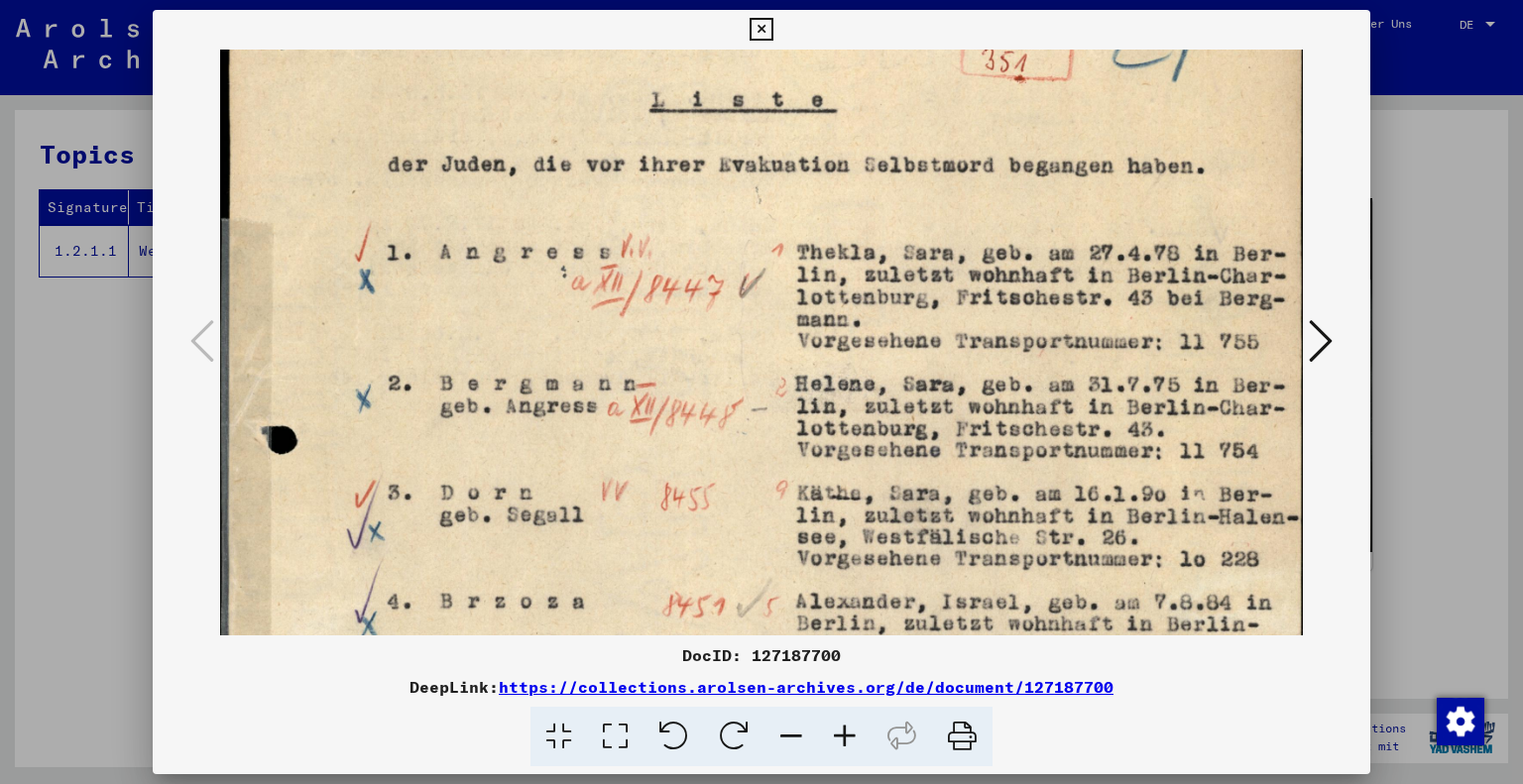 drag, startPoint x: 1049, startPoint y: 426, endPoint x: 913, endPoint y: 247, distance: 224.8044 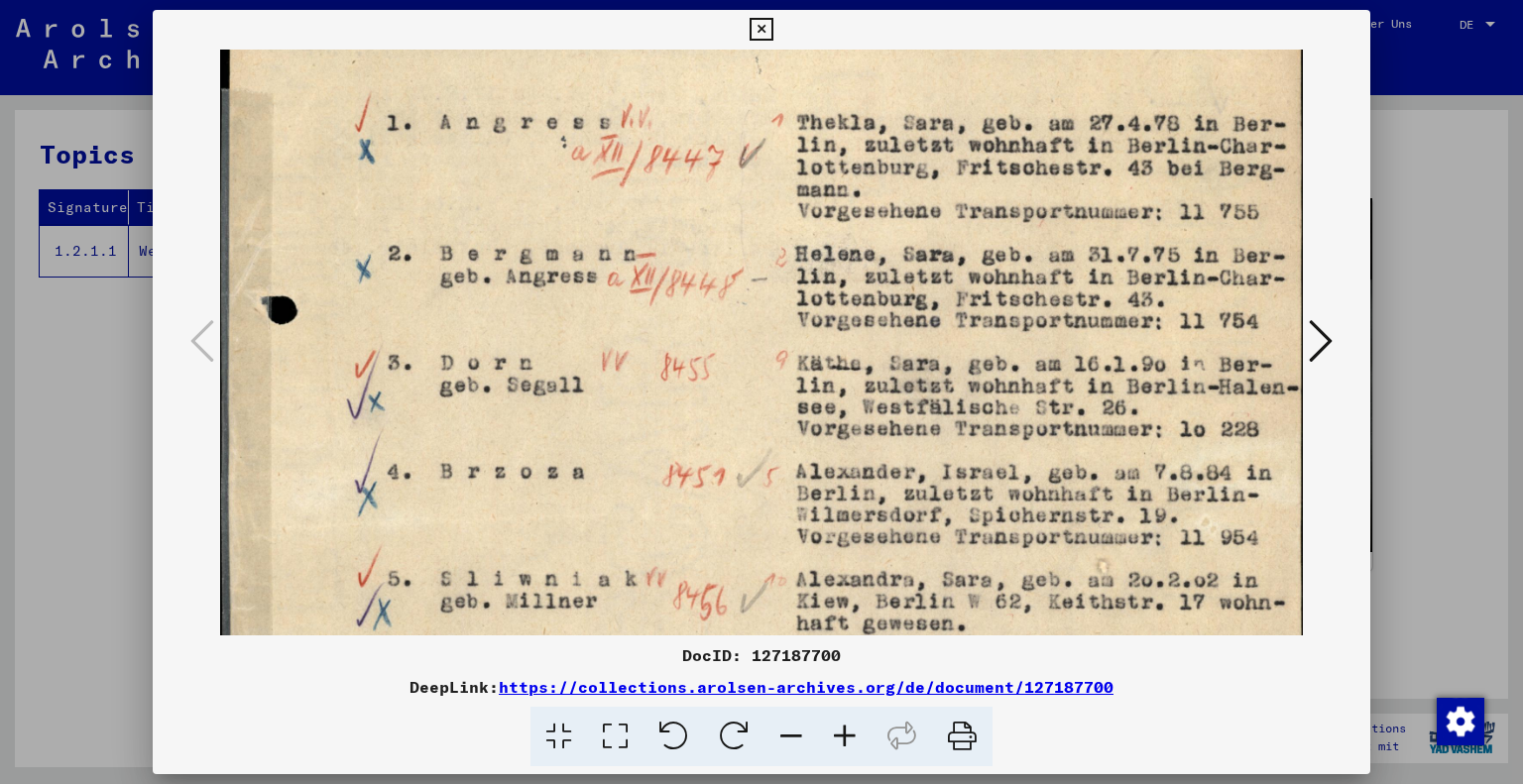 drag, startPoint x: 856, startPoint y: 534, endPoint x: 862, endPoint y: 409, distance: 125.14392 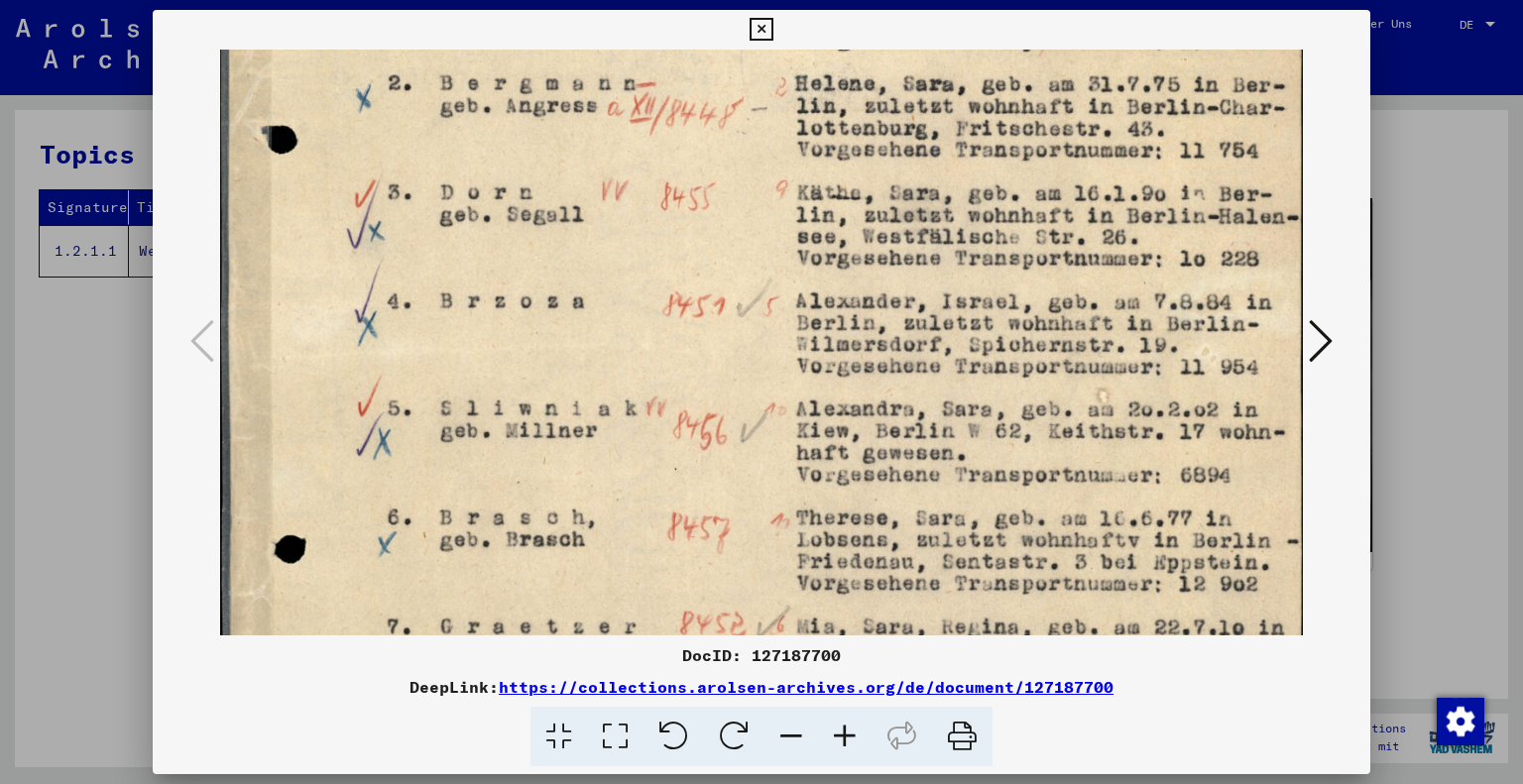 scroll, scrollTop: 480, scrollLeft: 0, axis: vertical 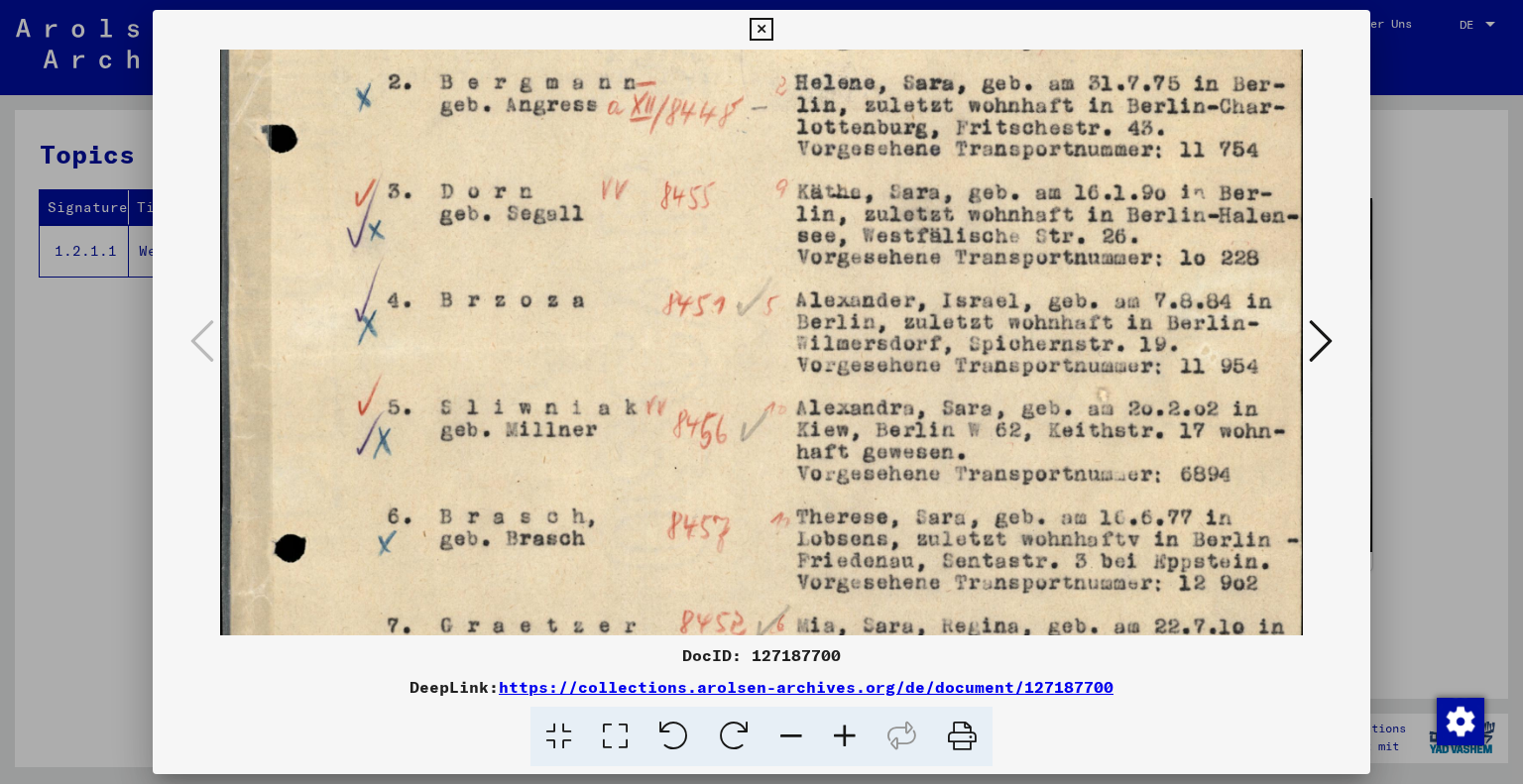 drag, startPoint x: 960, startPoint y: 546, endPoint x: 945, endPoint y: 380, distance: 166.67633 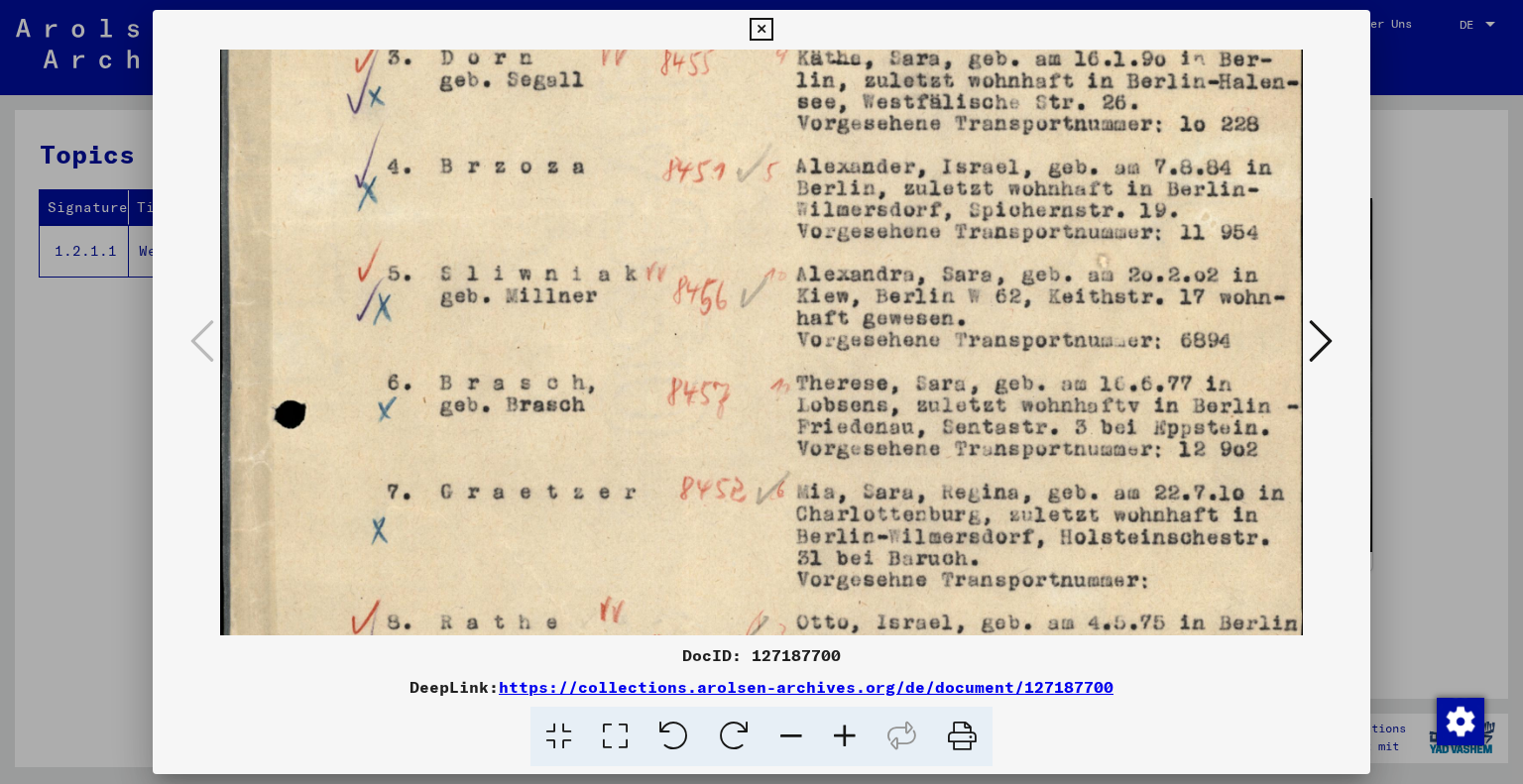 scroll, scrollTop: 642, scrollLeft: 0, axis: vertical 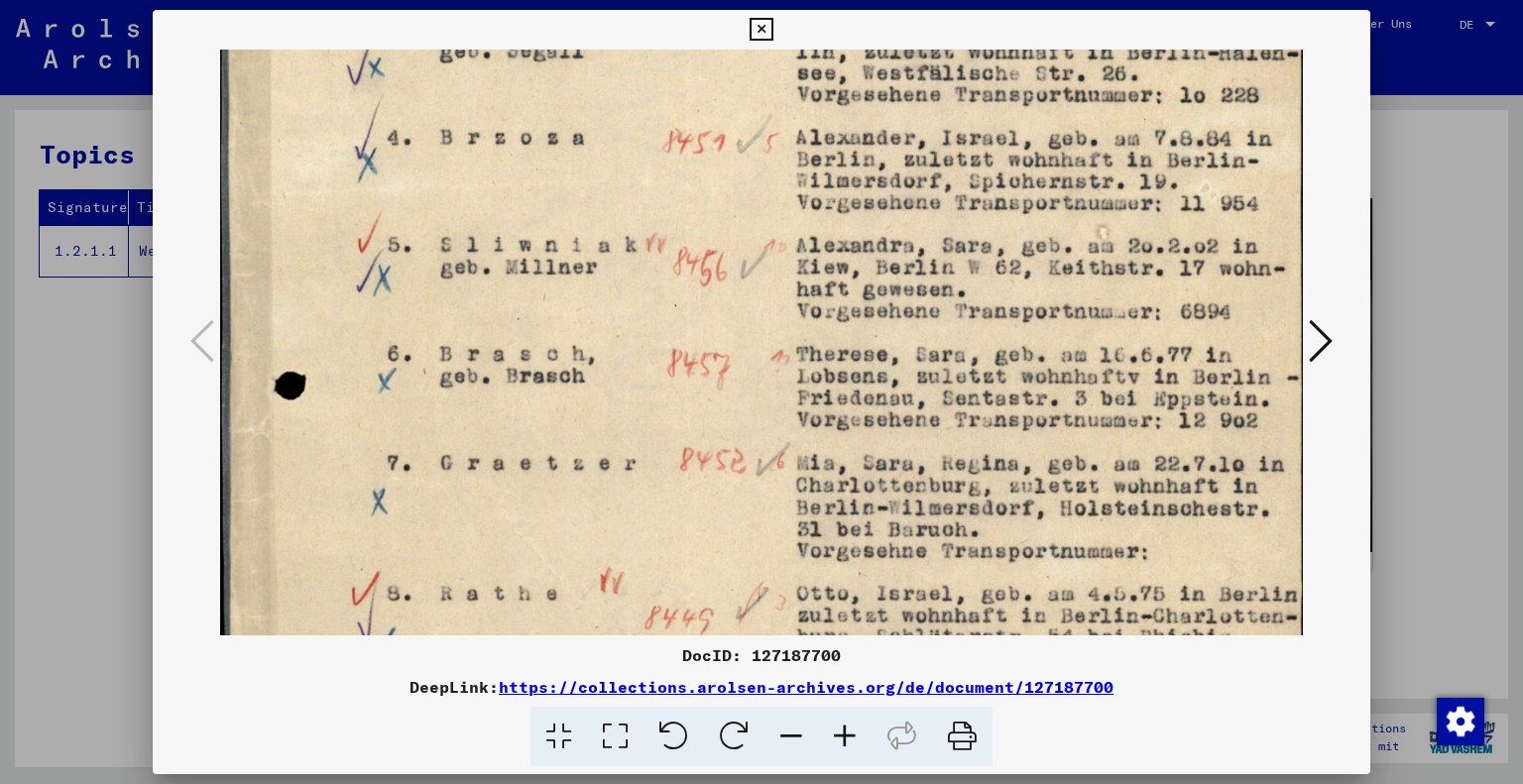 drag, startPoint x: 922, startPoint y: 438, endPoint x: 919, endPoint y: 280, distance: 158.0285 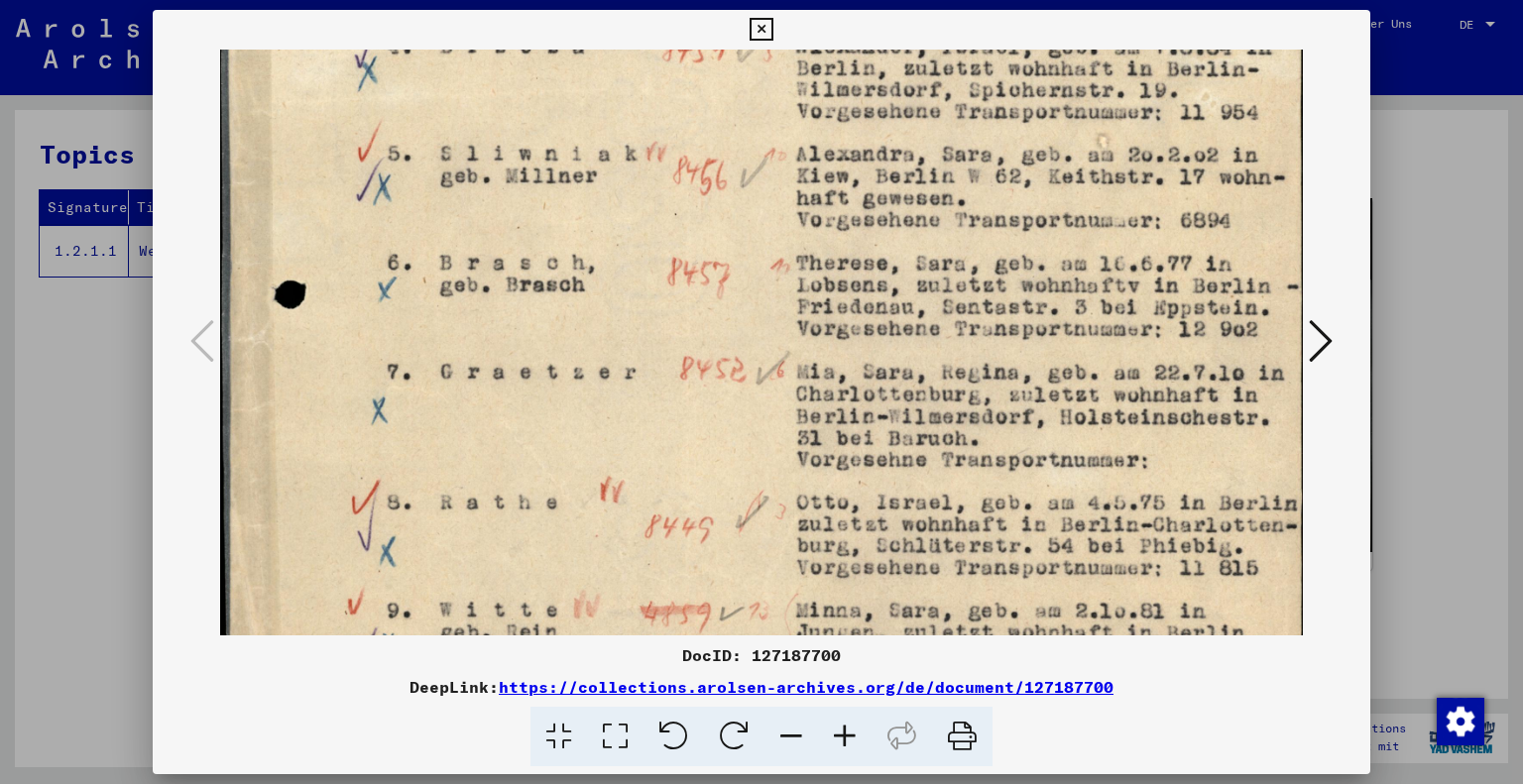 drag, startPoint x: 913, startPoint y: 437, endPoint x: 899, endPoint y: 344, distance: 94.04786 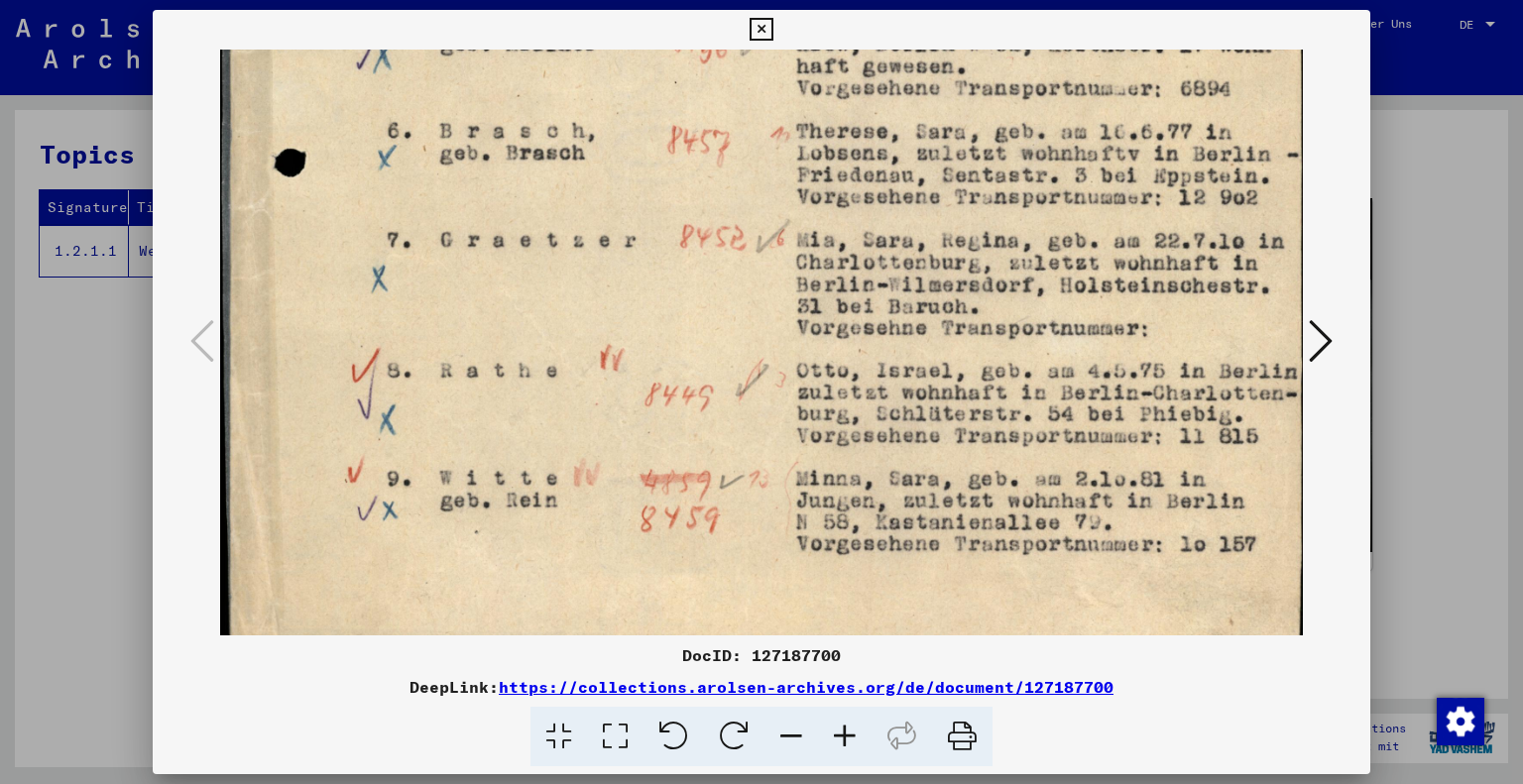 drag, startPoint x: 899, startPoint y: 466, endPoint x: 878, endPoint y: 335, distance: 132.67253 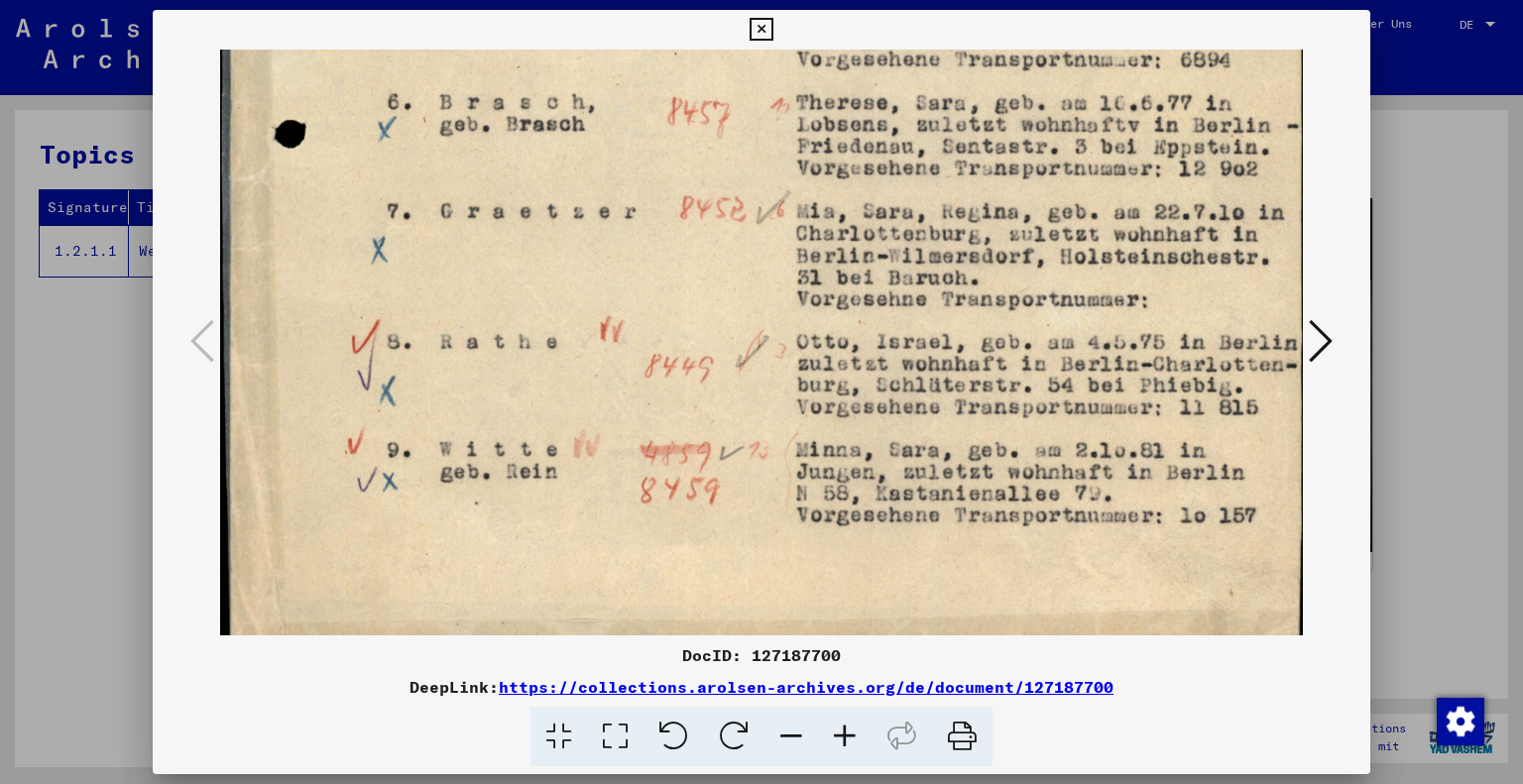 scroll, scrollTop: 923, scrollLeft: 0, axis: vertical 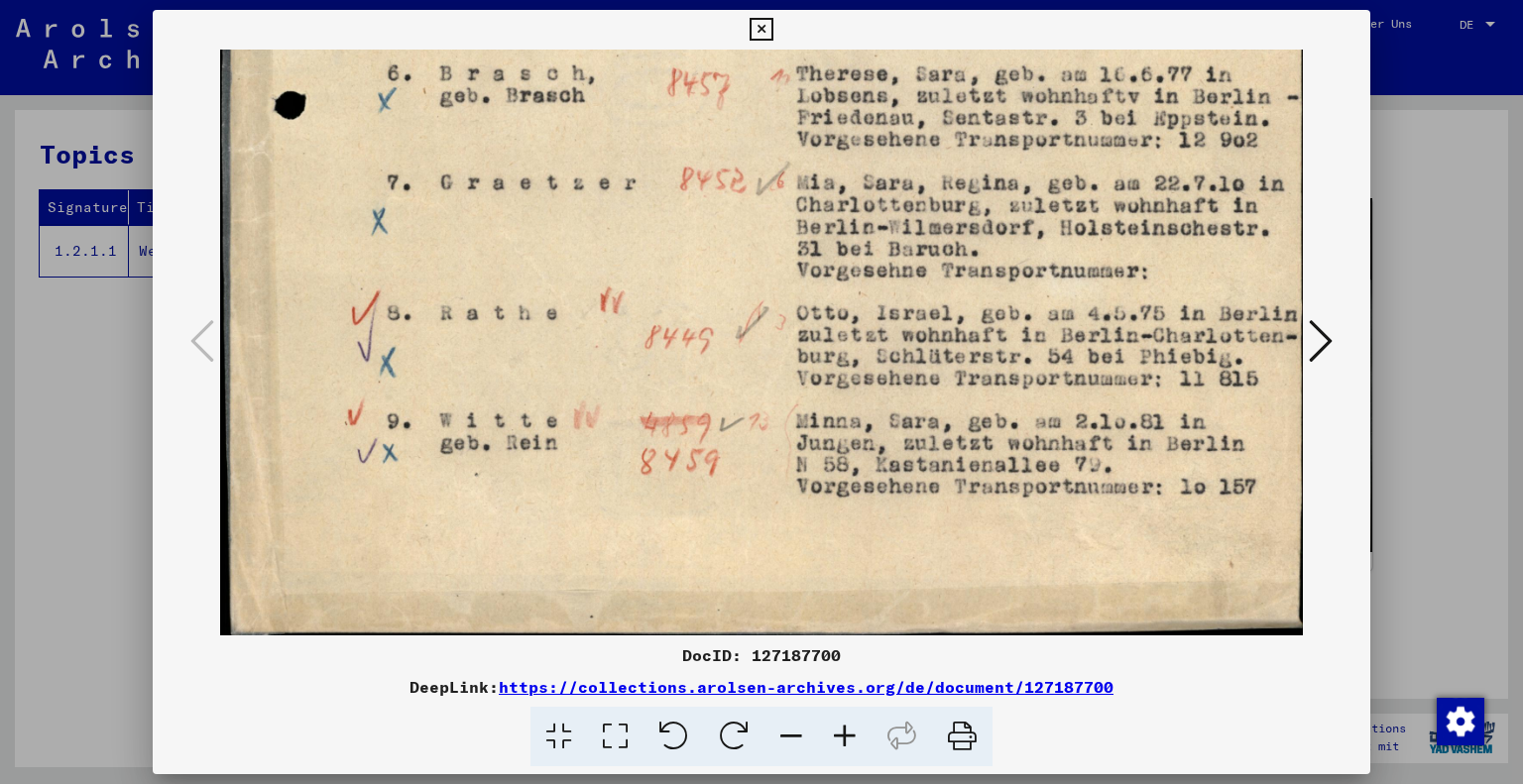 drag, startPoint x: 876, startPoint y: 447, endPoint x: 888, endPoint y: 328, distance: 119.60351 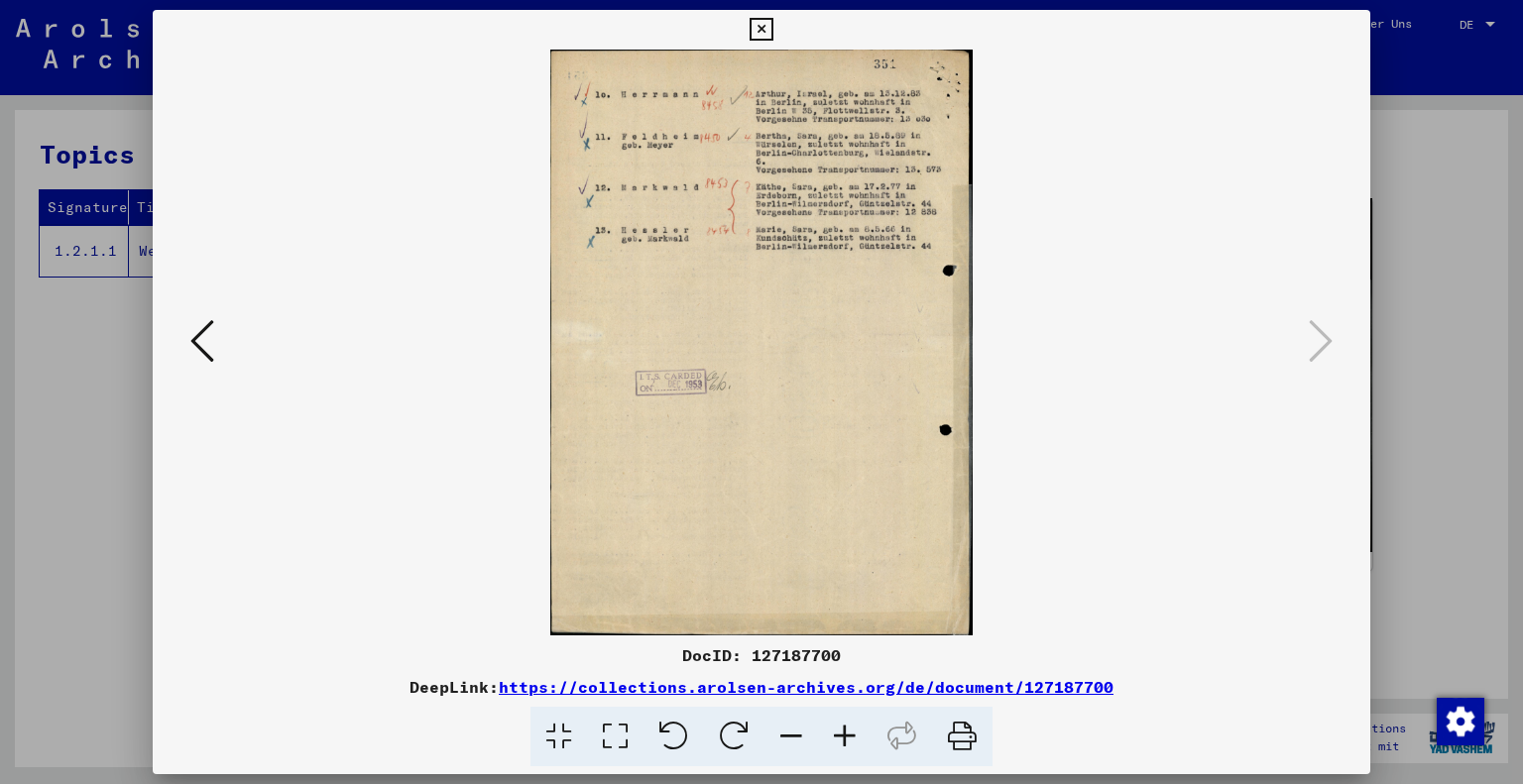 scroll, scrollTop: 0, scrollLeft: 0, axis: both 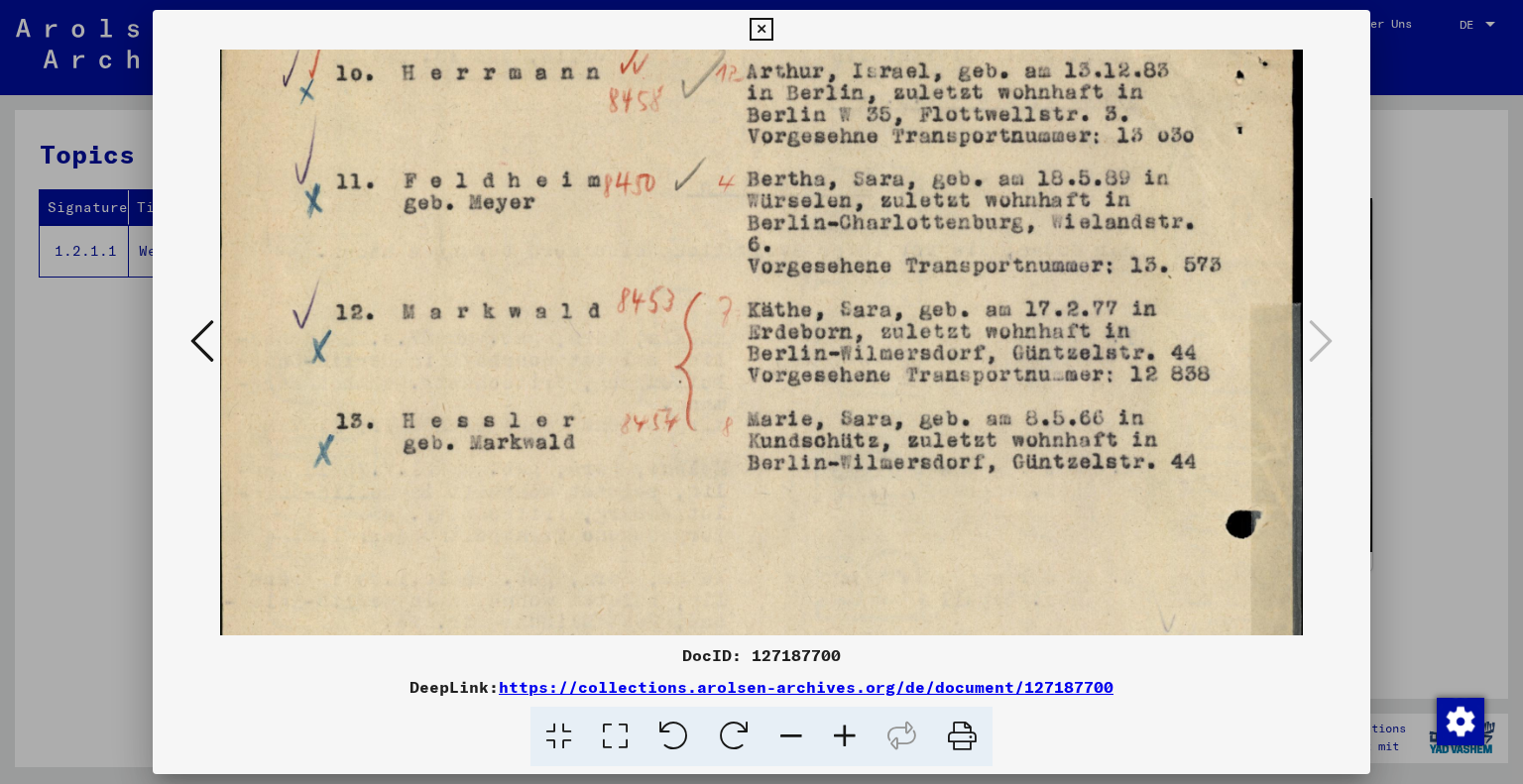 drag, startPoint x: 420, startPoint y: 503, endPoint x: 390, endPoint y: 314, distance: 191.36614 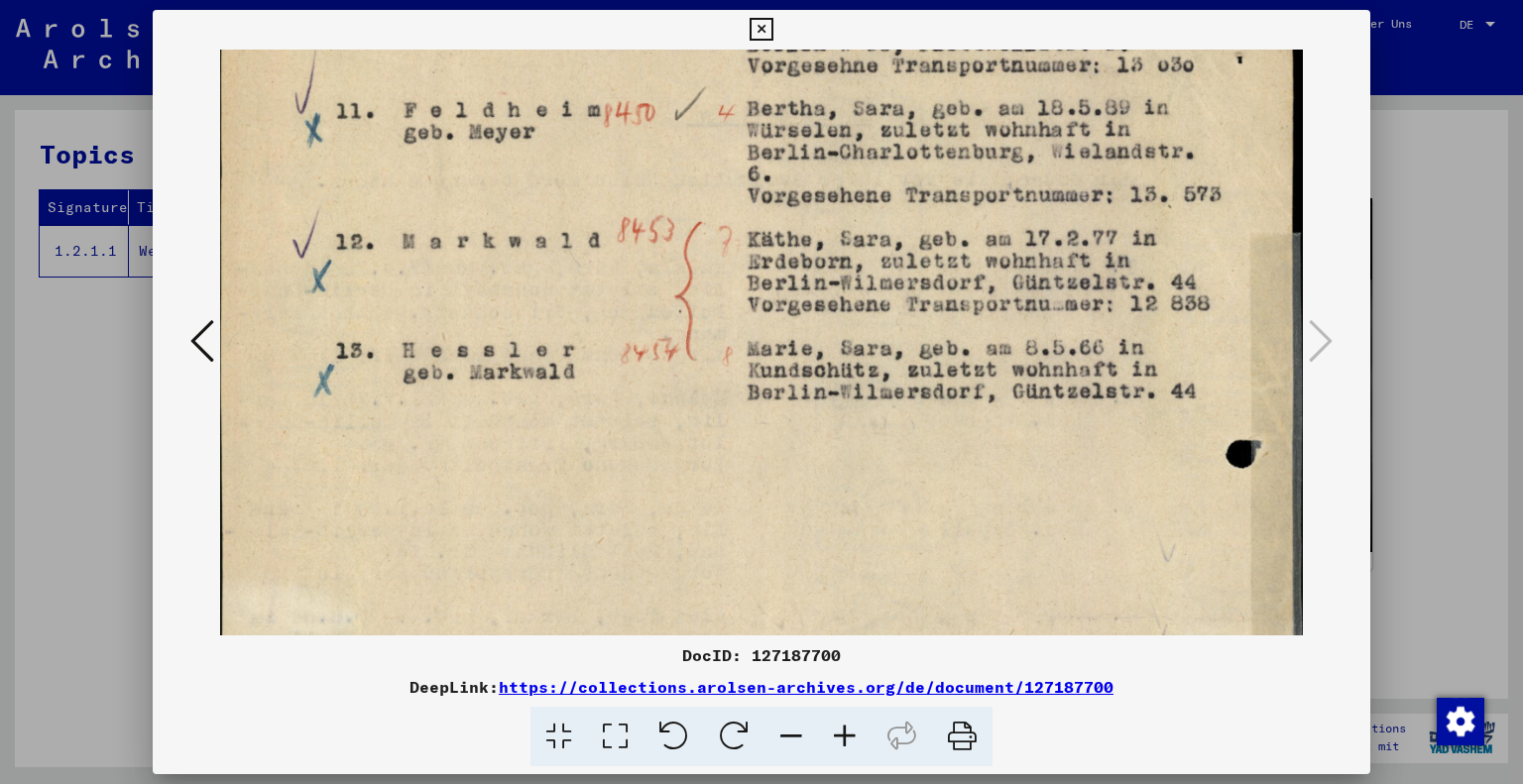 click at bounding box center (202, 341) 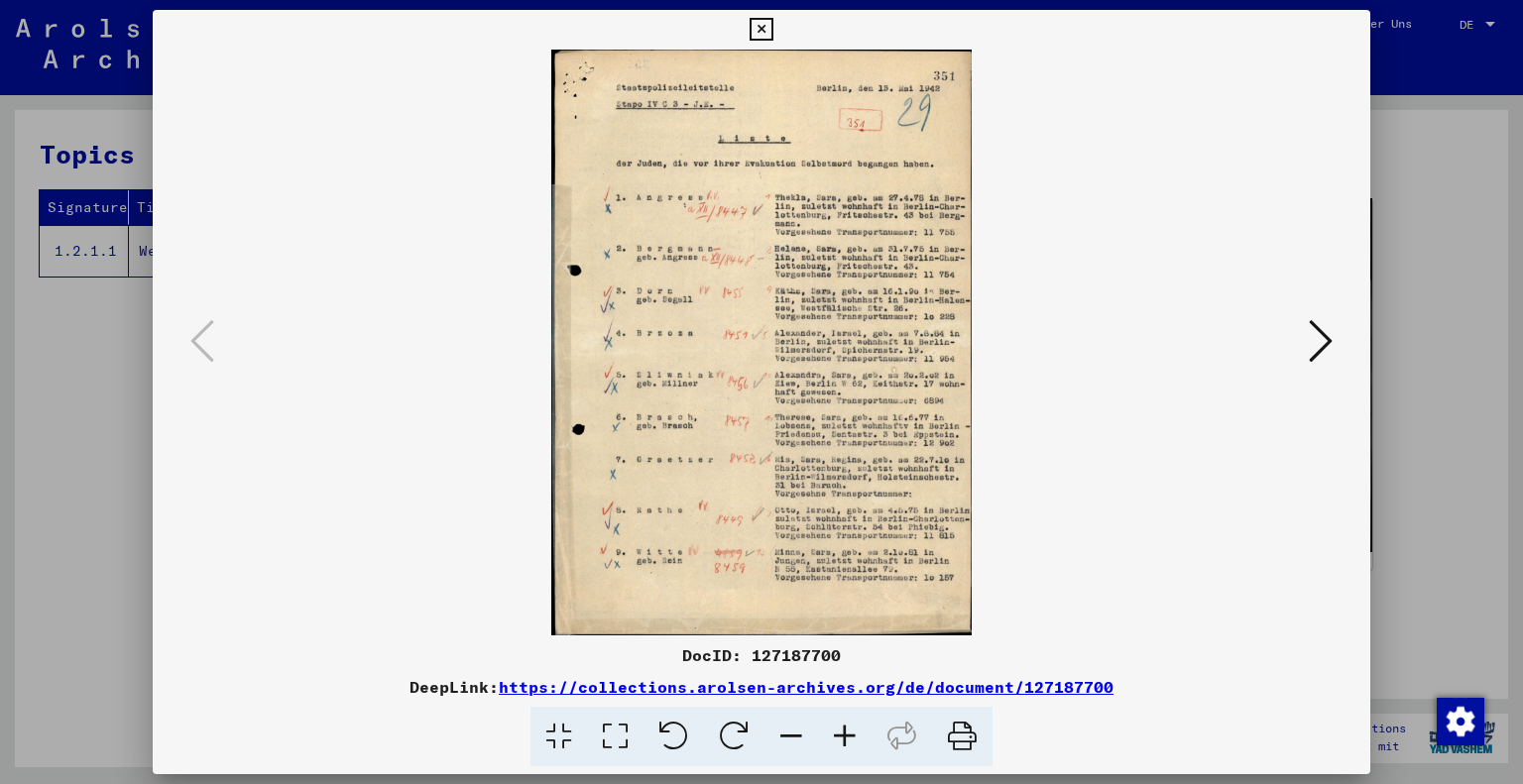 click at bounding box center [615, 736] 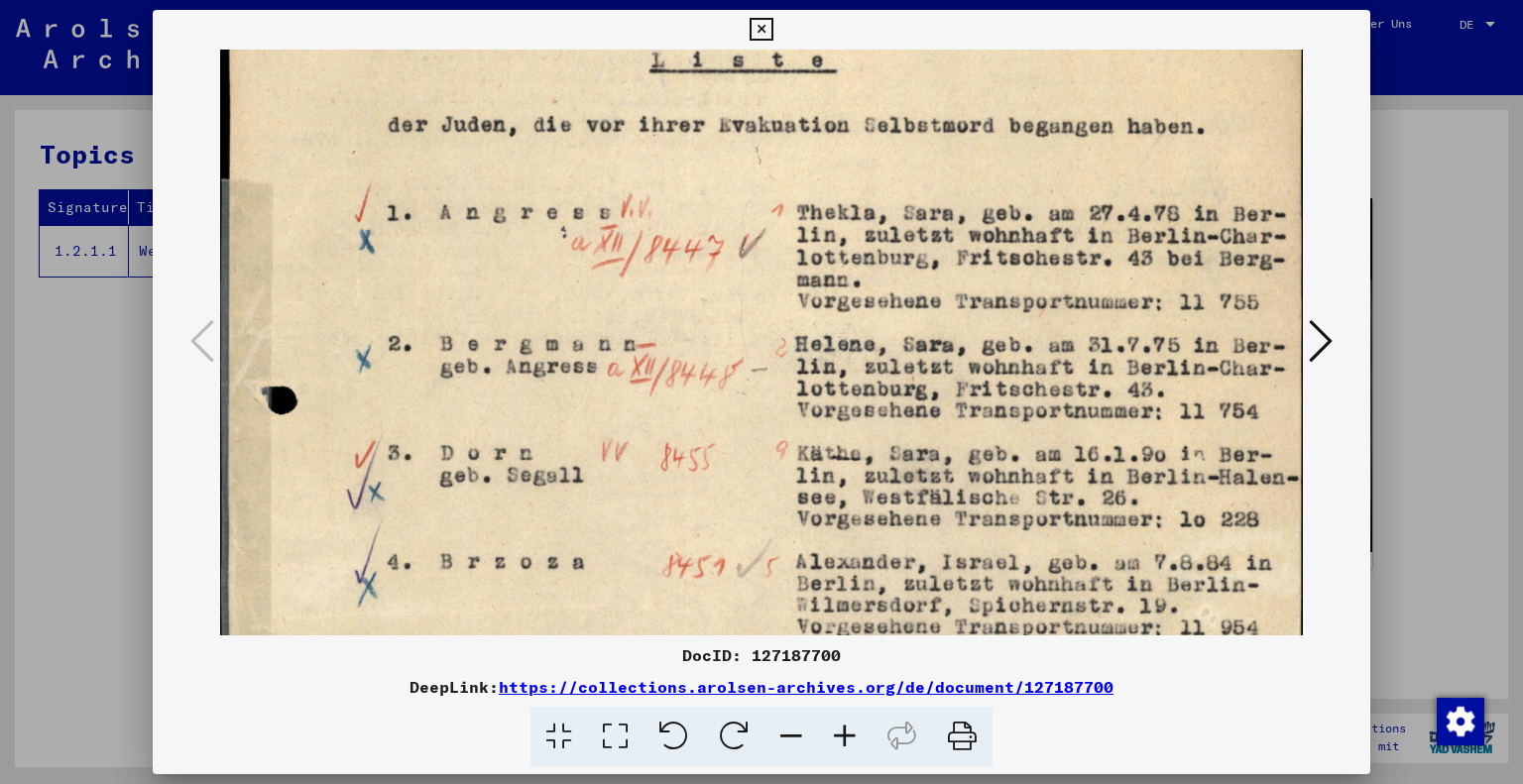 drag, startPoint x: 582, startPoint y: 583, endPoint x: 551, endPoint y: 357, distance: 228.1162 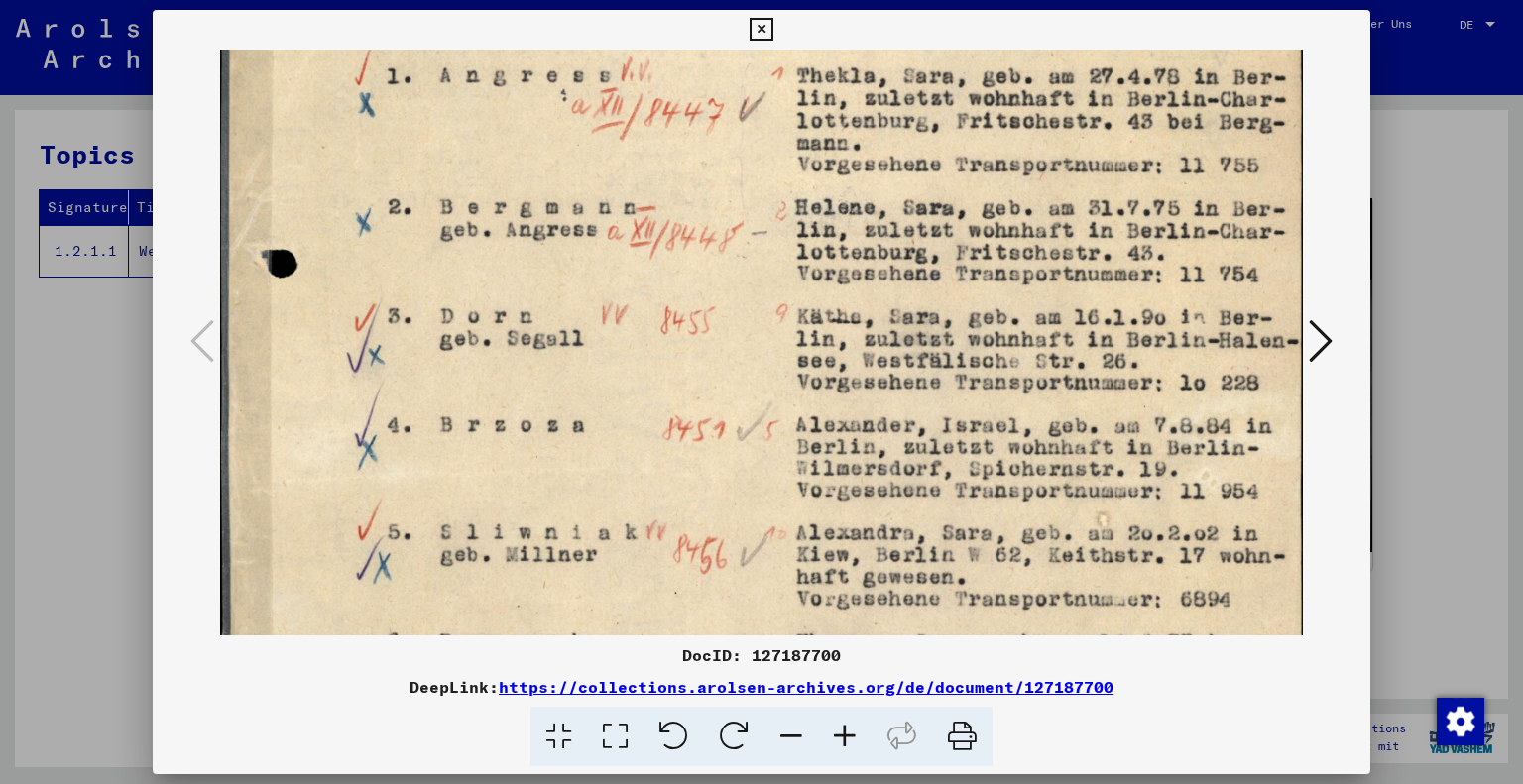 drag, startPoint x: 522, startPoint y: 504, endPoint x: 505, endPoint y: 359, distance: 145.99315 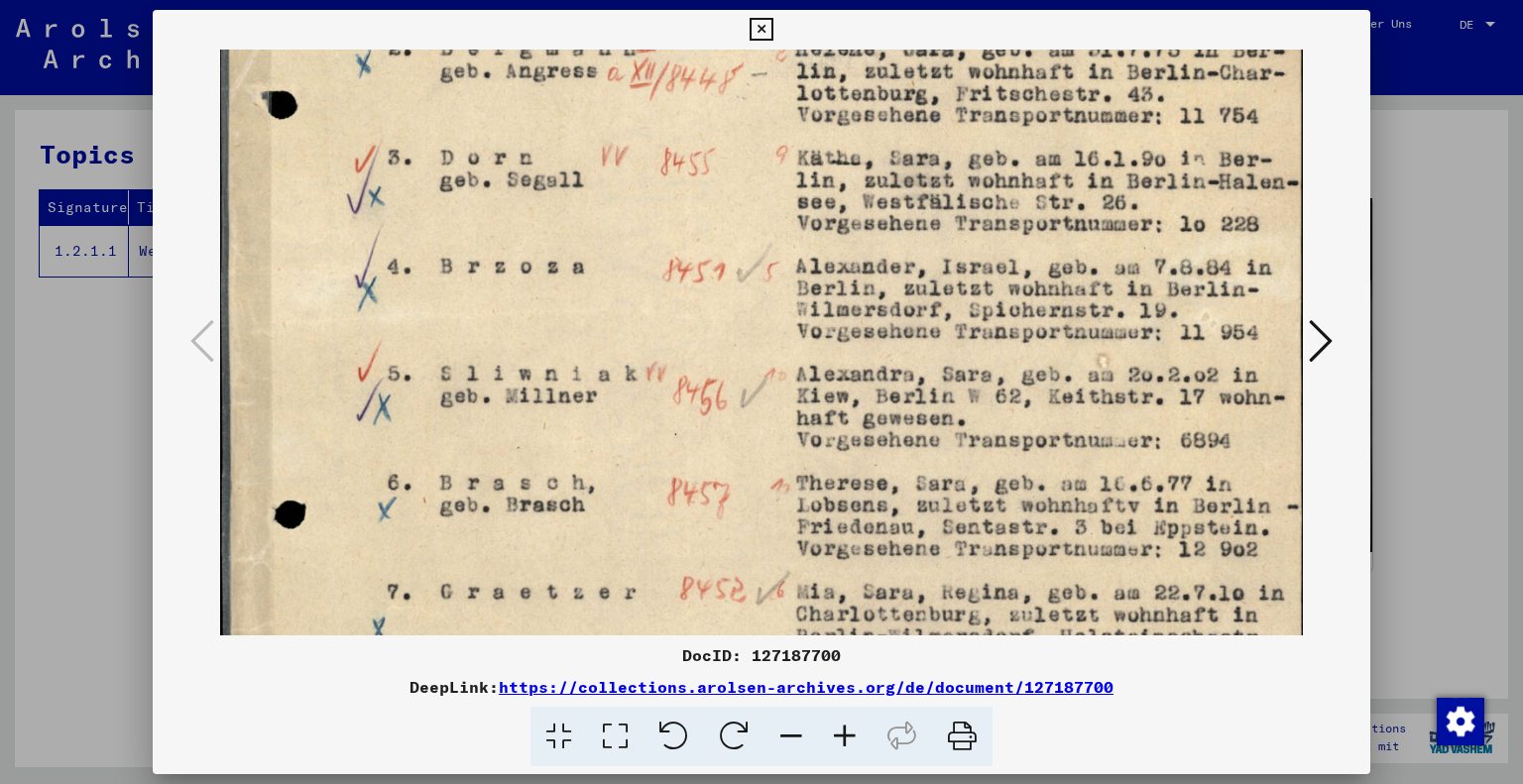 drag, startPoint x: 500, startPoint y: 467, endPoint x: 485, endPoint y: 316, distance: 151.7432 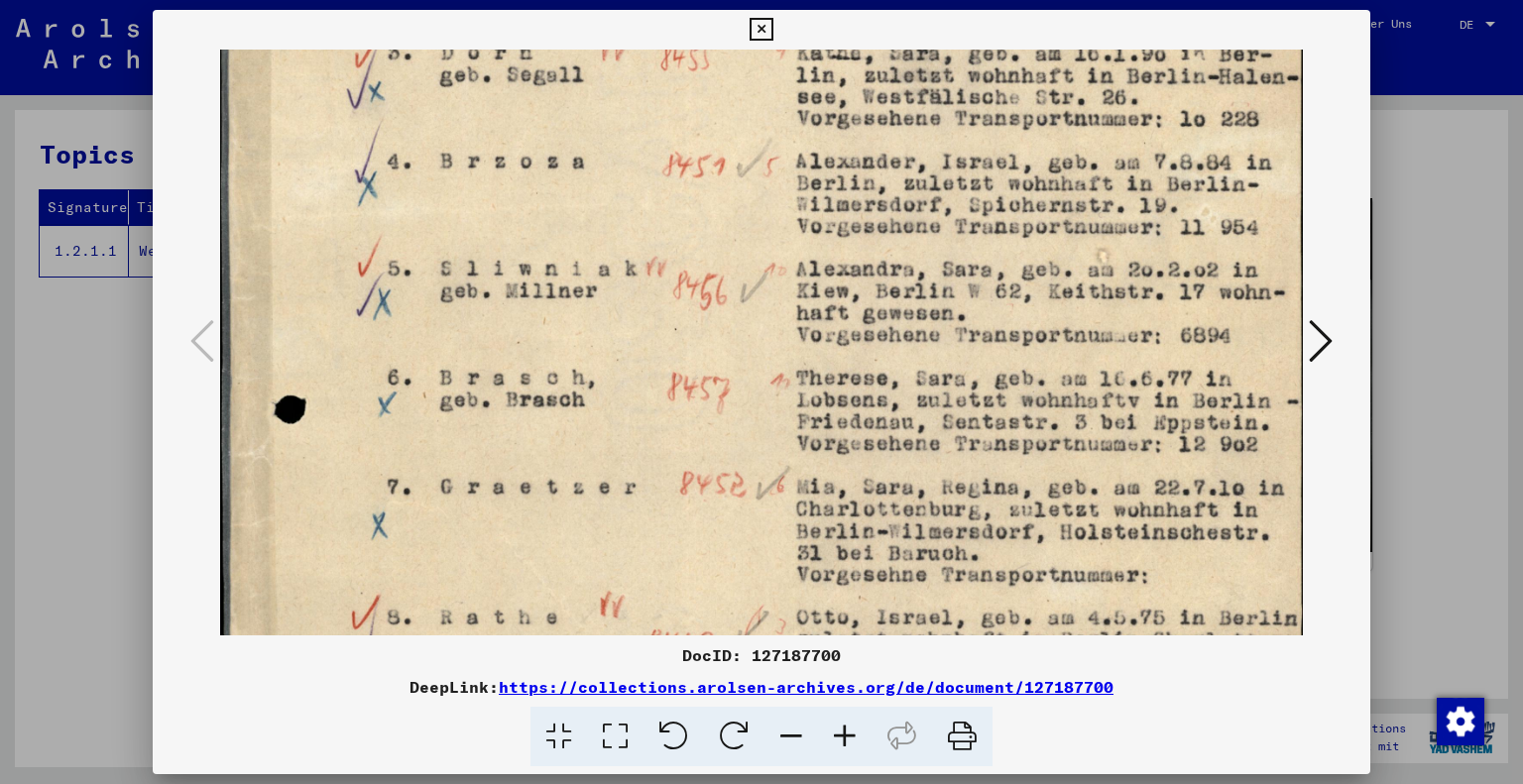 scroll, scrollTop: 679, scrollLeft: 0, axis: vertical 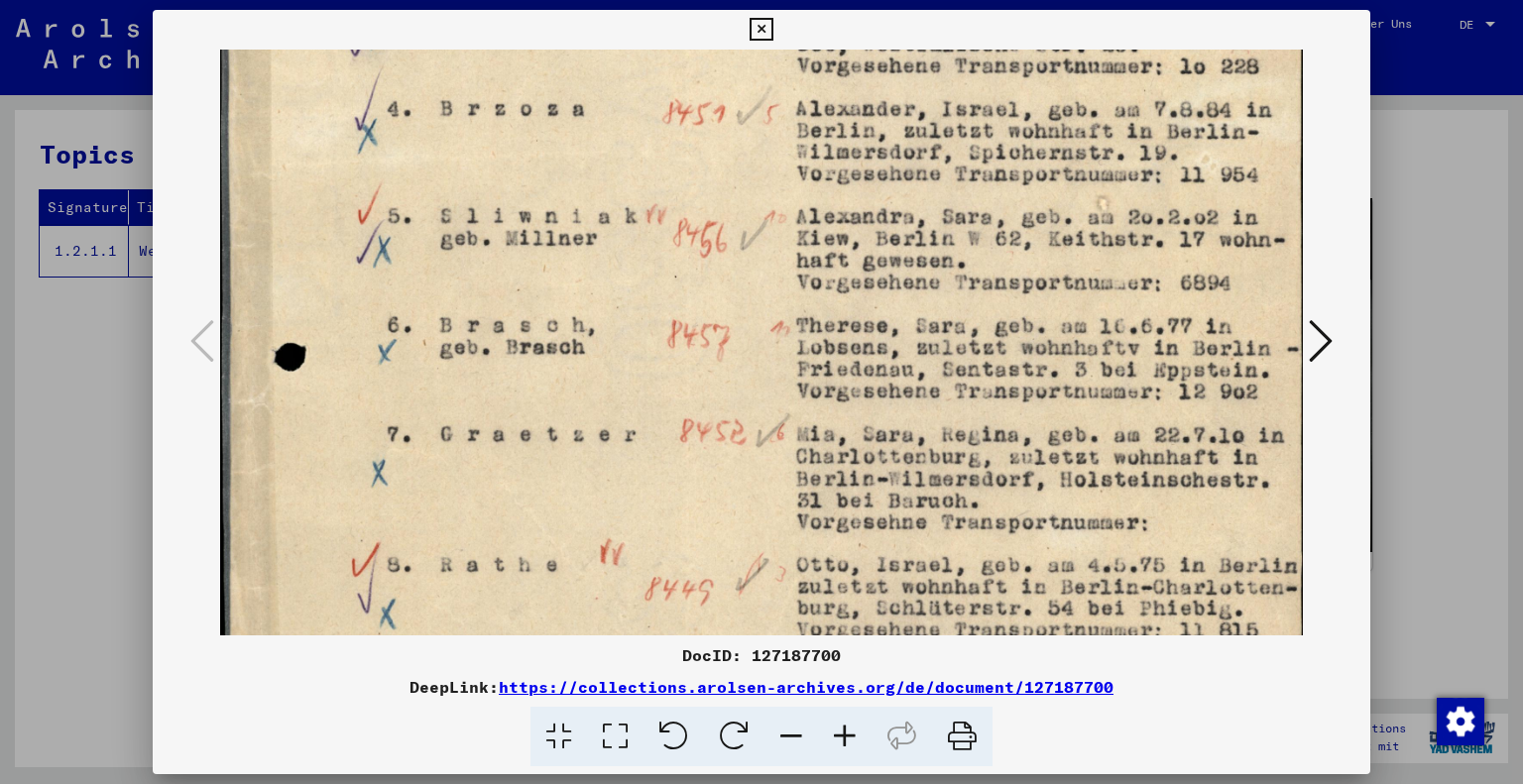 drag, startPoint x: 471, startPoint y: 454, endPoint x: 468, endPoint y: 289, distance: 165.0273 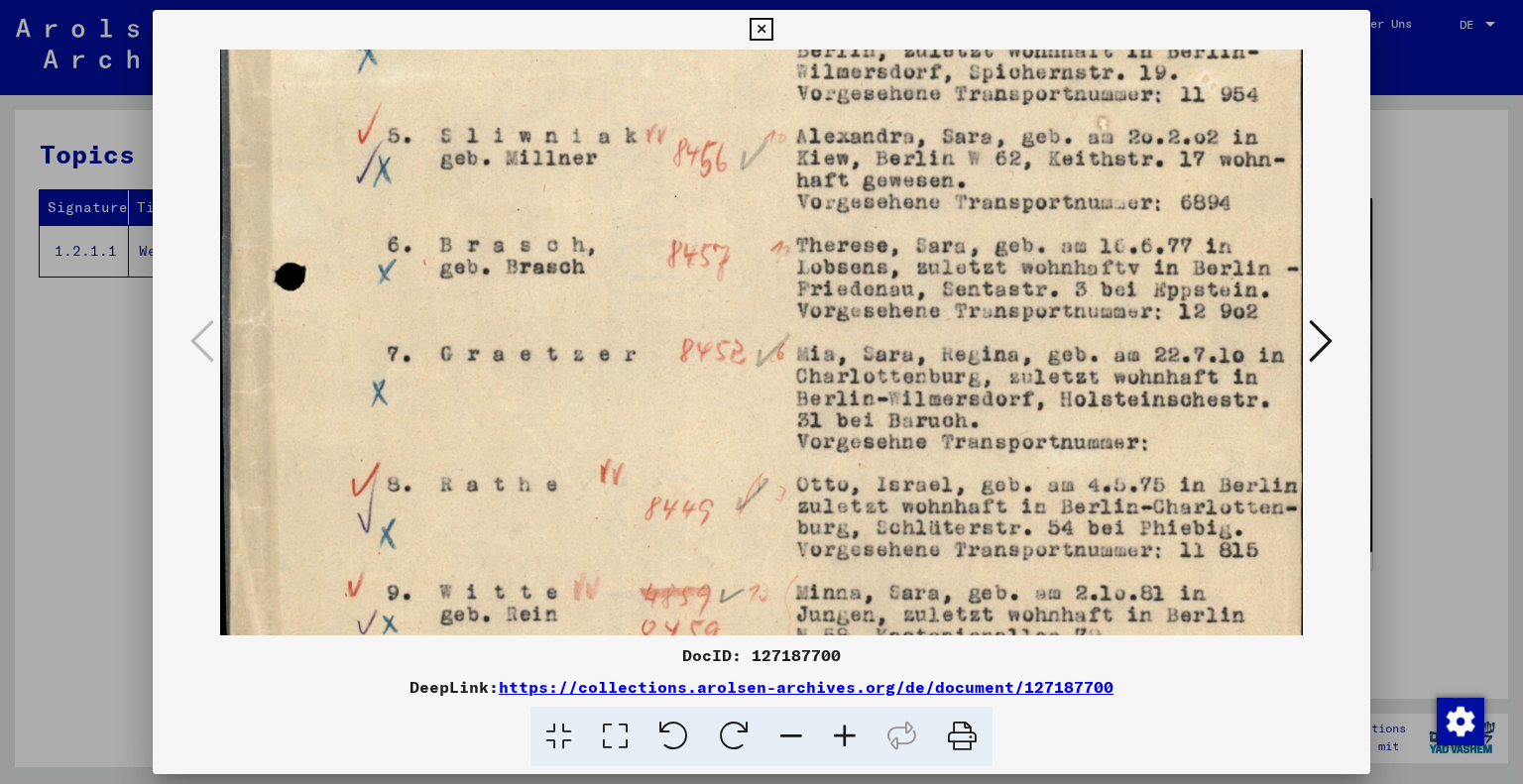 drag, startPoint x: 460, startPoint y: 375, endPoint x: 457, endPoint y: 277, distance: 98.04591 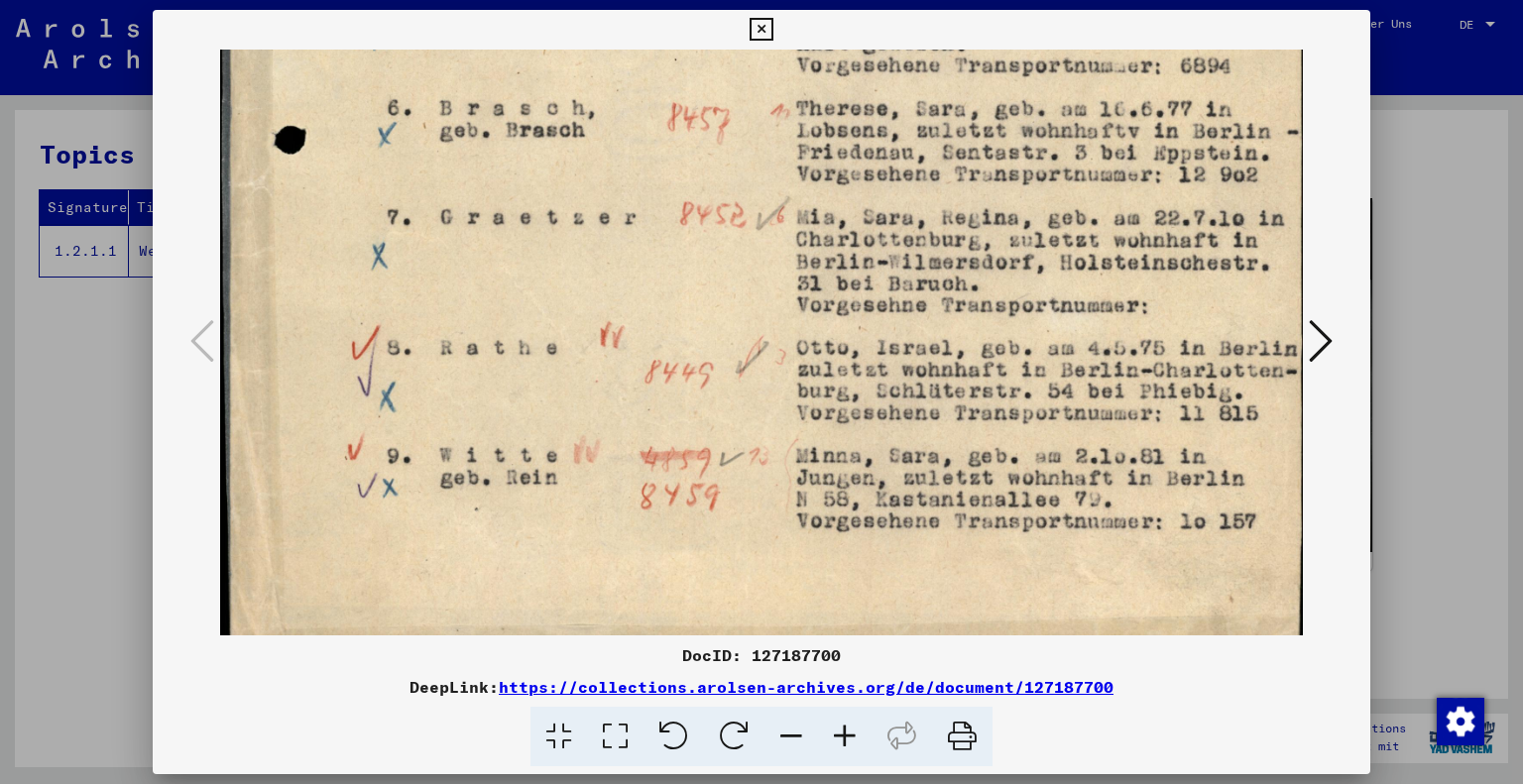 drag, startPoint x: 460, startPoint y: 379, endPoint x: 465, endPoint y: 247, distance: 132.09466 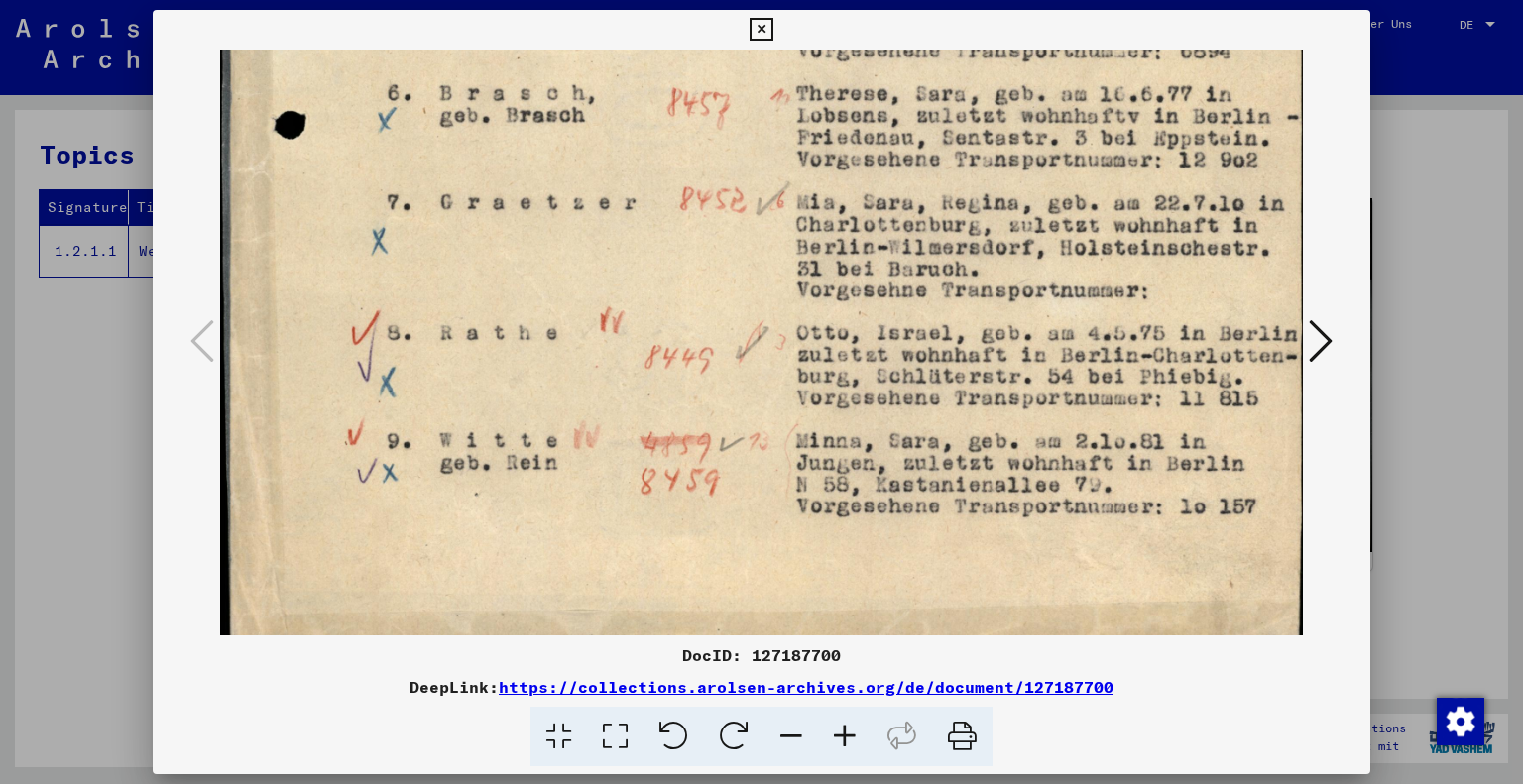 scroll, scrollTop: 923, scrollLeft: 0, axis: vertical 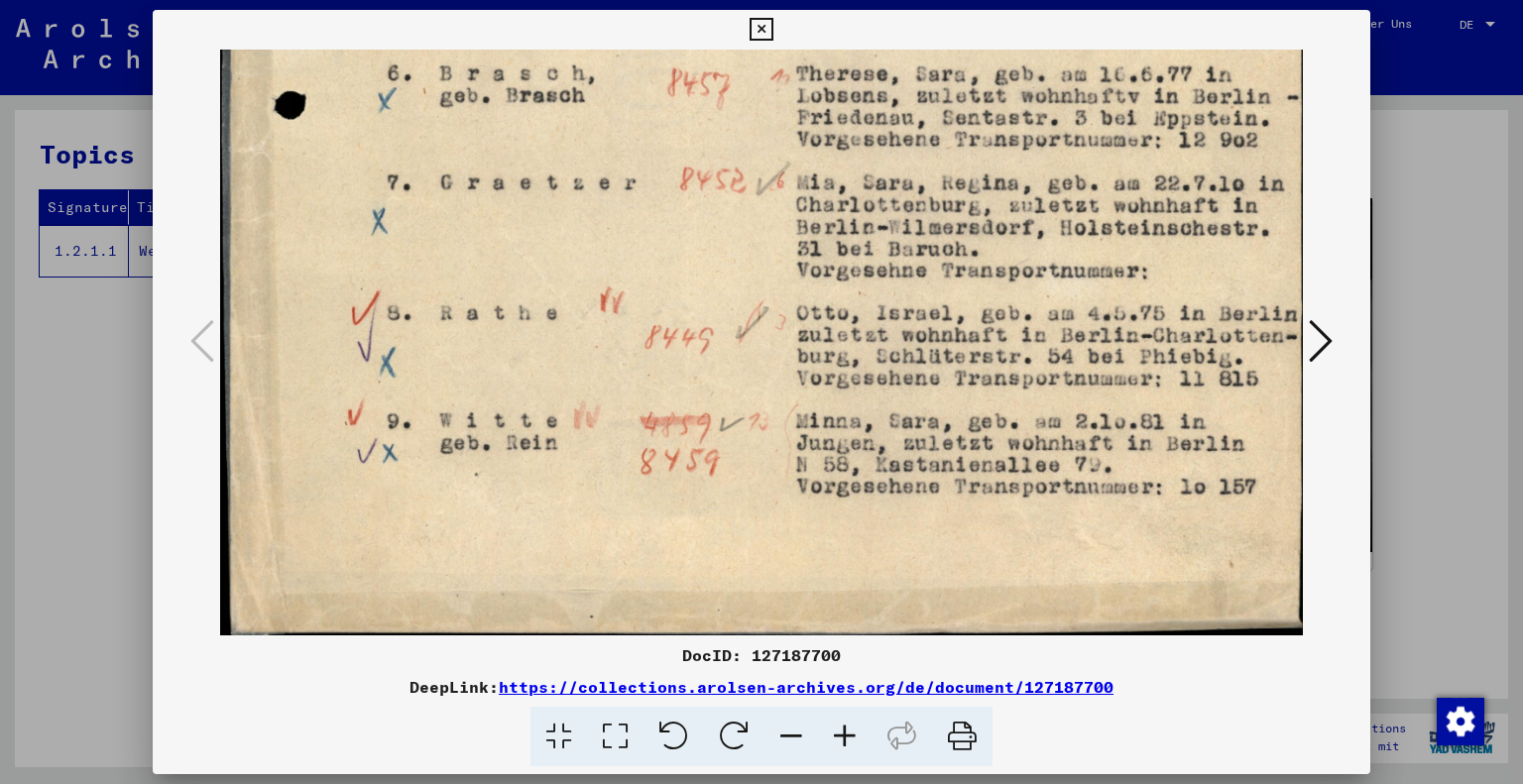 drag, startPoint x: 450, startPoint y: 348, endPoint x: 453, endPoint y: 275, distance: 73.06162 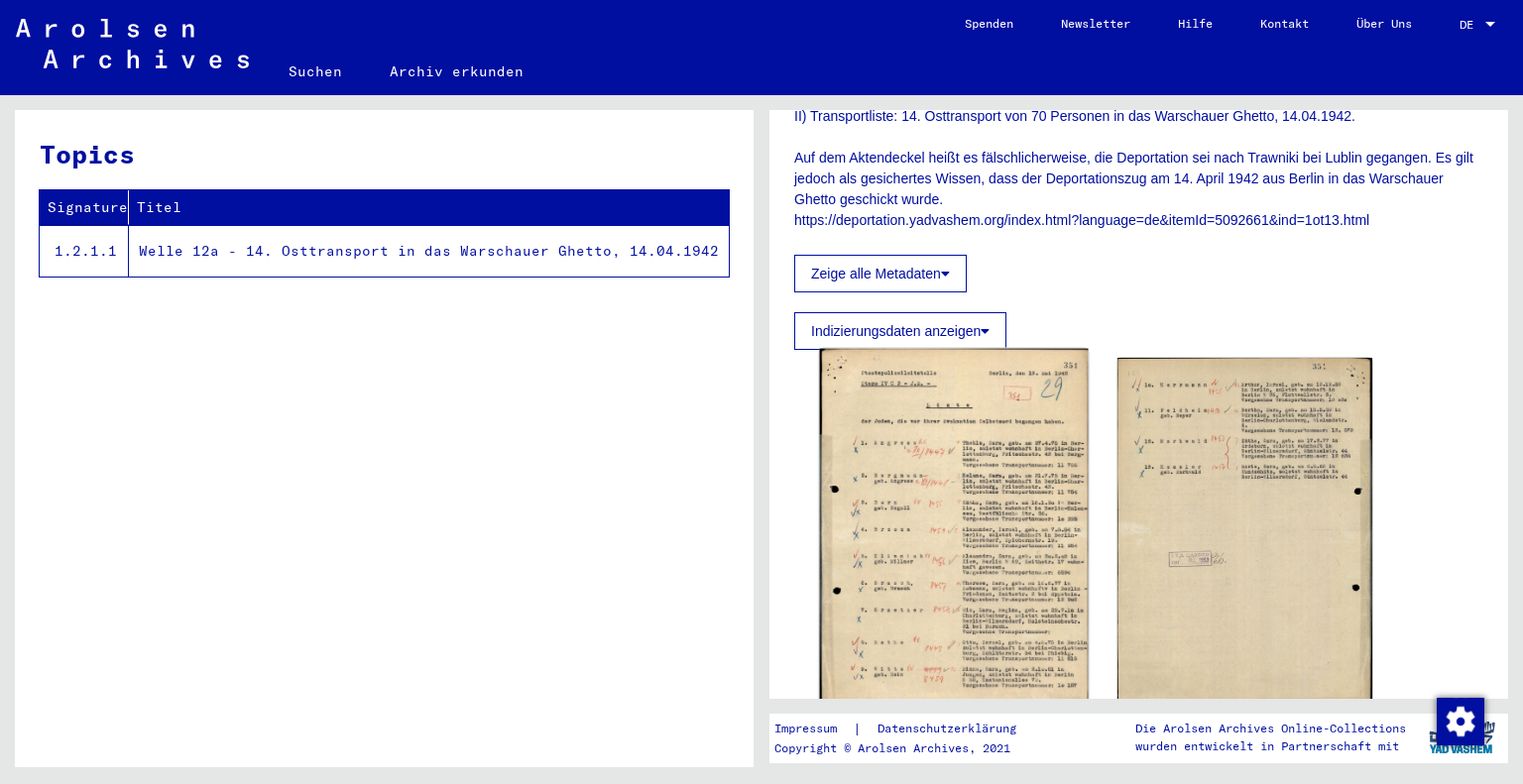 scroll, scrollTop: 496, scrollLeft: 0, axis: vertical 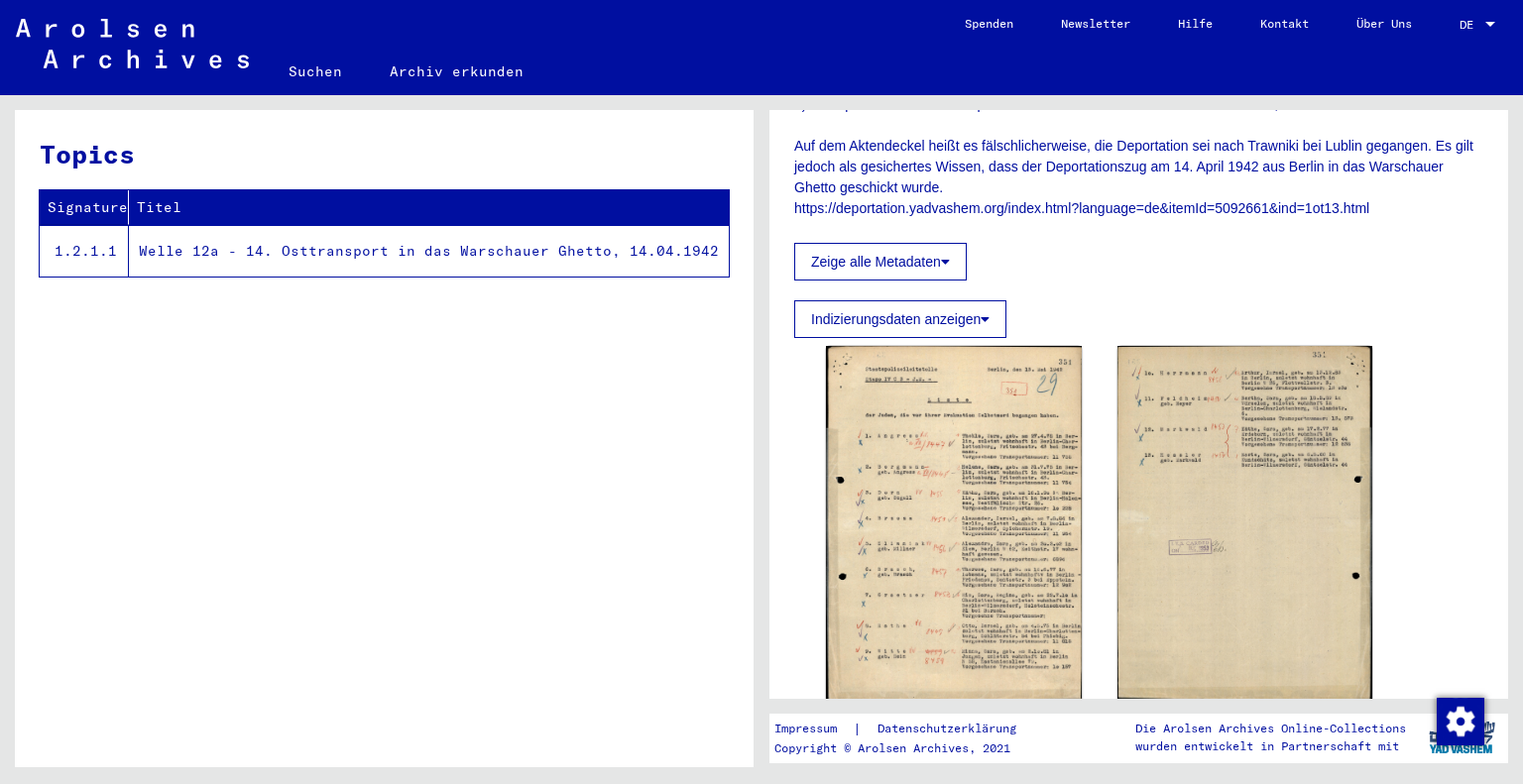 click on "Indizierungsdaten anzeigen" 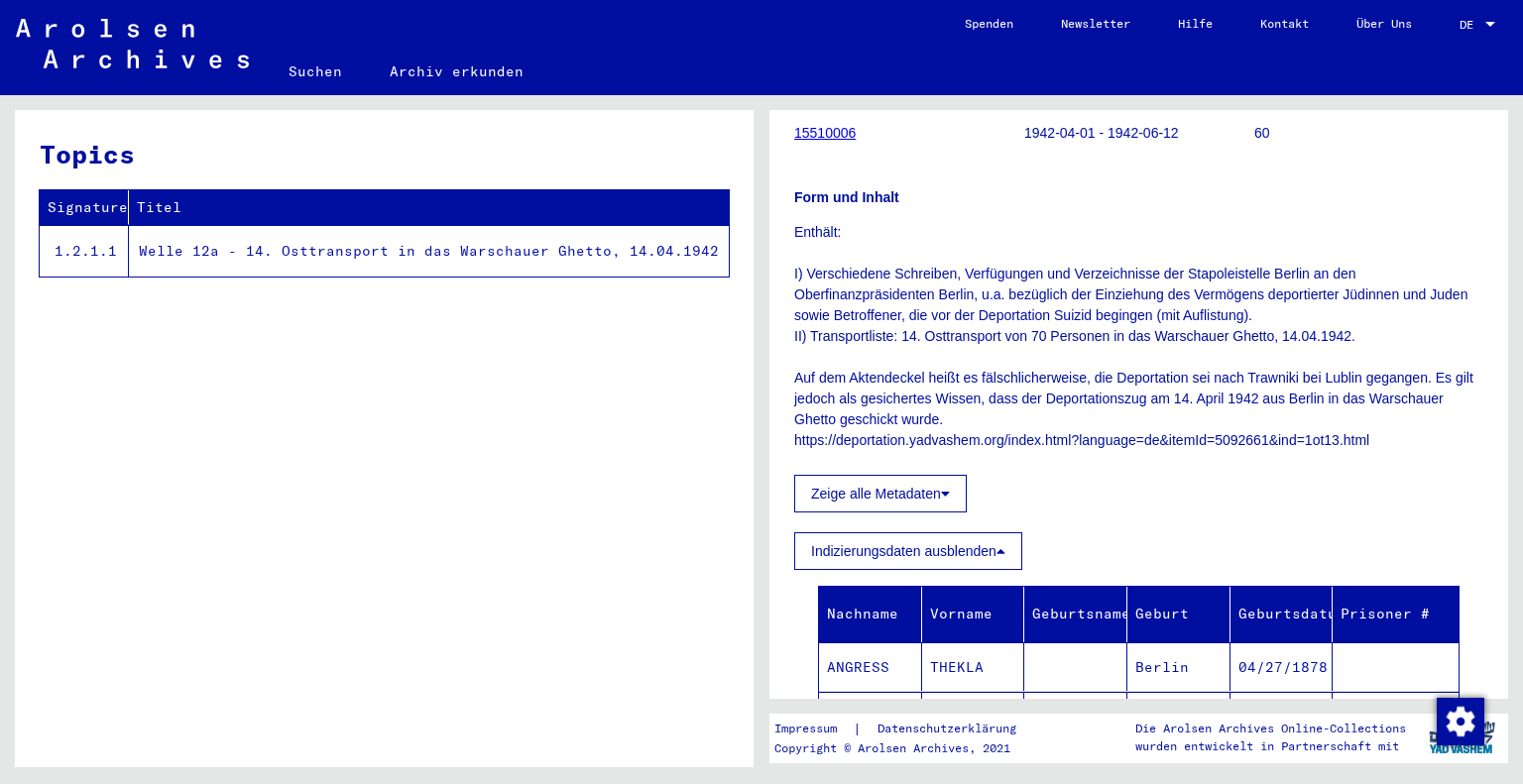 scroll, scrollTop: 396, scrollLeft: 0, axis: vertical 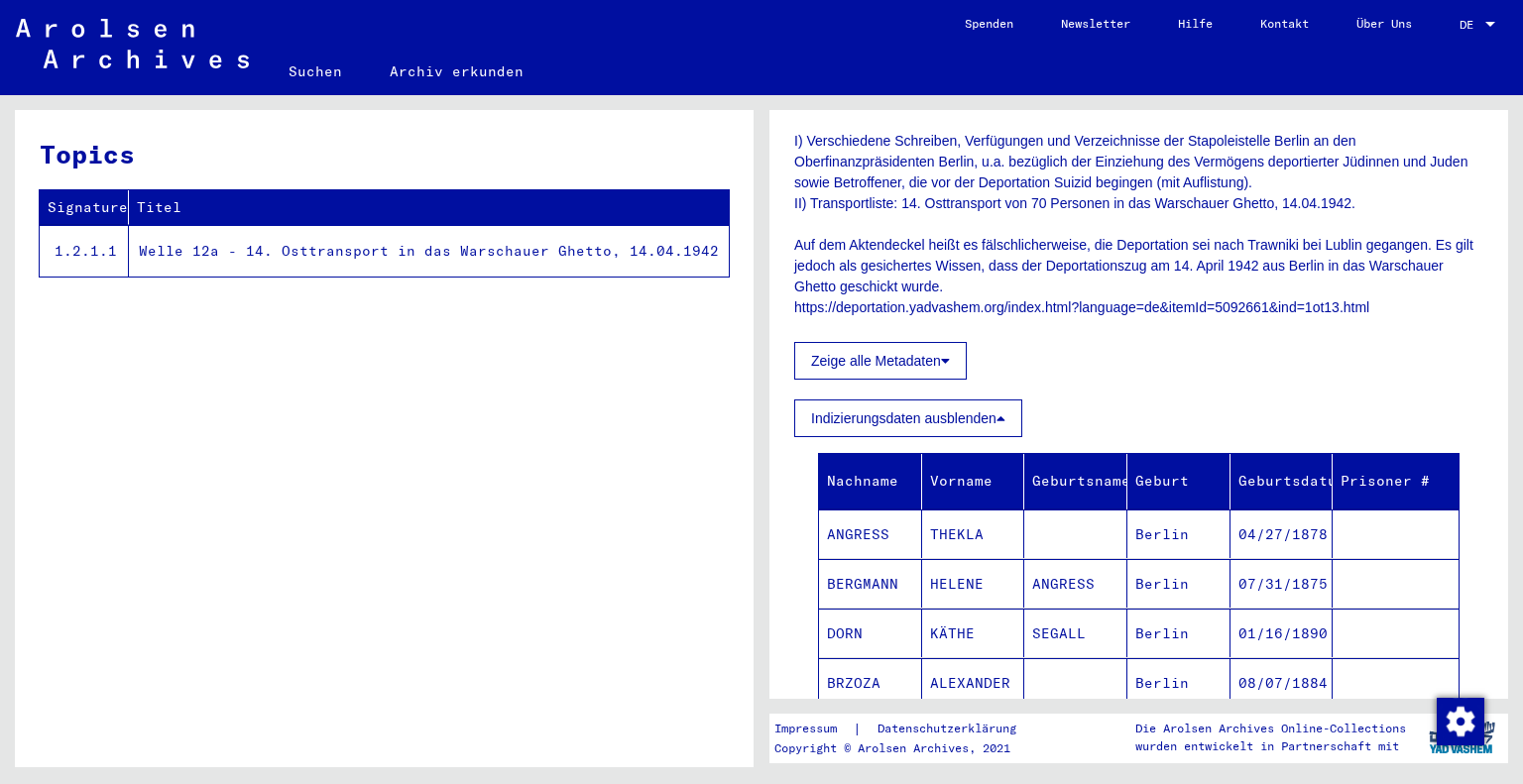 click at bounding box center (1000, 418) 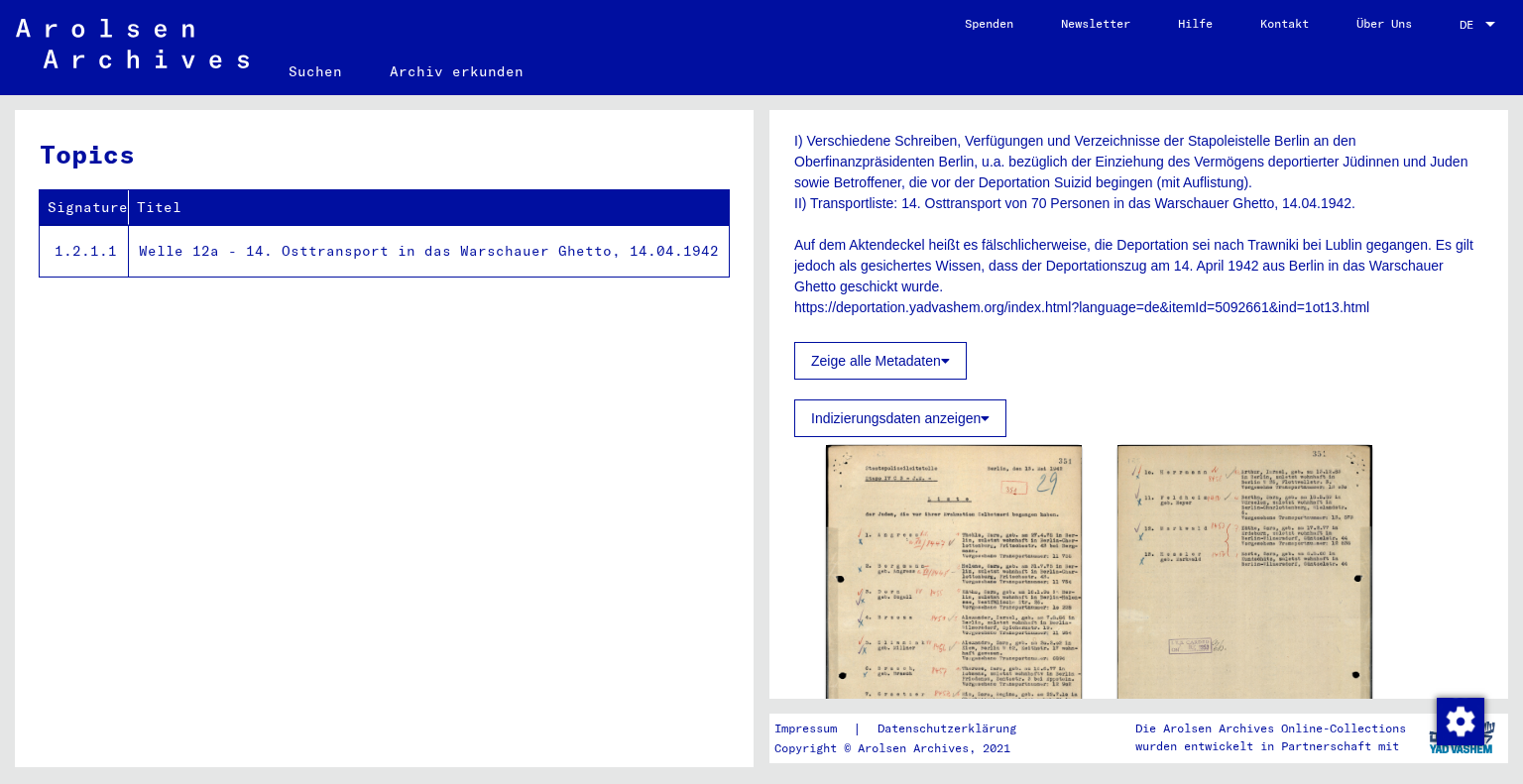 click 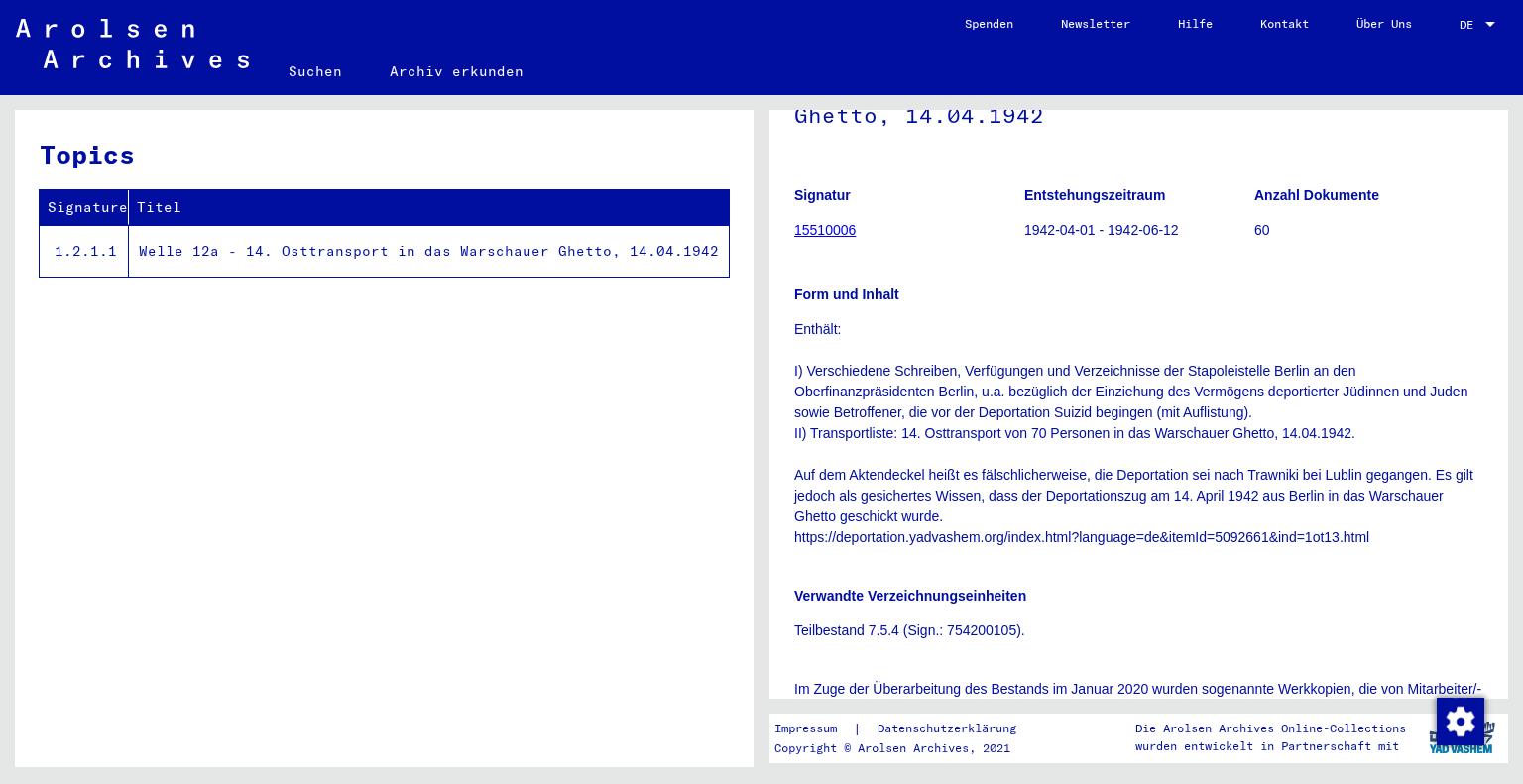 scroll, scrollTop: 198, scrollLeft: 0, axis: vertical 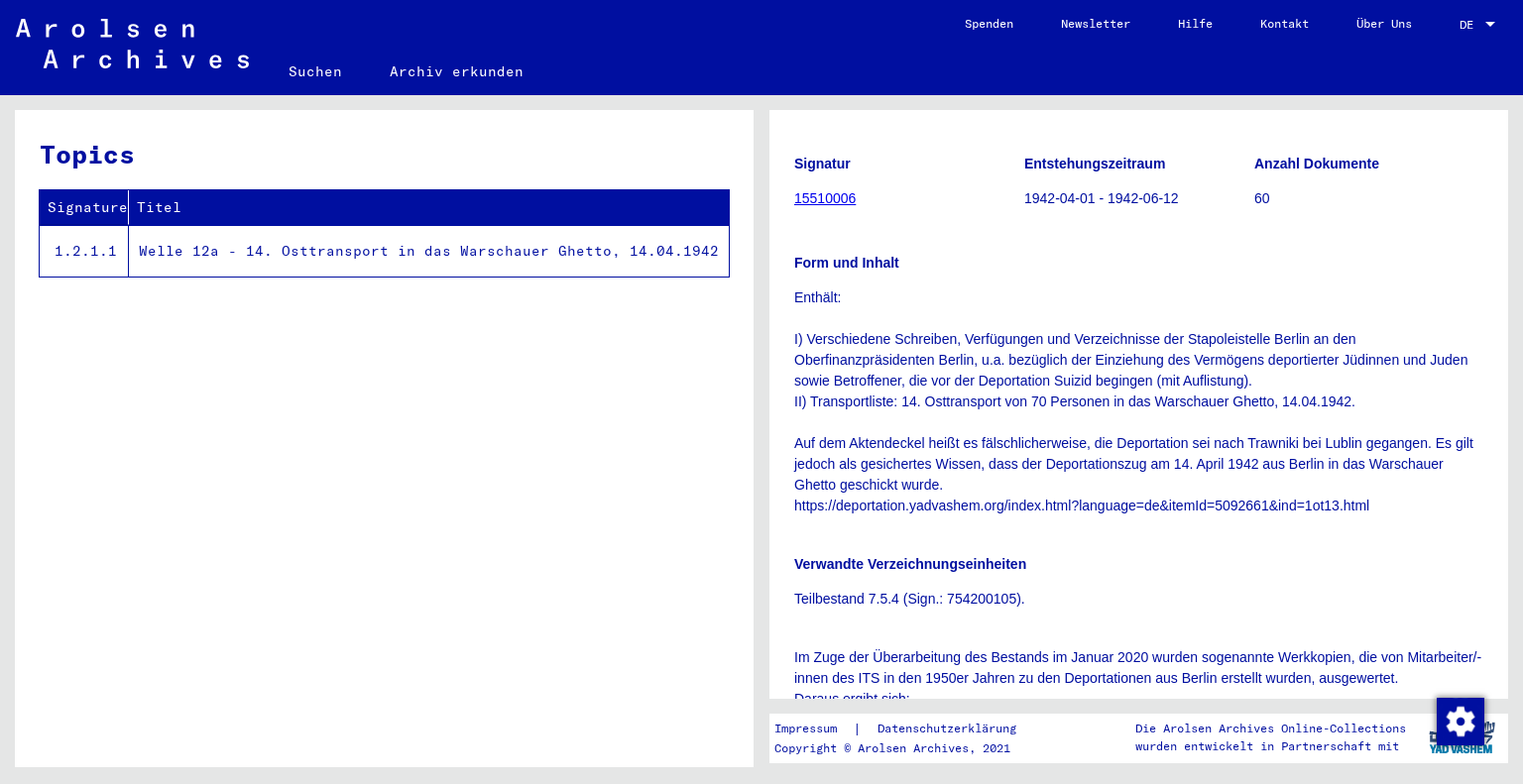 click on "Welle 12a - 14. Osttransport in das Warschauer Ghetto, 14.04.1942" 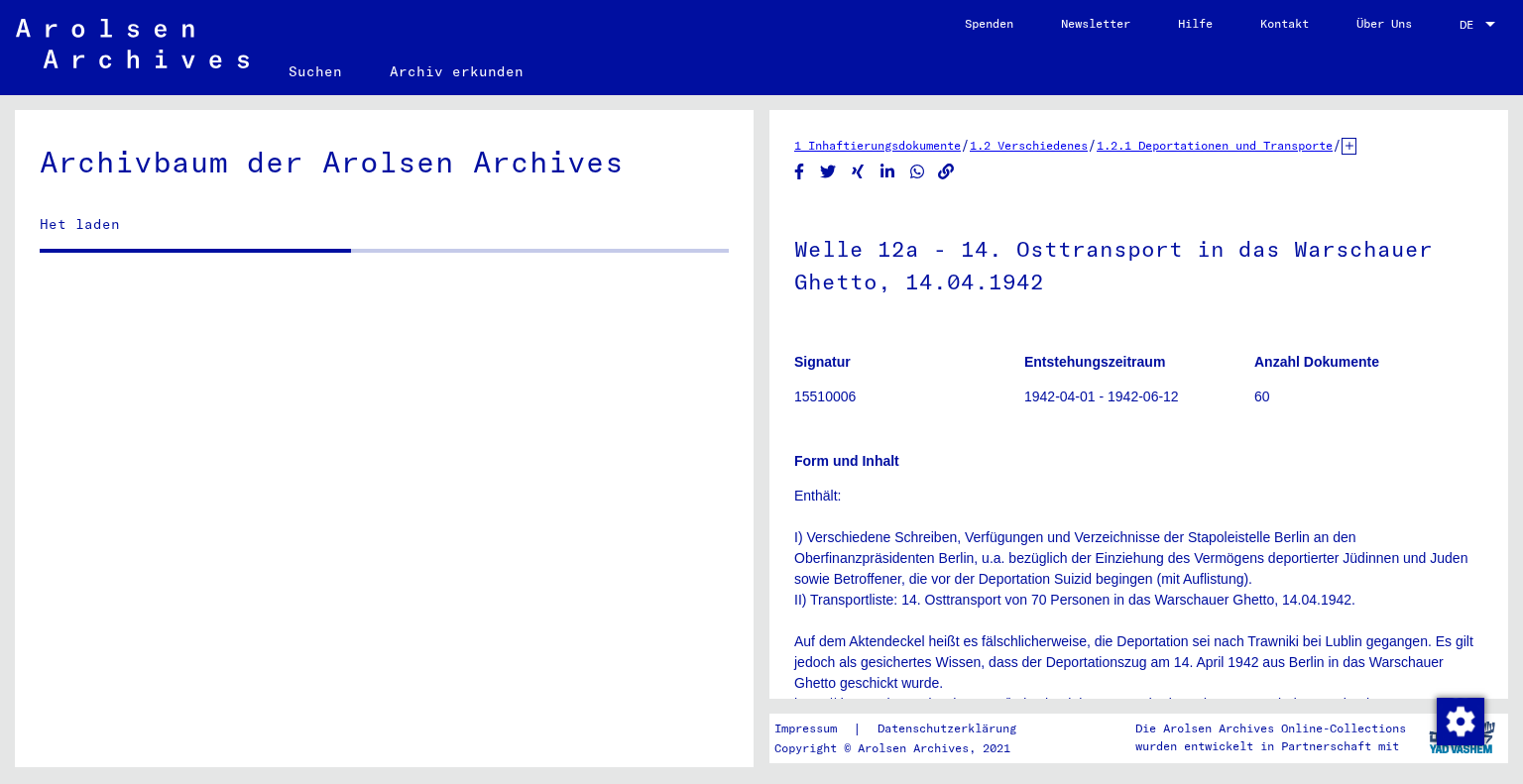 scroll, scrollTop: 1237, scrollLeft: 0, axis: vertical 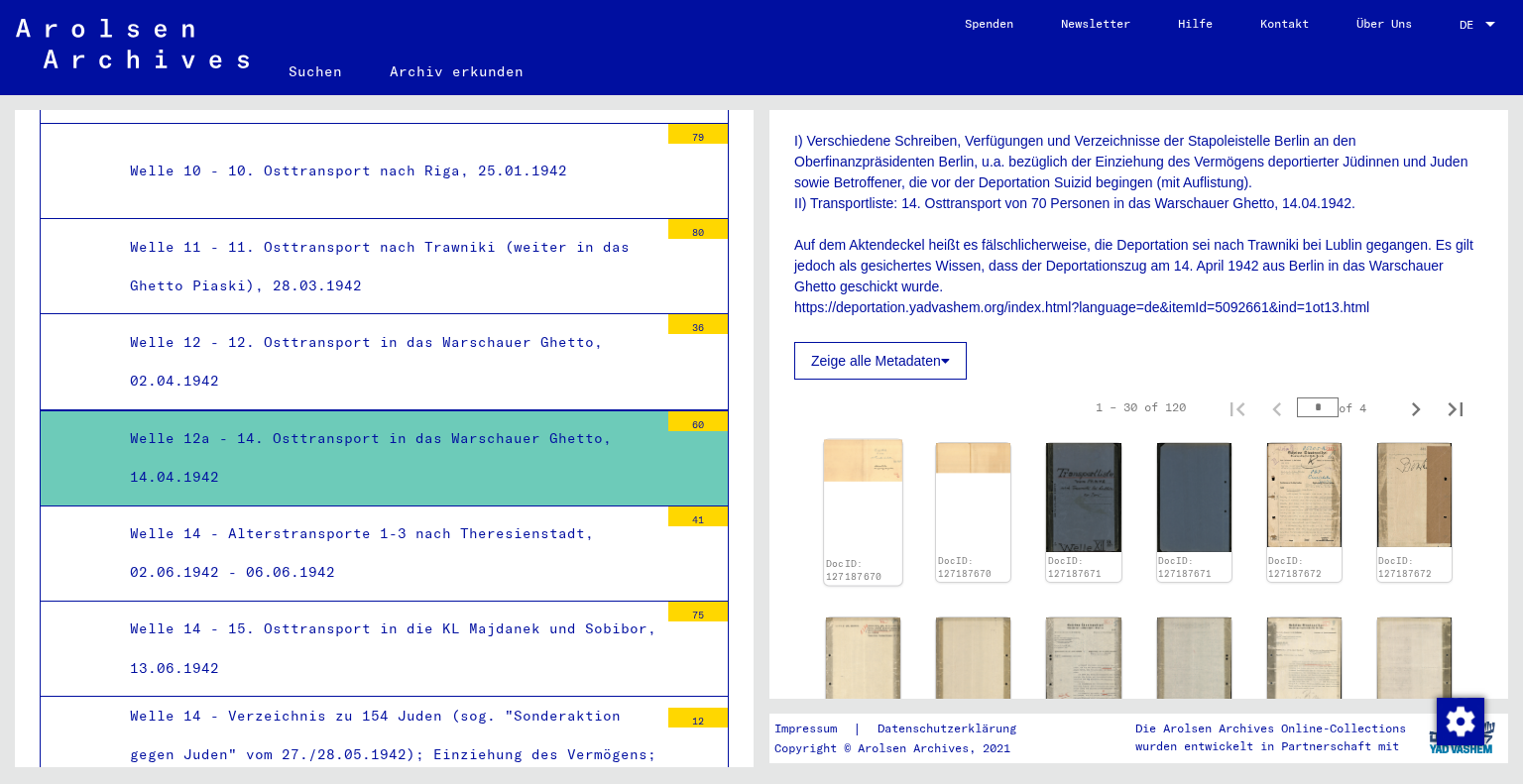 click 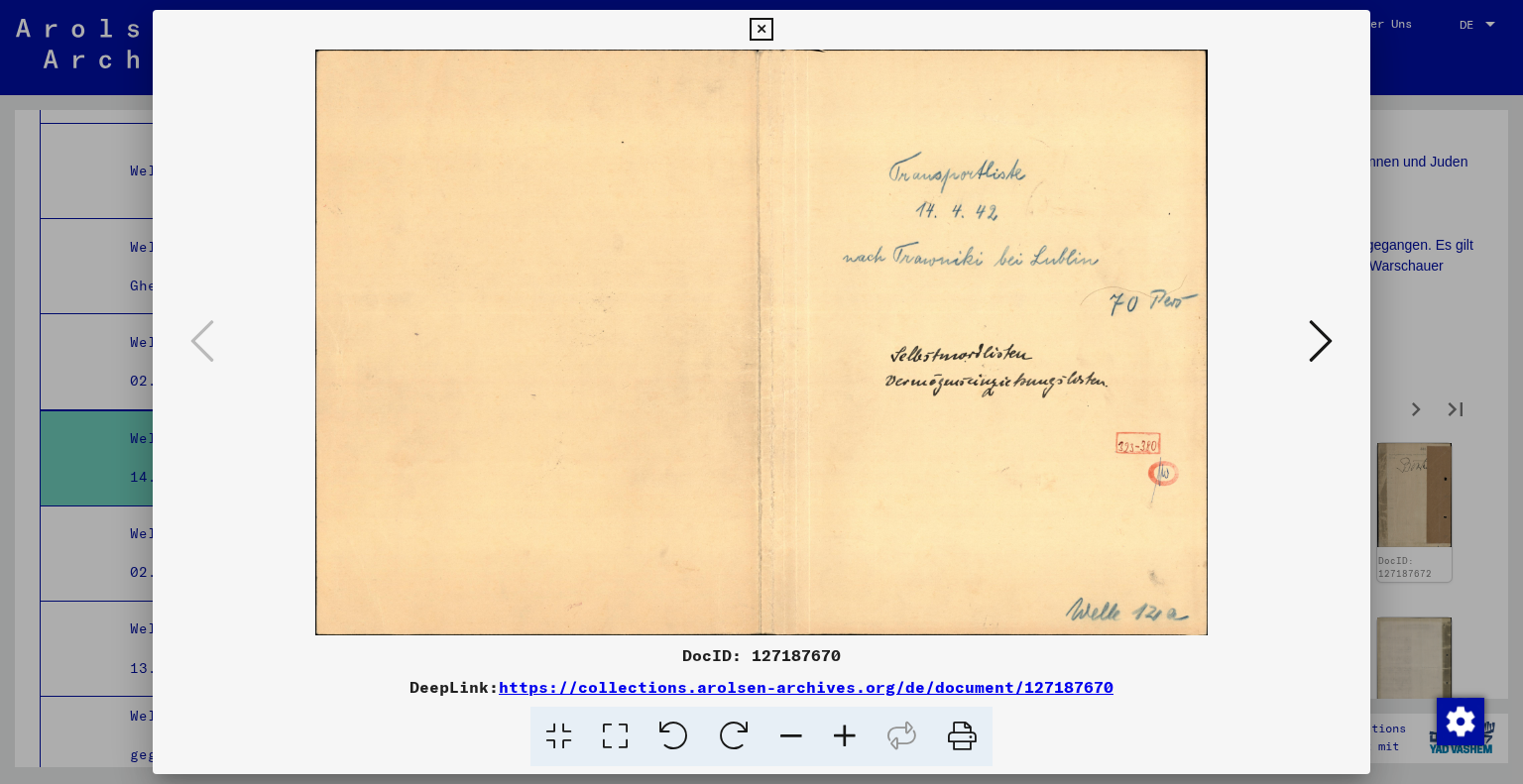 click at bounding box center (1321, 341) 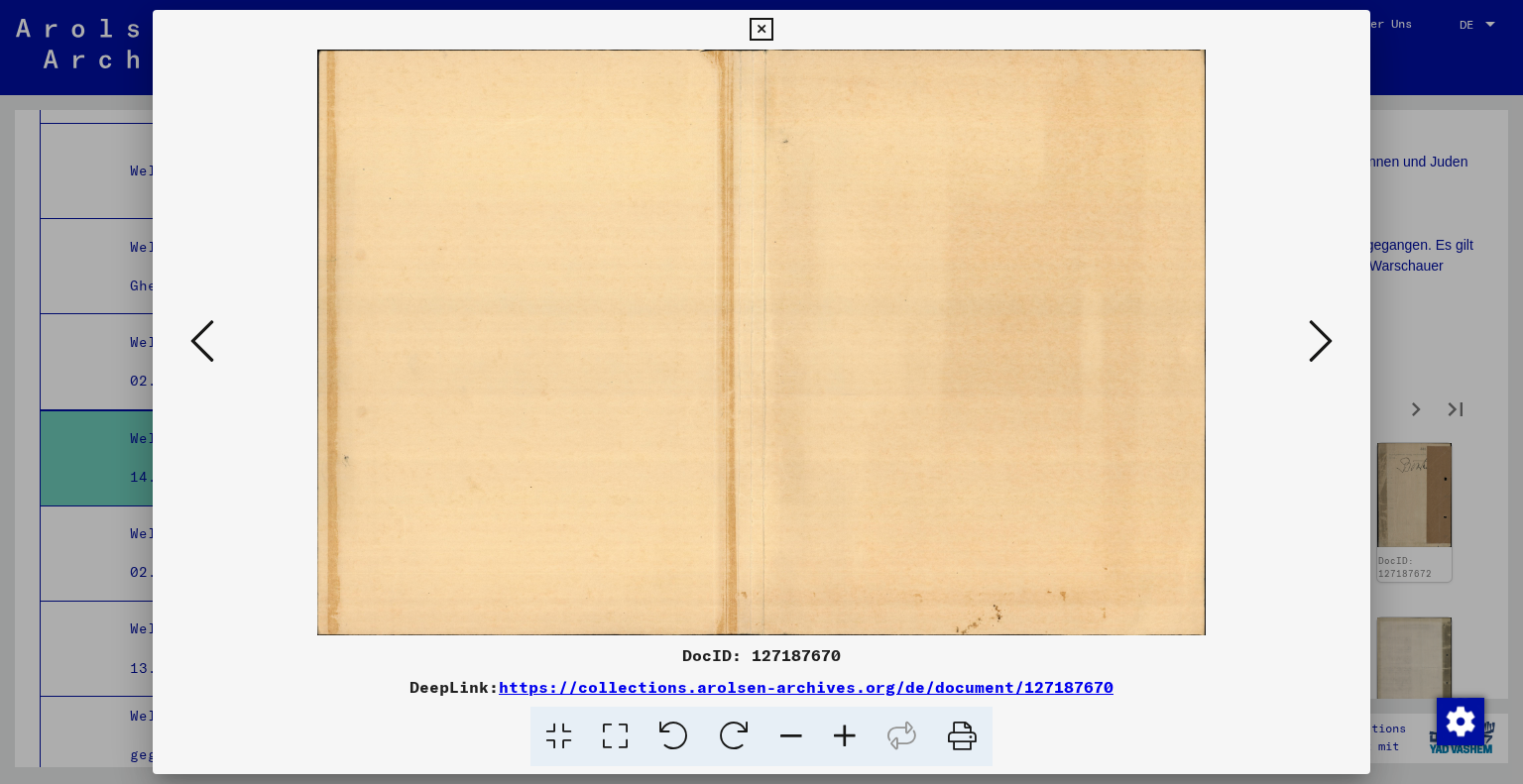 click at bounding box center [1321, 341] 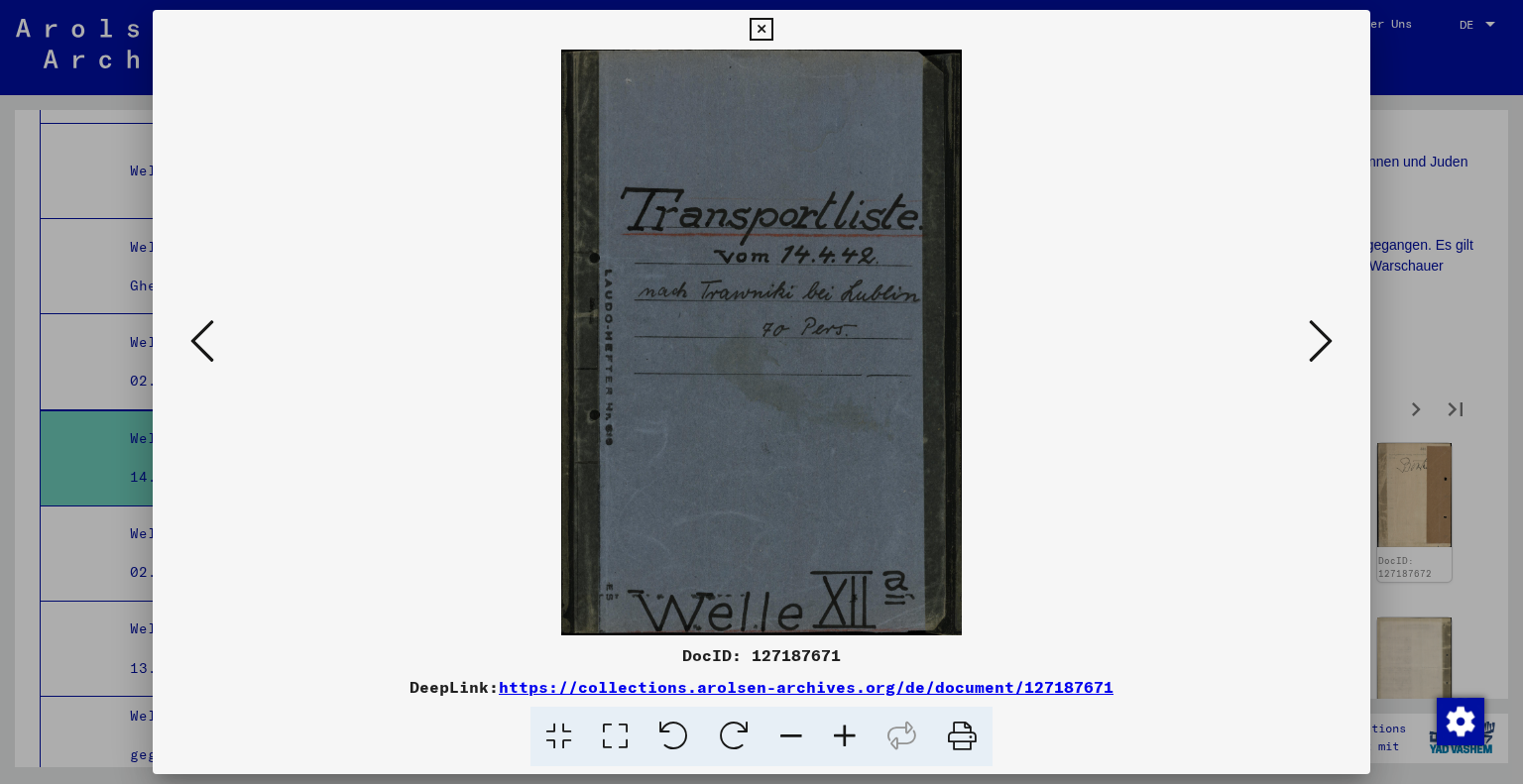 click at bounding box center (1321, 341) 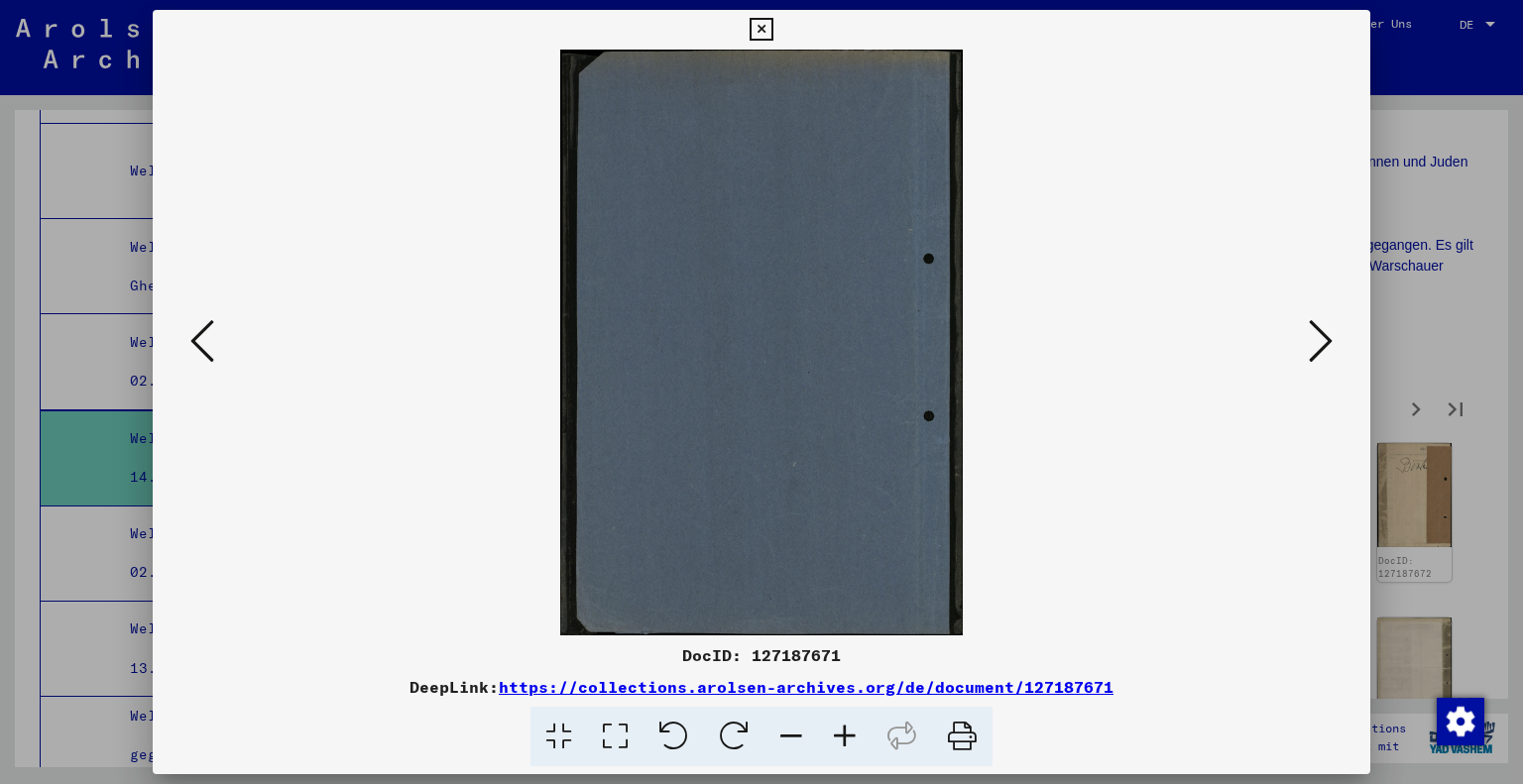 click at bounding box center (1321, 341) 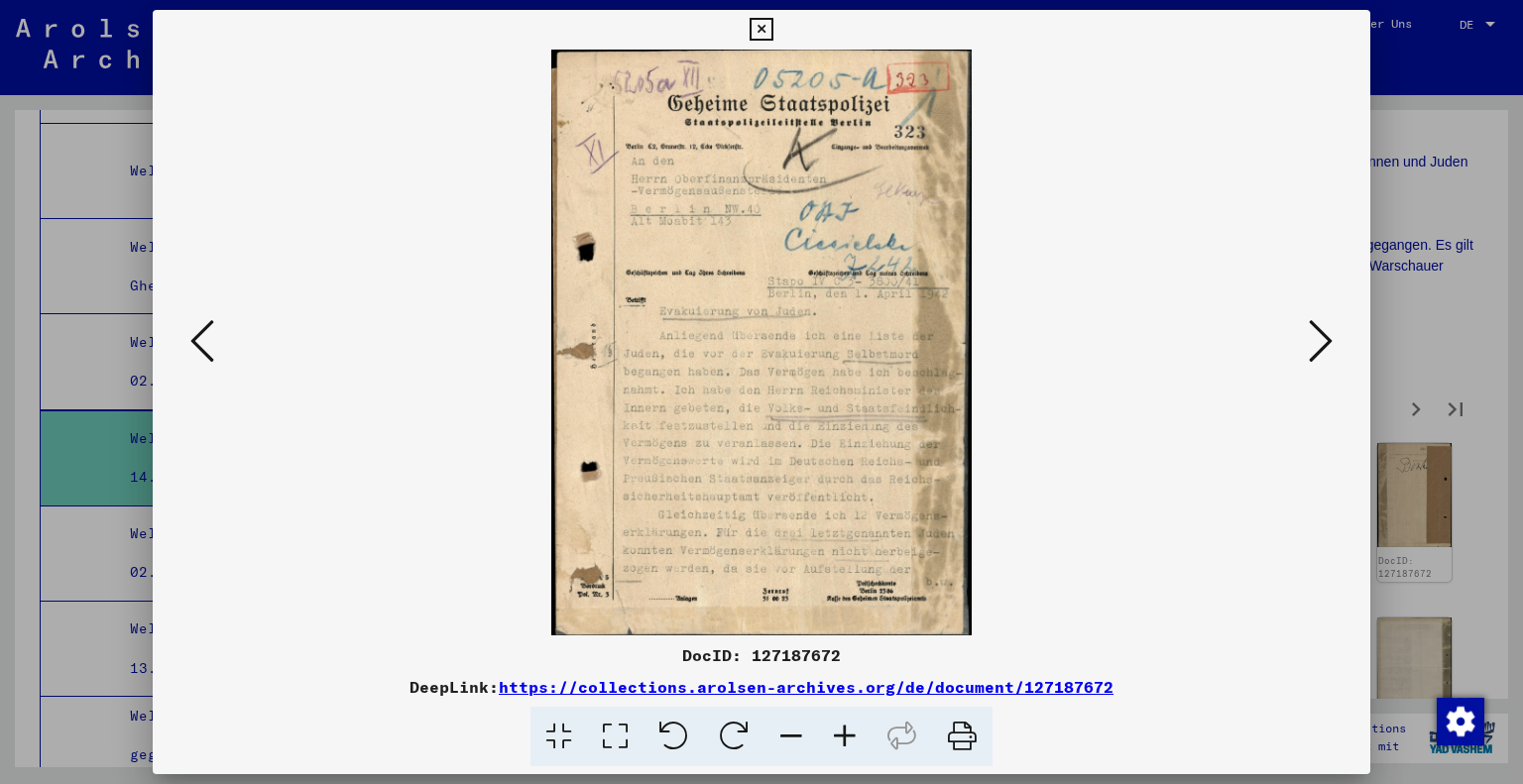 click at bounding box center (615, 736) 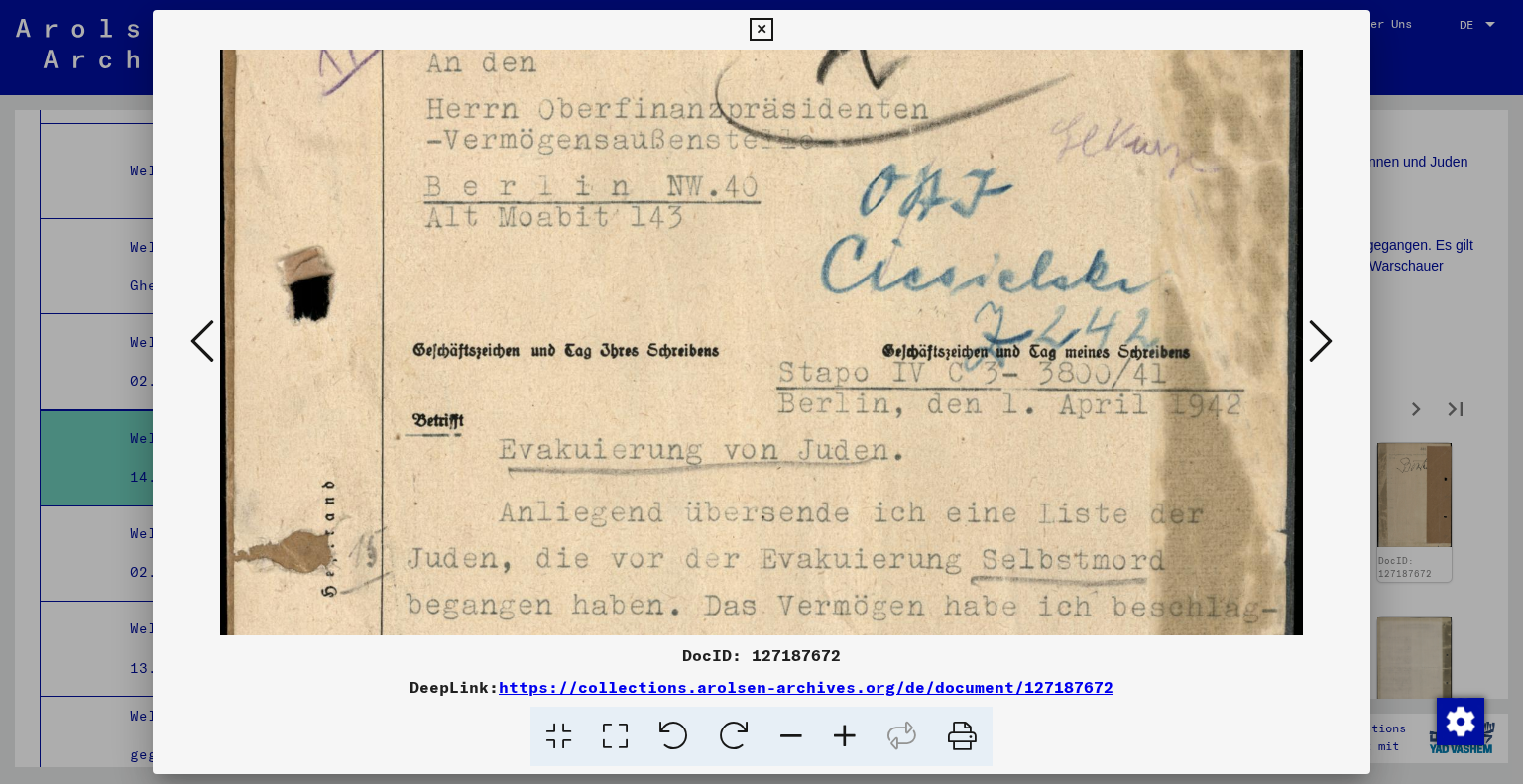 drag, startPoint x: 914, startPoint y: 463, endPoint x: 902, endPoint y: 187, distance: 276.26075 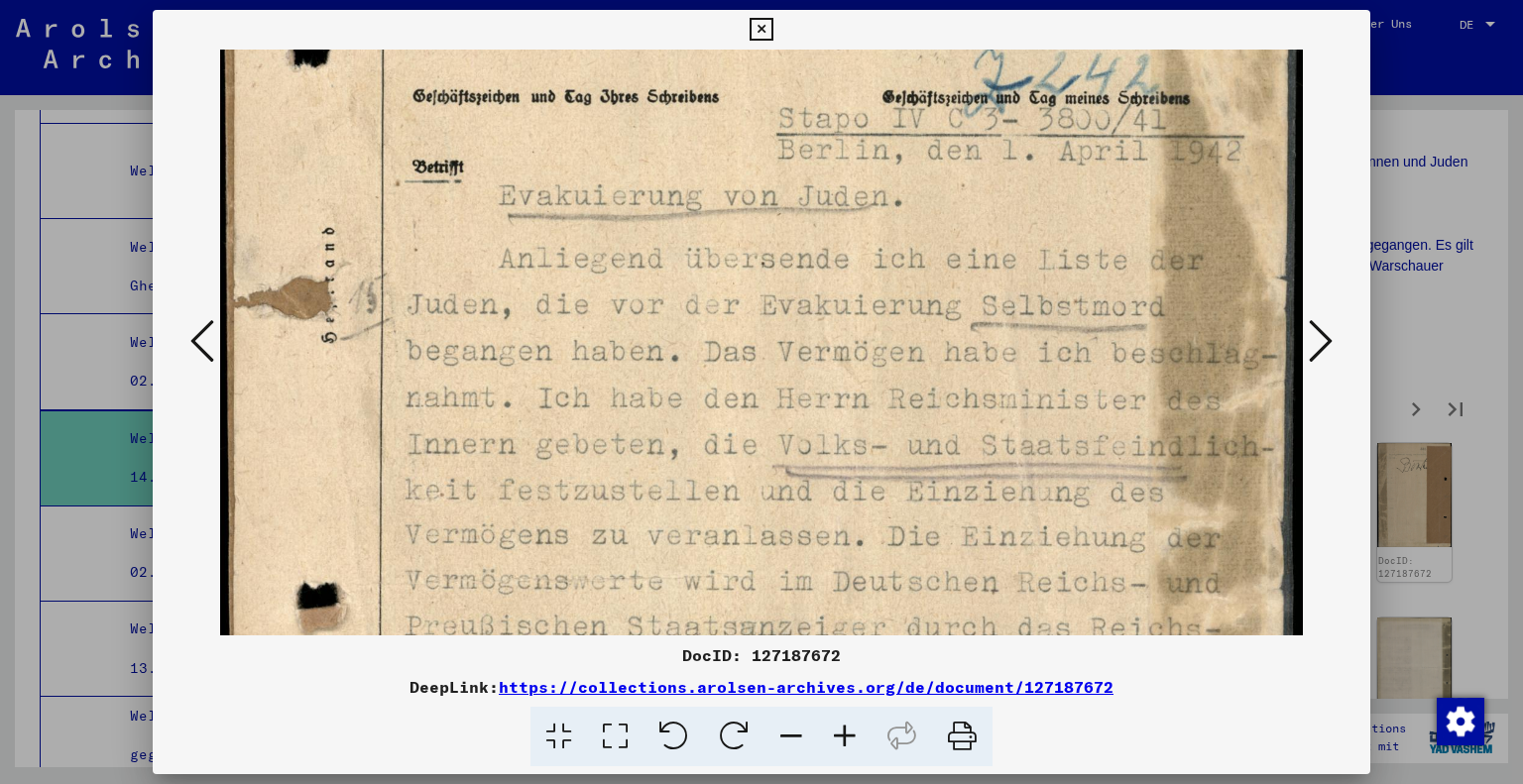 drag, startPoint x: 908, startPoint y: 488, endPoint x: 924, endPoint y: 241, distance: 247.51768 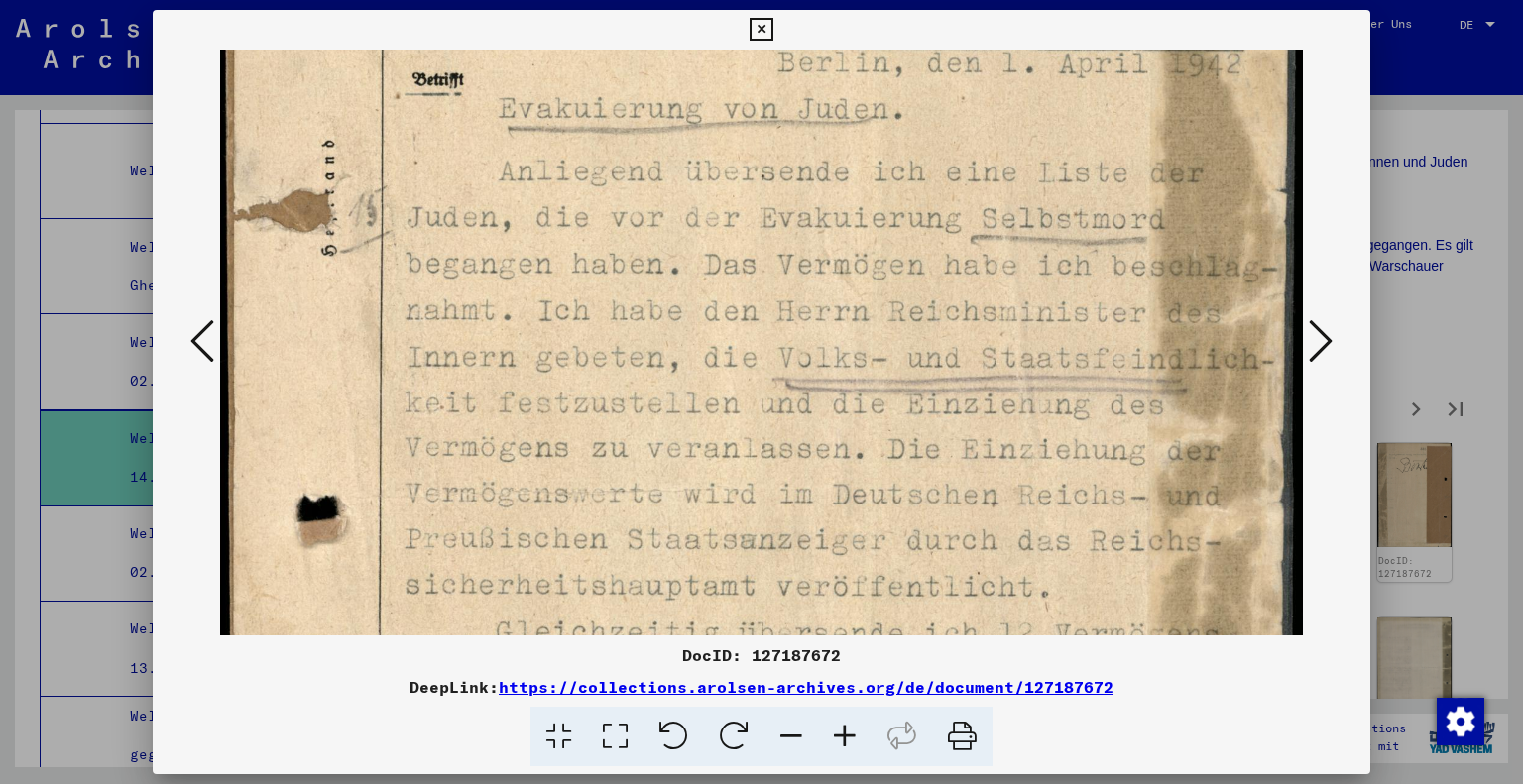 scroll, scrollTop: 667, scrollLeft: 0, axis: vertical 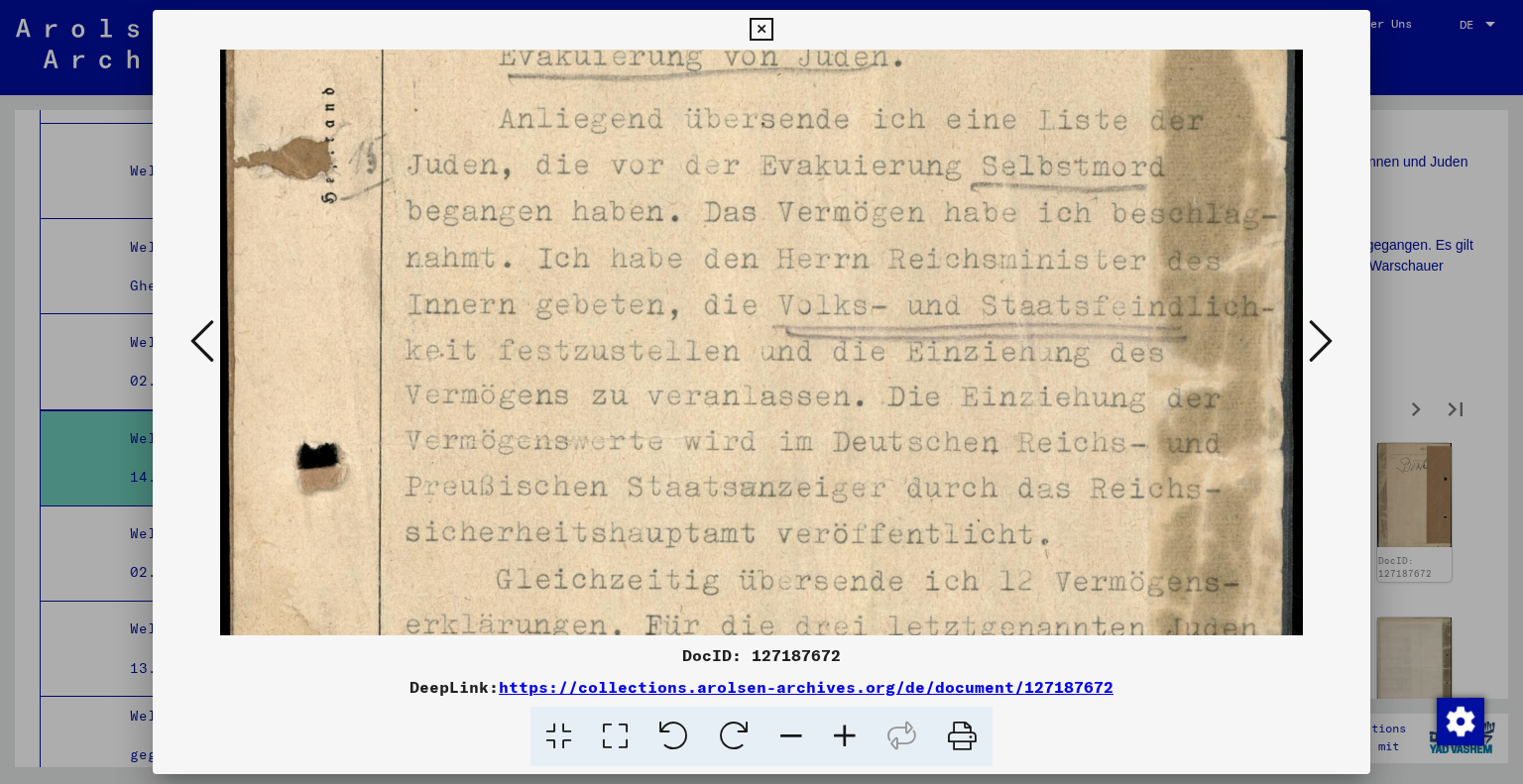 drag, startPoint x: 798, startPoint y: 375, endPoint x: 810, endPoint y: 237, distance: 138.52076 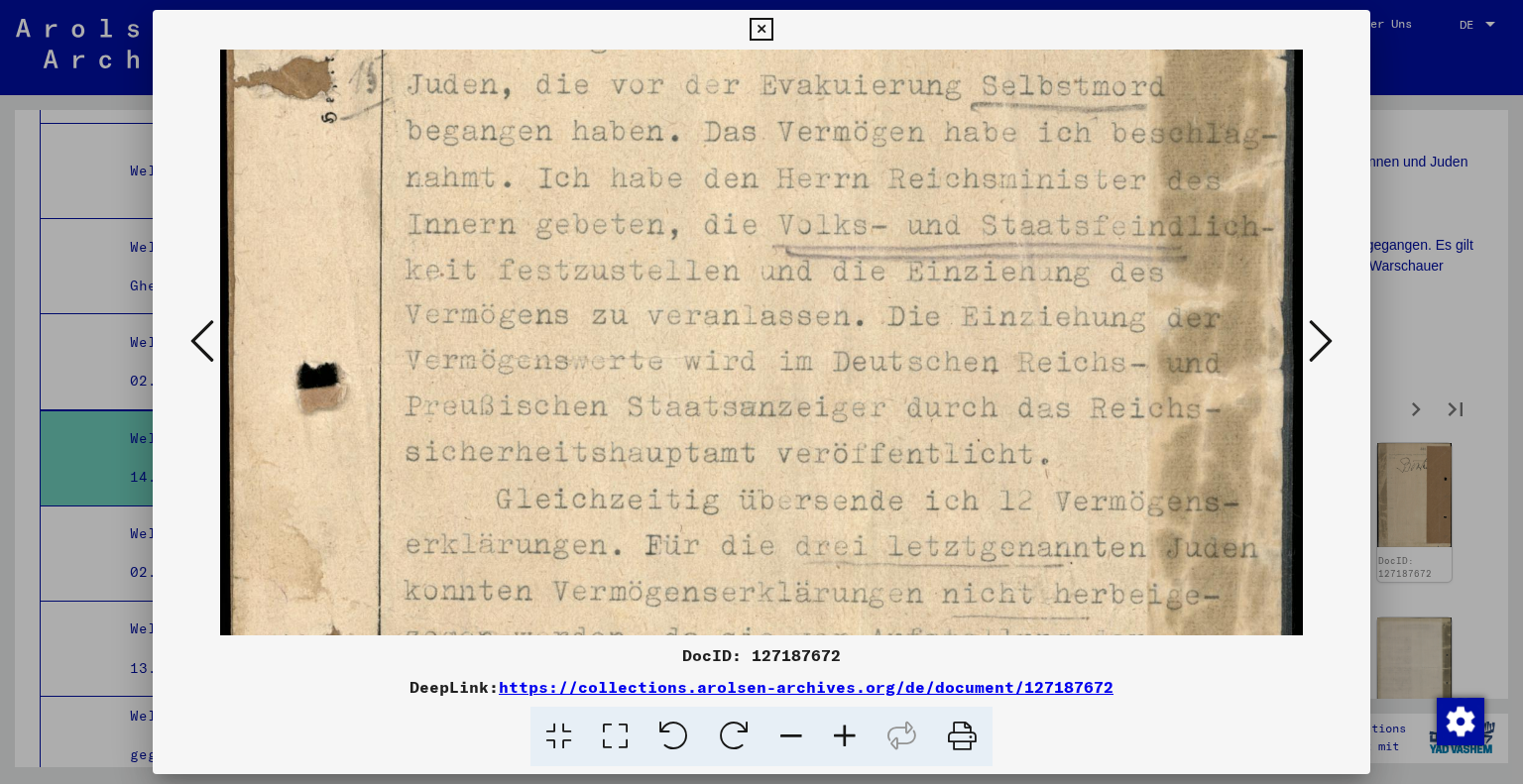 scroll, scrollTop: 839, scrollLeft: 0, axis: vertical 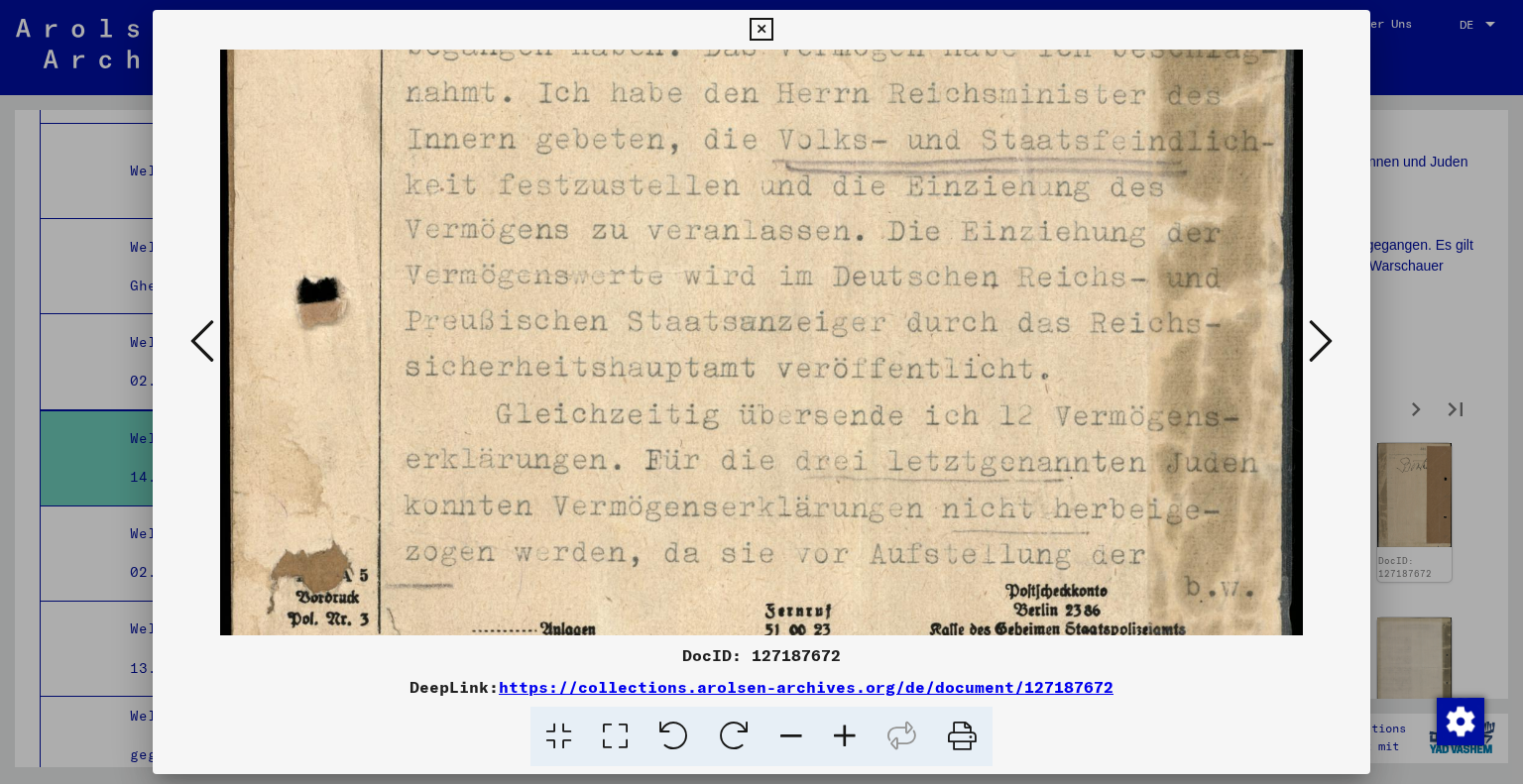 drag, startPoint x: 734, startPoint y: 448, endPoint x: 744, endPoint y: 265, distance: 183.27302 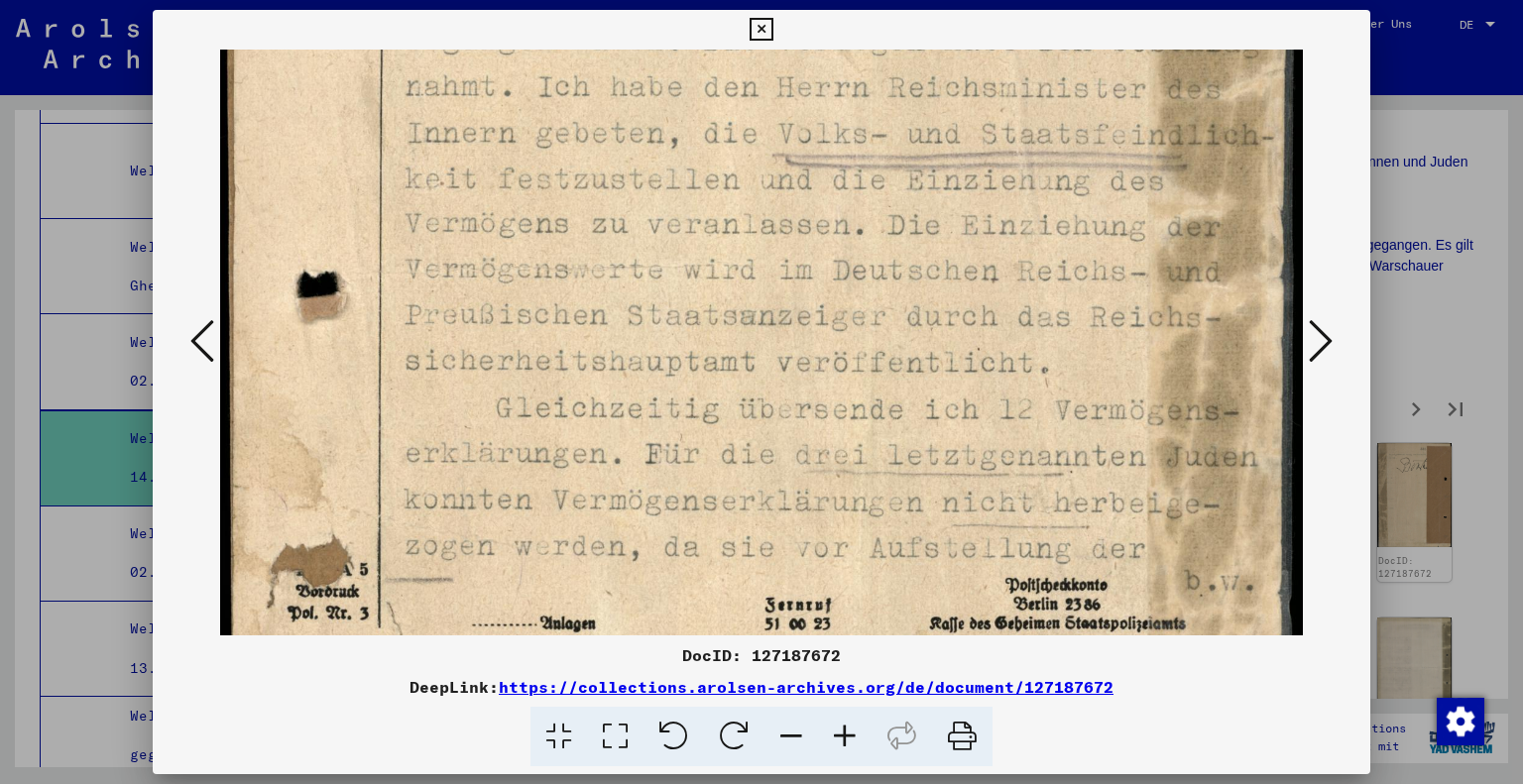 click at bounding box center (1321, 341) 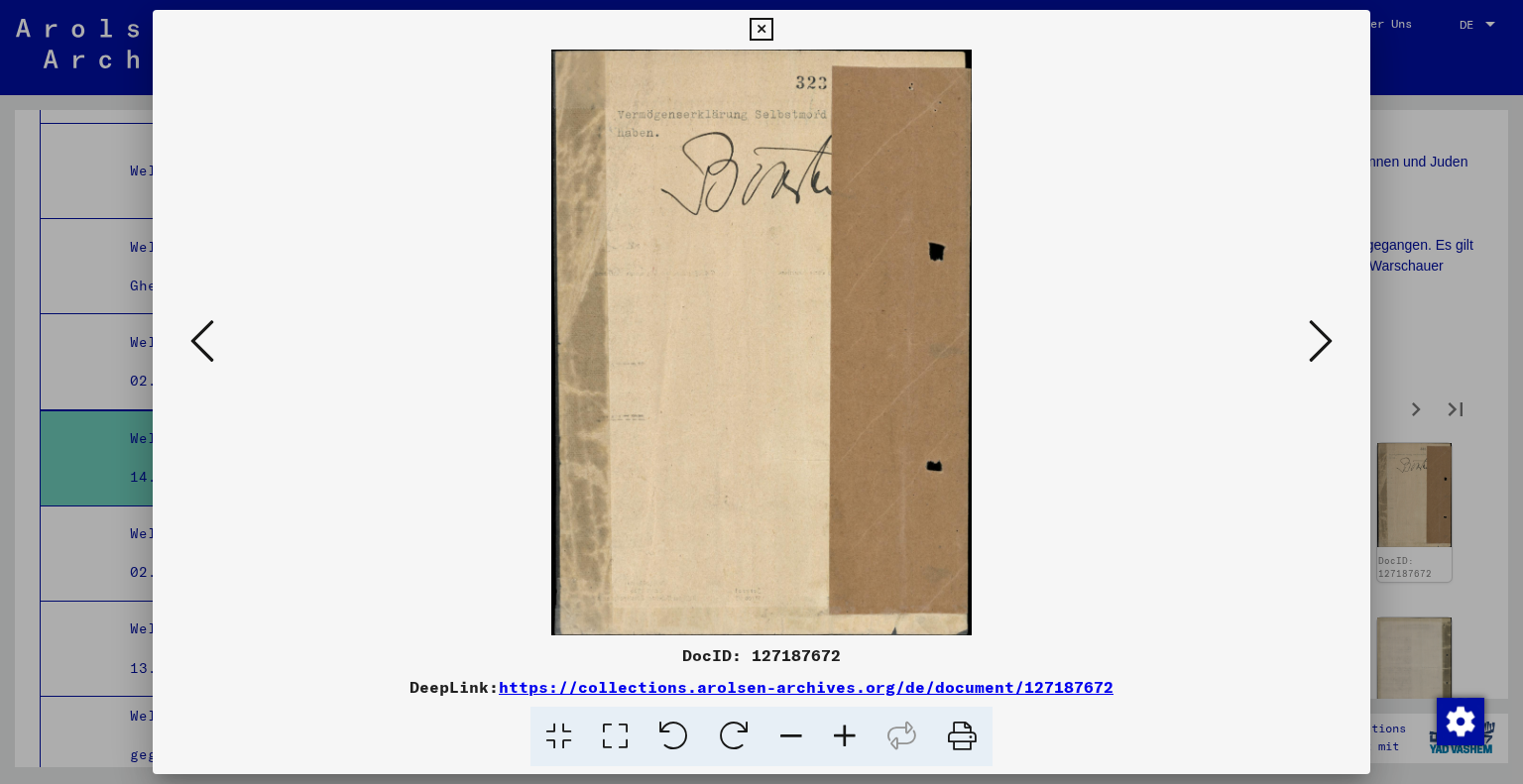 scroll, scrollTop: 0, scrollLeft: 0, axis: both 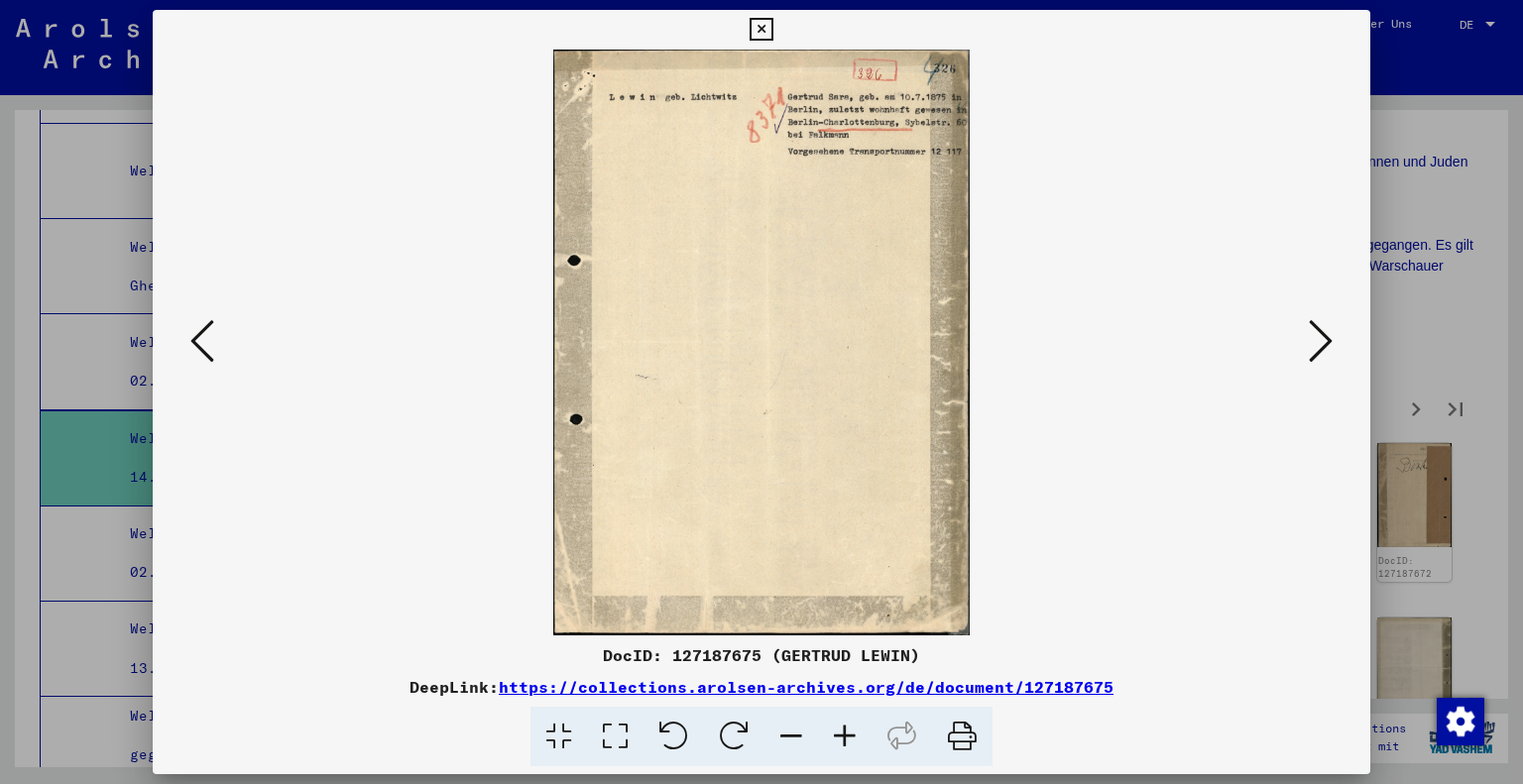 click at bounding box center [1321, 341] 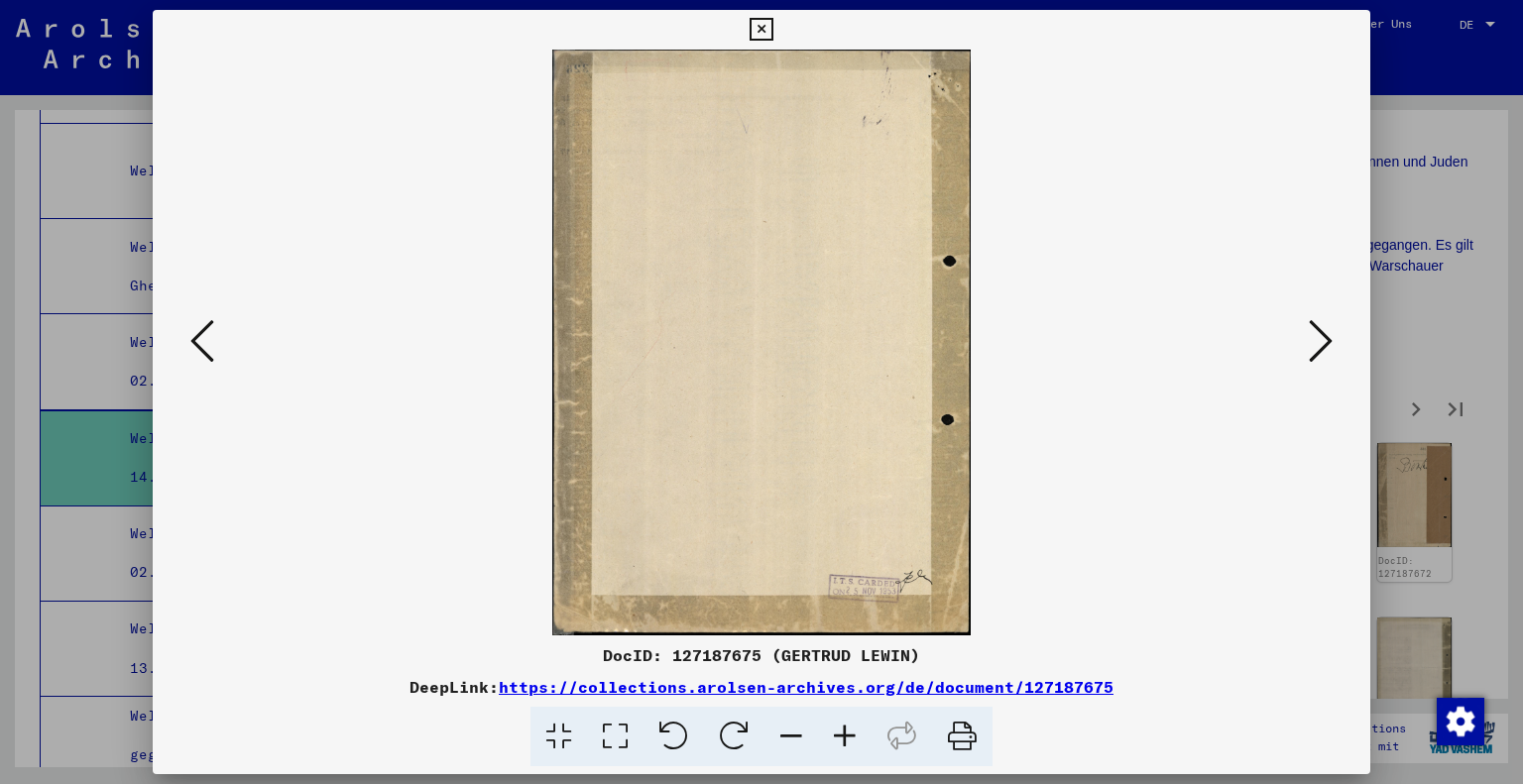 click at bounding box center [1321, 341] 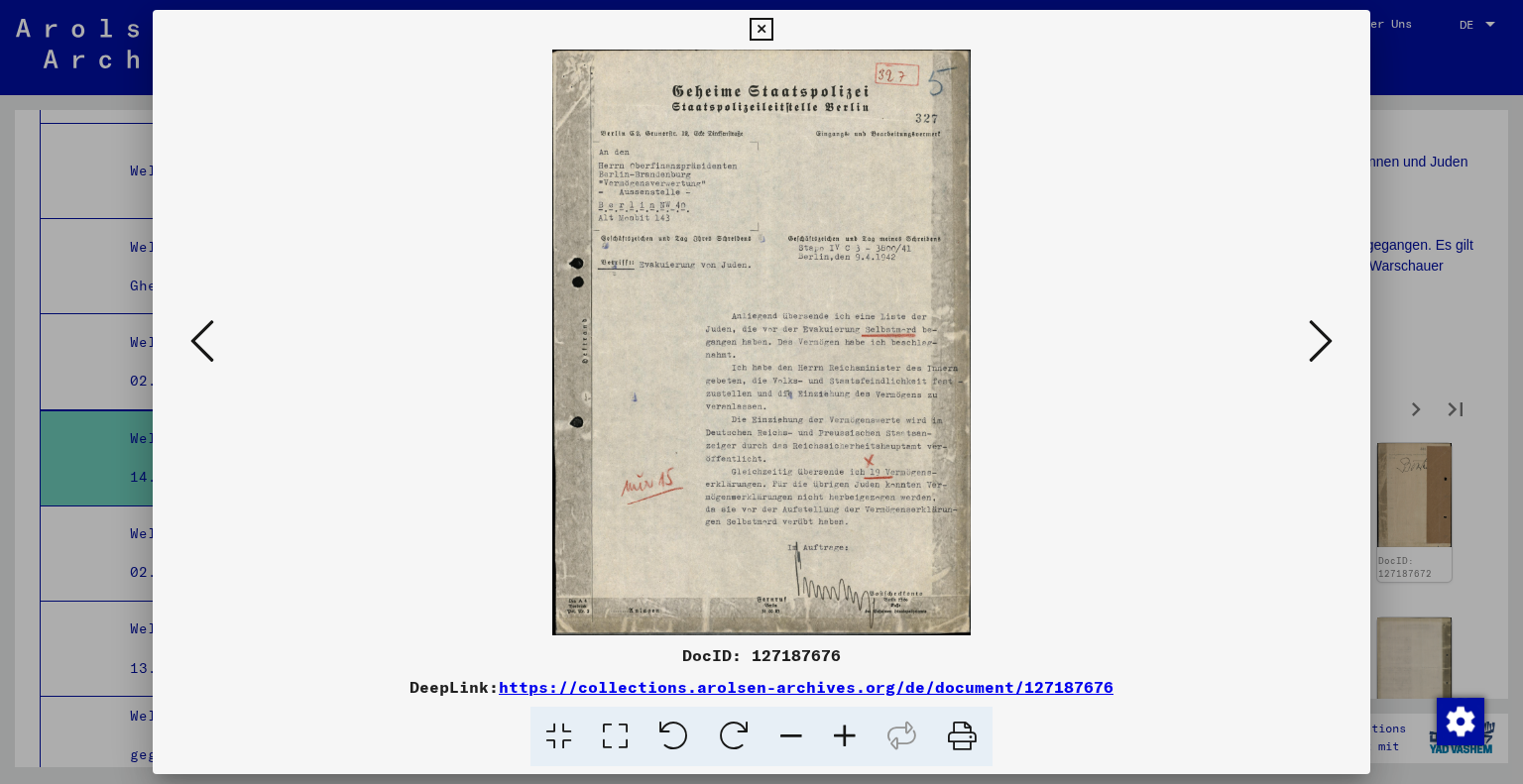 click at bounding box center [615, 736] 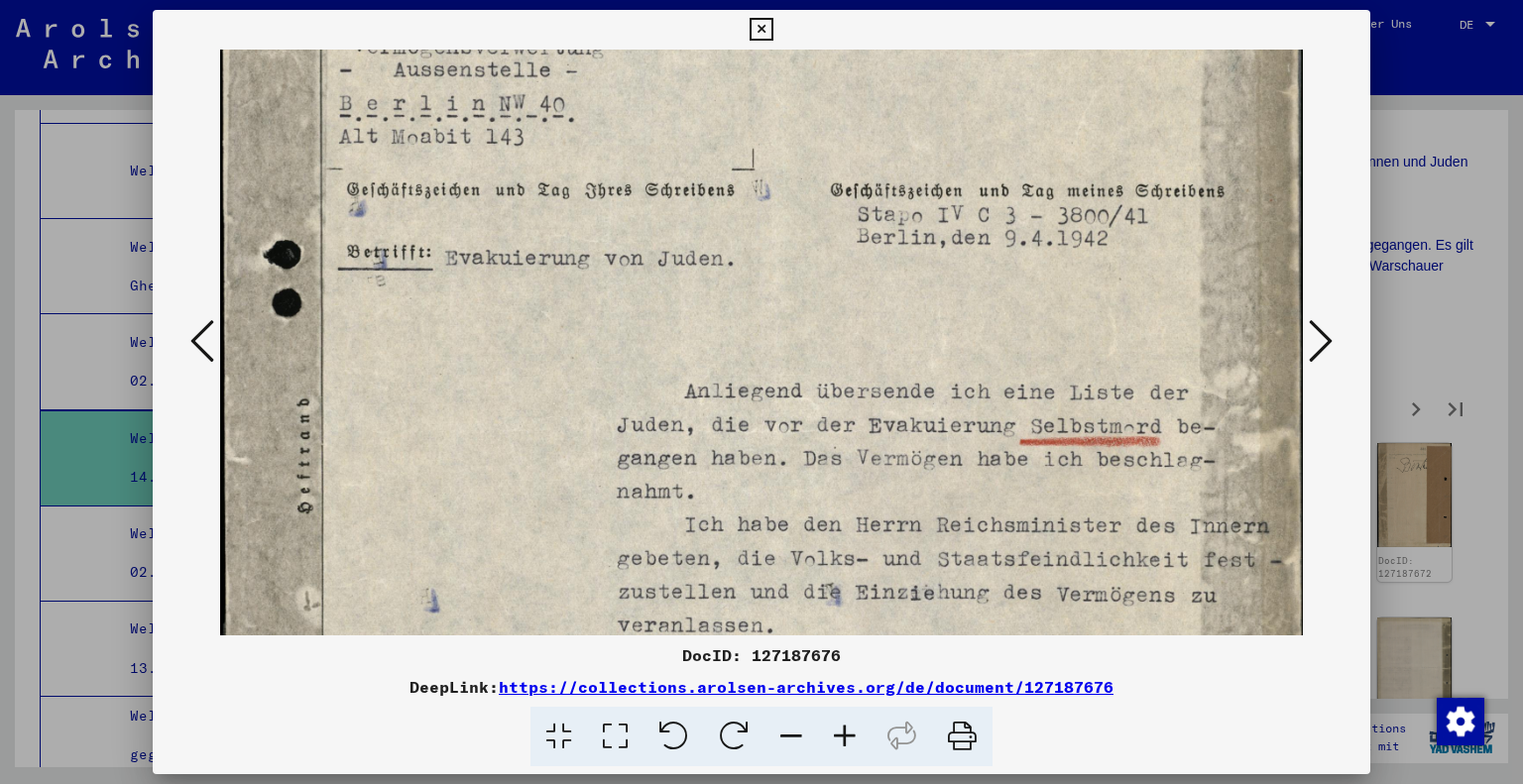 scroll, scrollTop: 364, scrollLeft: 0, axis: vertical 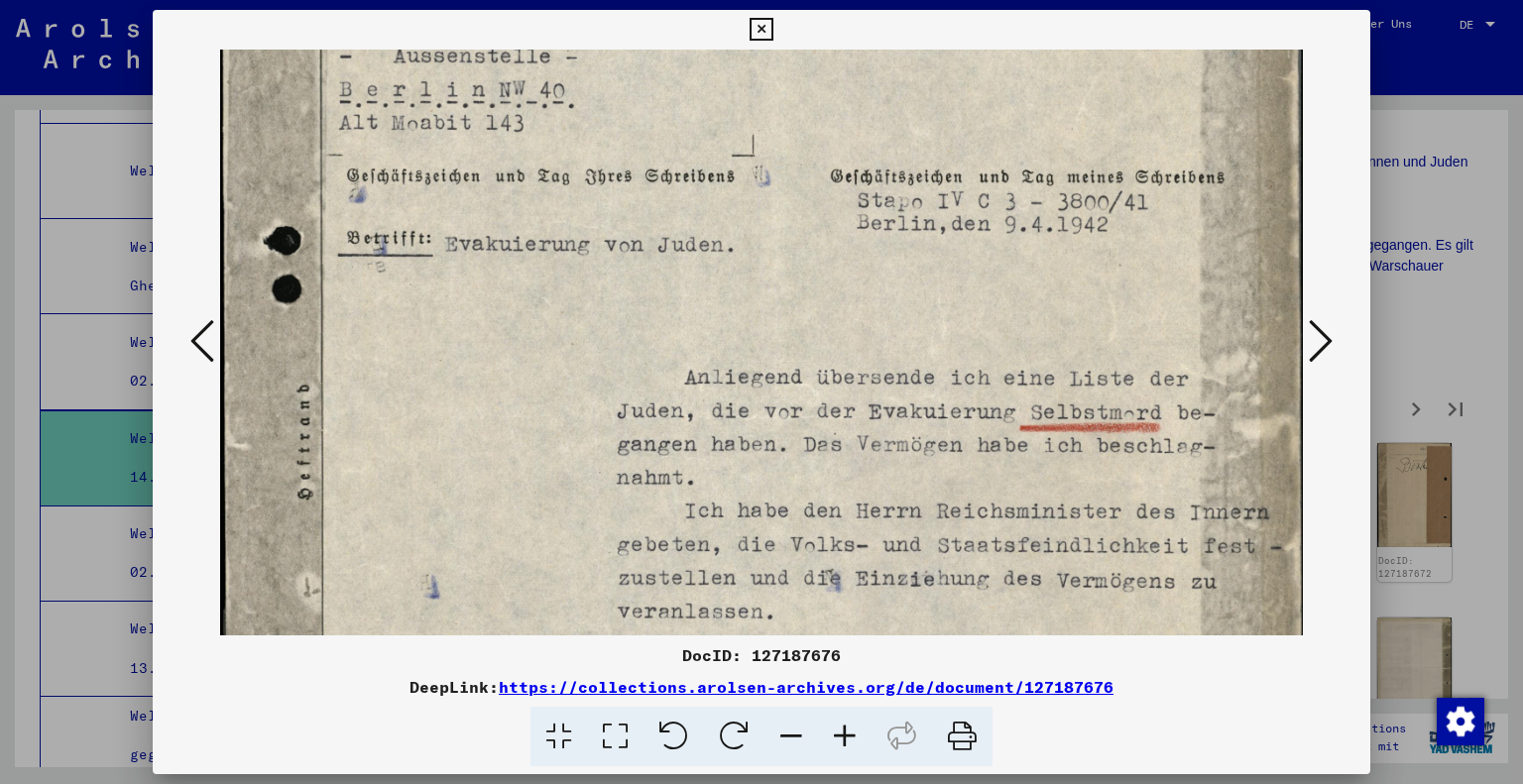 drag, startPoint x: 627, startPoint y: 532, endPoint x: 646, endPoint y: 172, distance: 360.50104 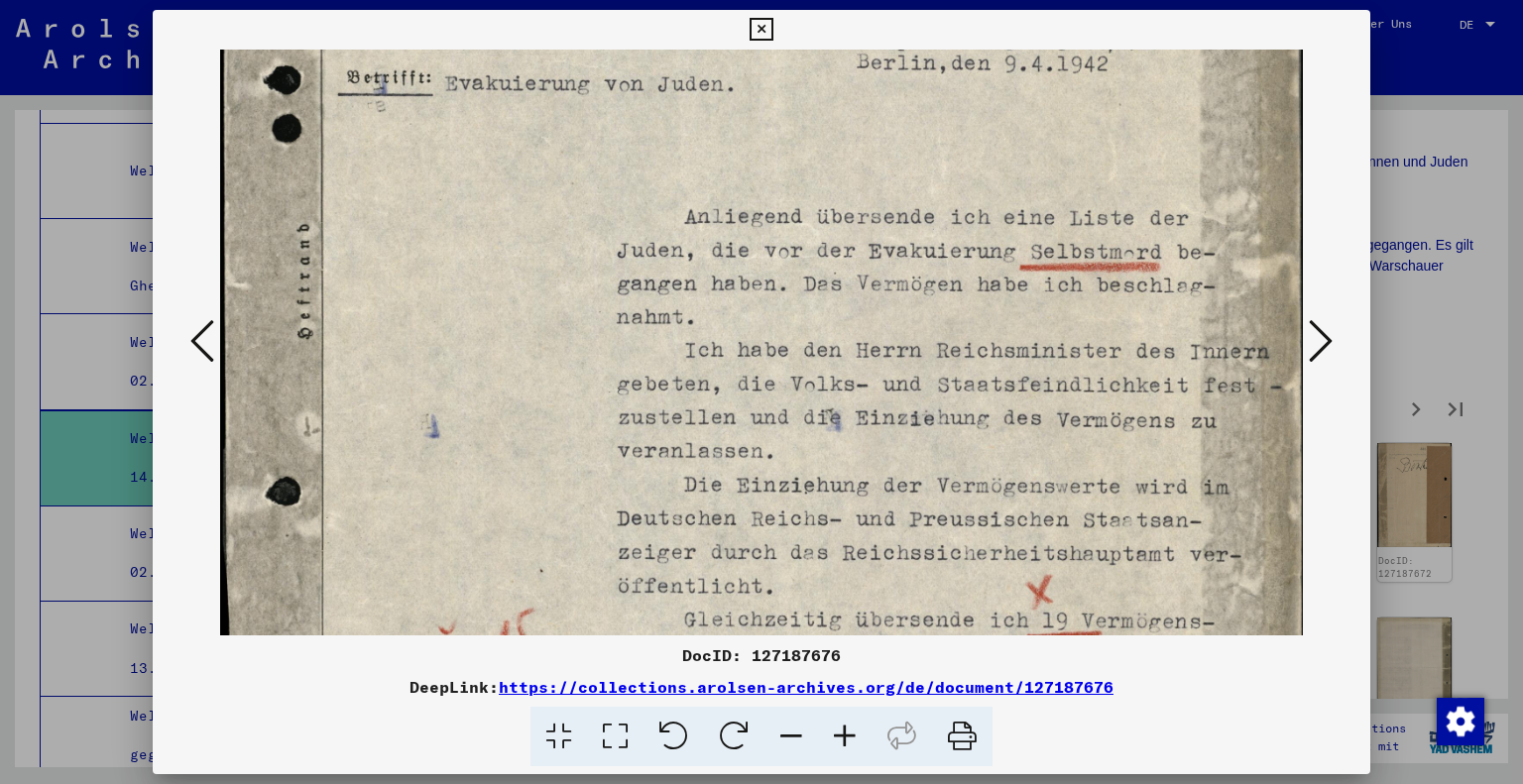 drag, startPoint x: 802, startPoint y: 497, endPoint x: 804, endPoint y: 238, distance: 259.00772 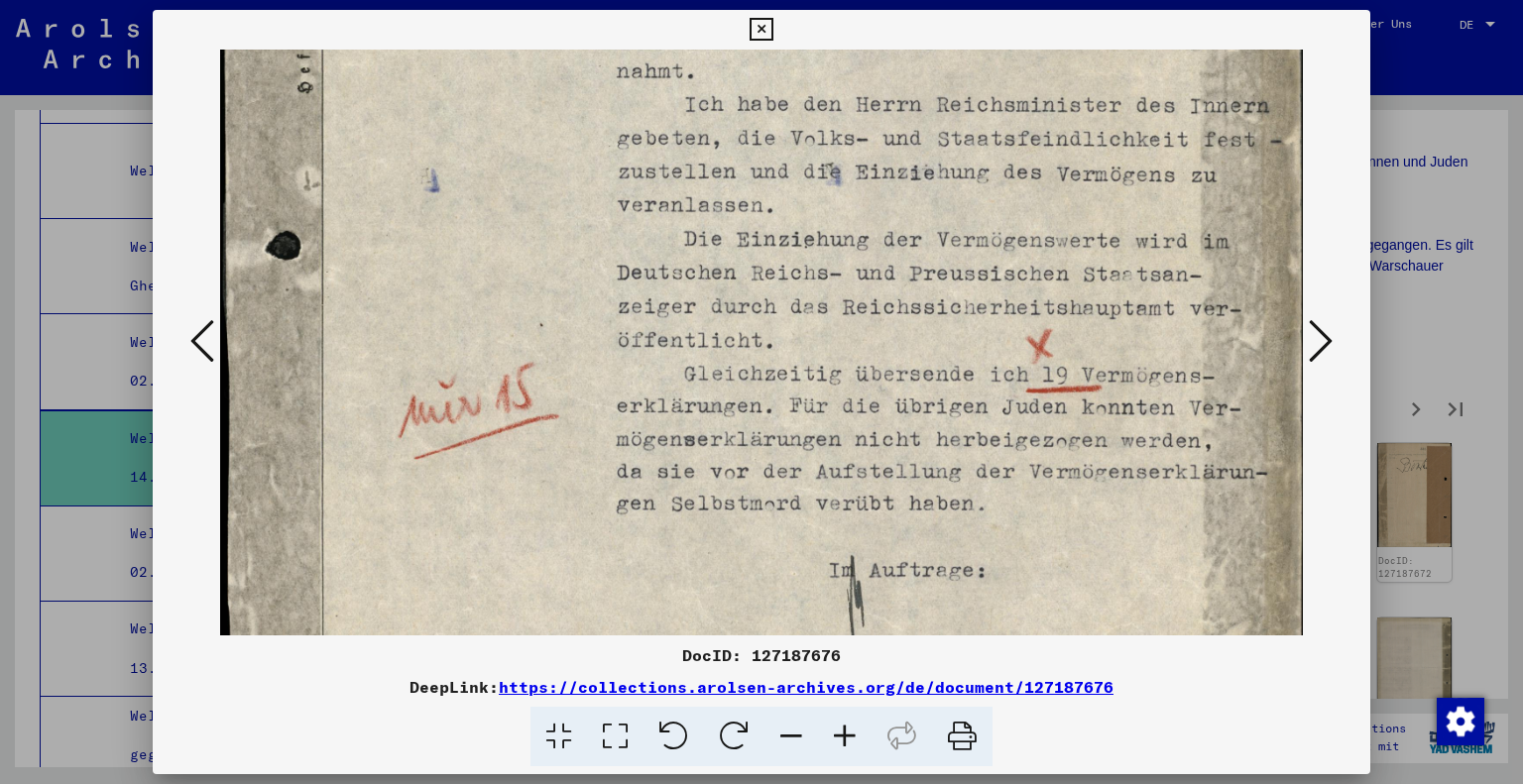 drag, startPoint x: 841, startPoint y: 451, endPoint x: 830, endPoint y: 280, distance: 171.35344 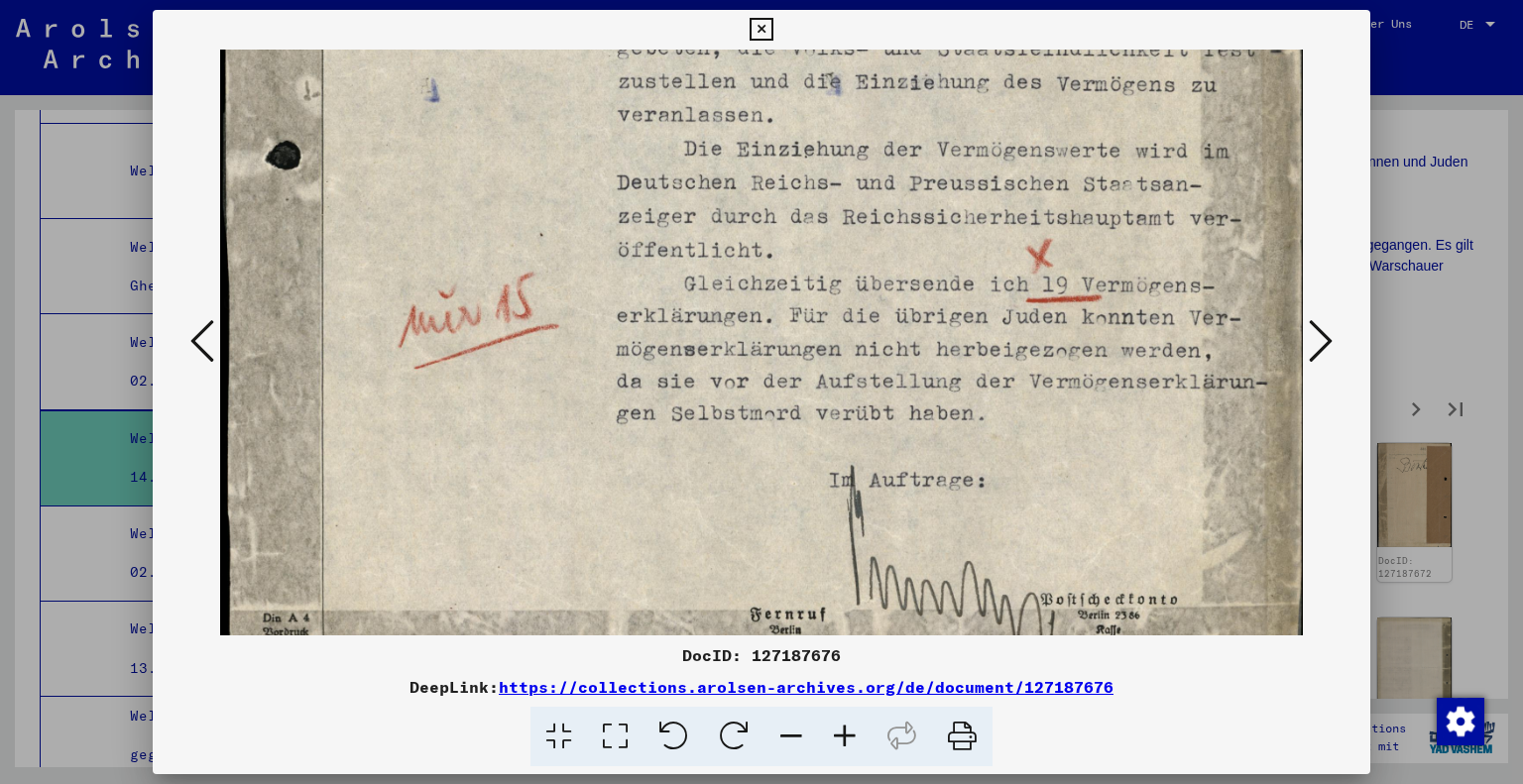 drag, startPoint x: 833, startPoint y: 431, endPoint x: 824, endPoint y: 327, distance: 104.3887 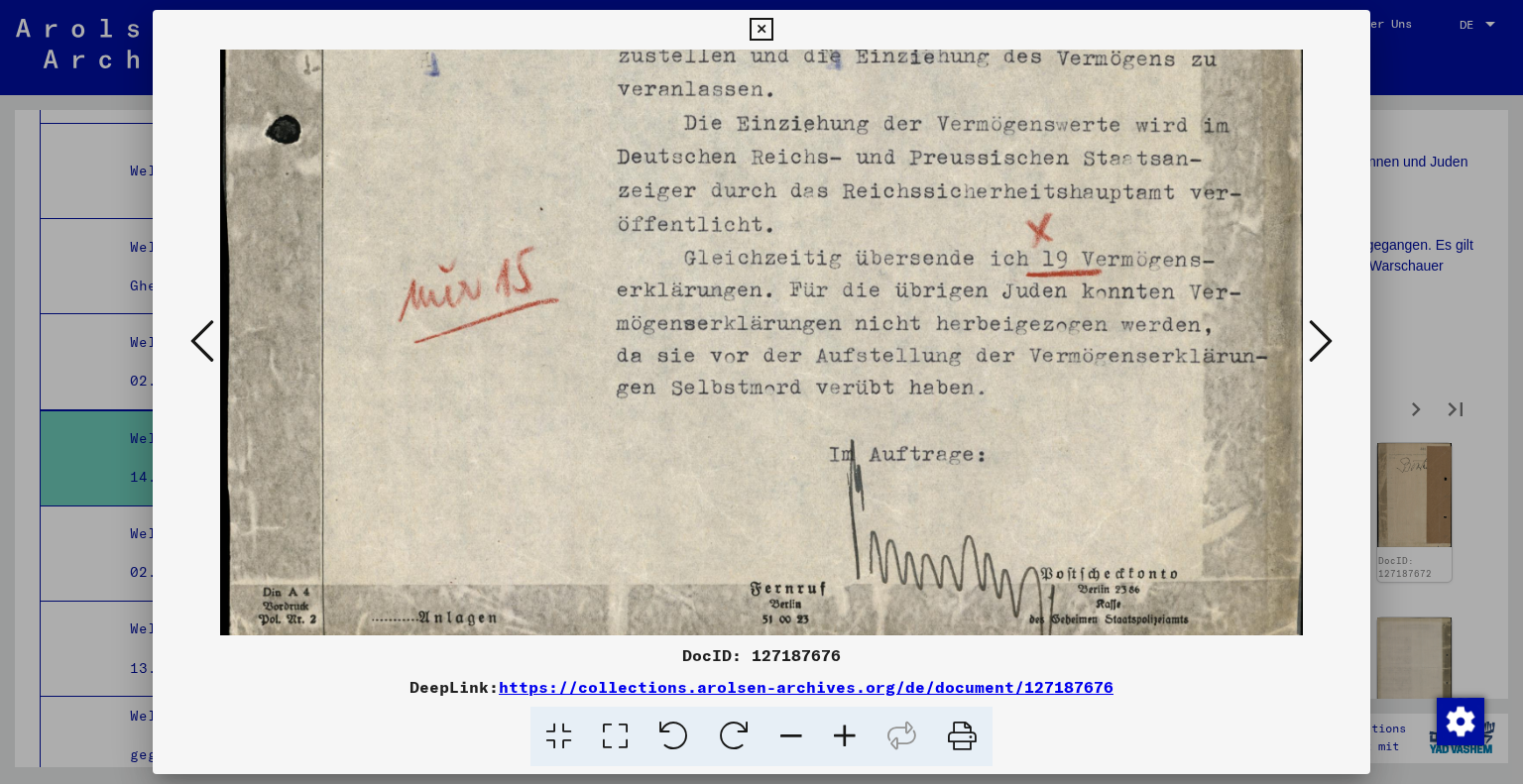 click at bounding box center (1321, 341) 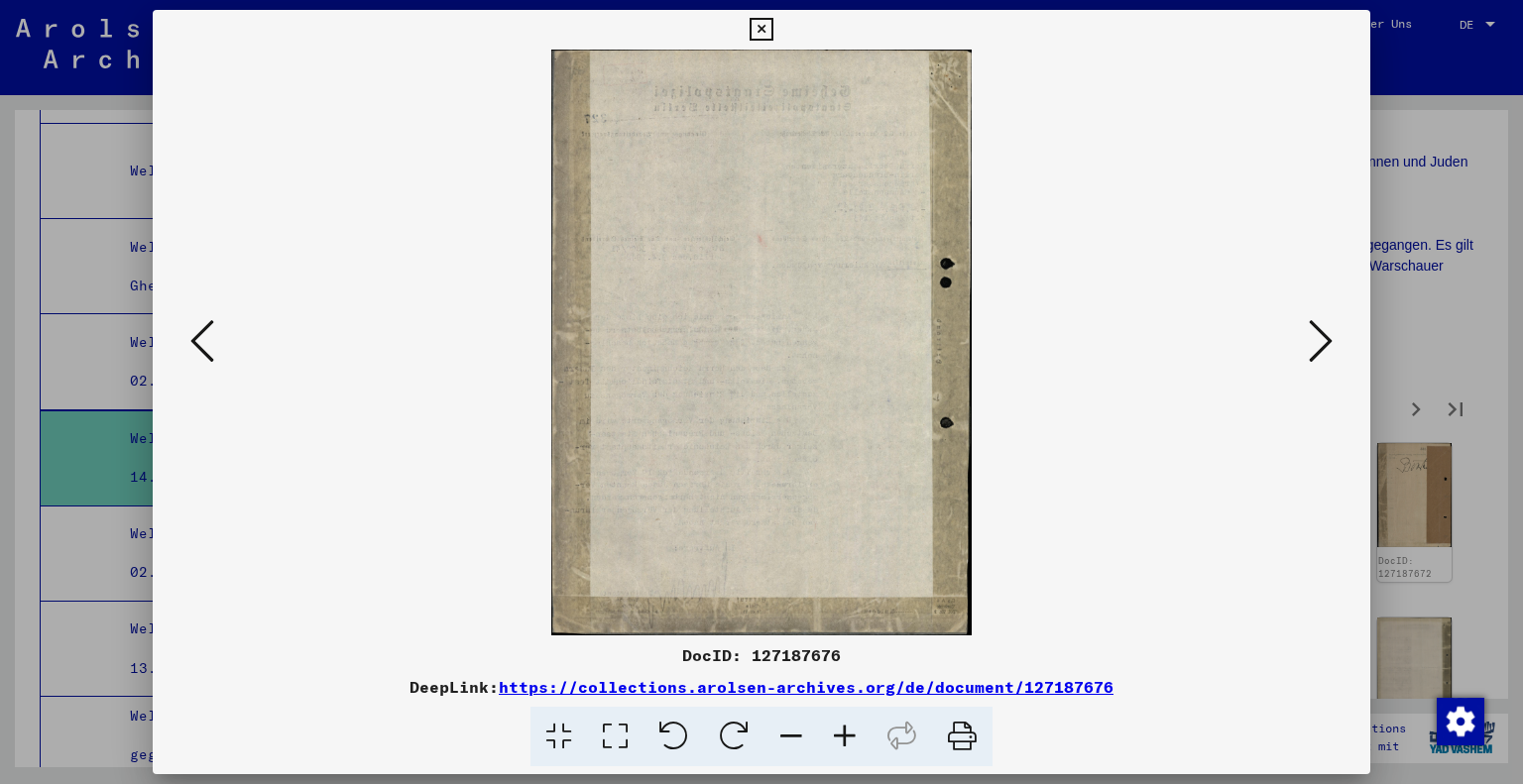scroll, scrollTop: 0, scrollLeft: 0, axis: both 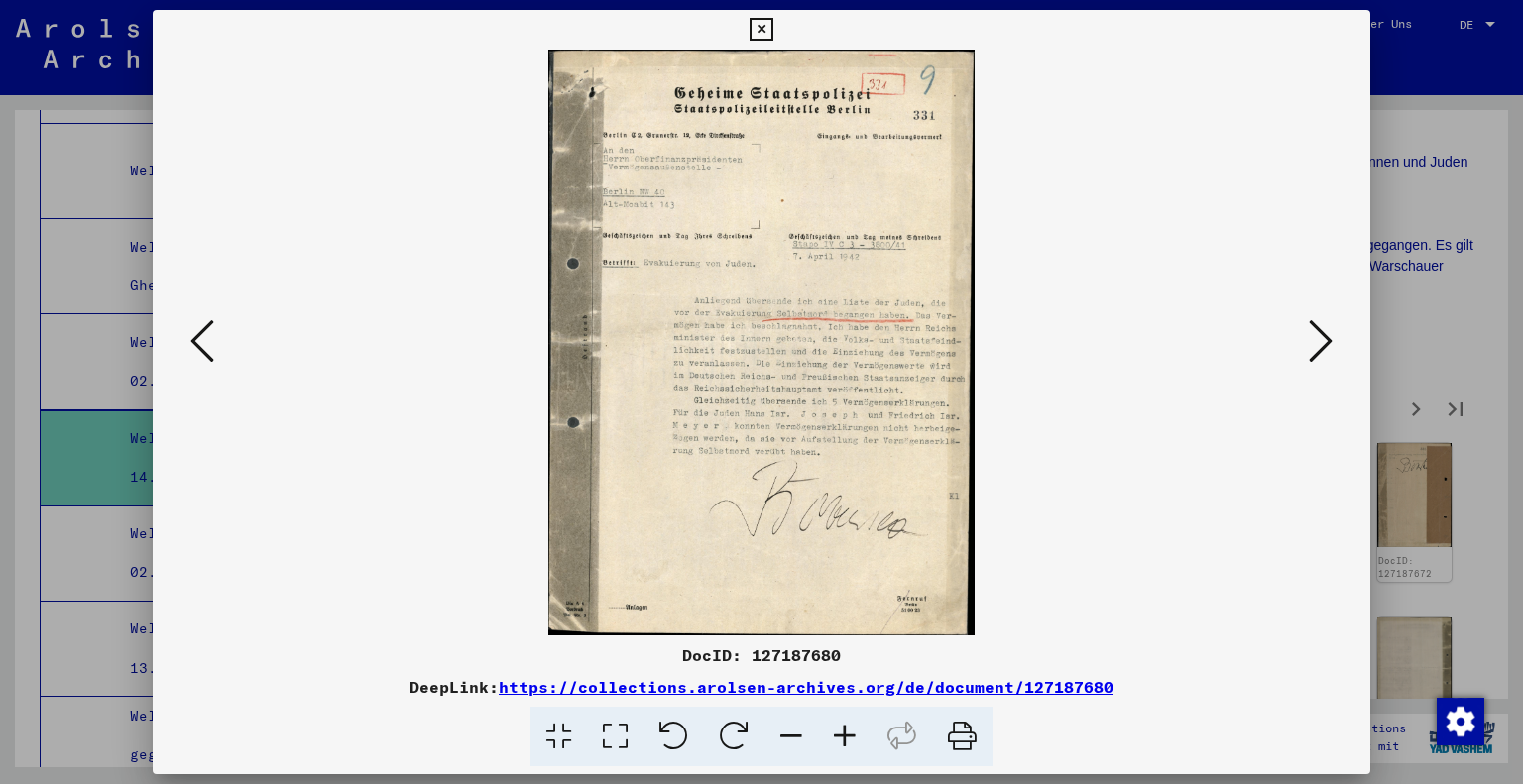 click at bounding box center (1321, 341) 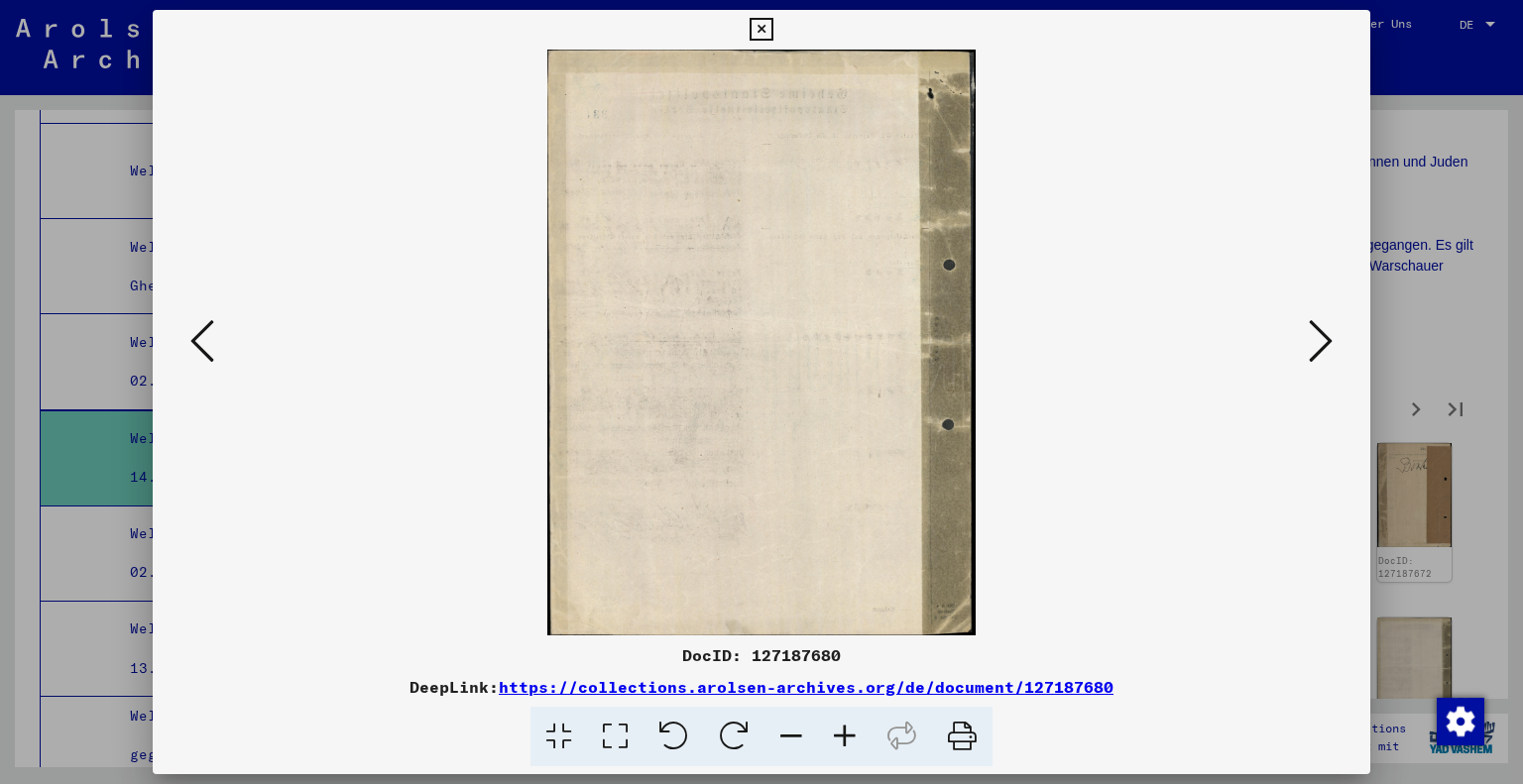 click at bounding box center [1321, 341] 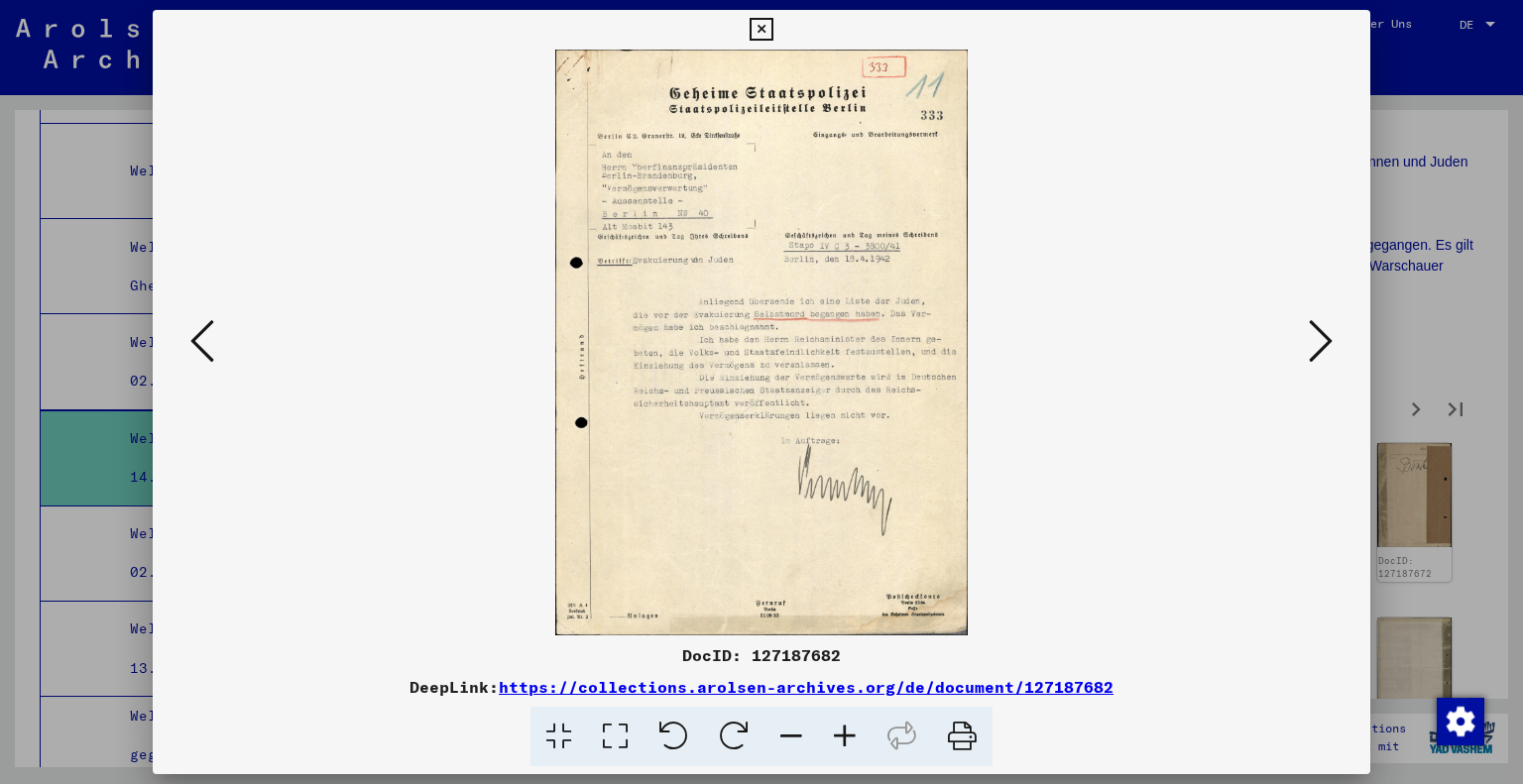 click at bounding box center (1321, 341) 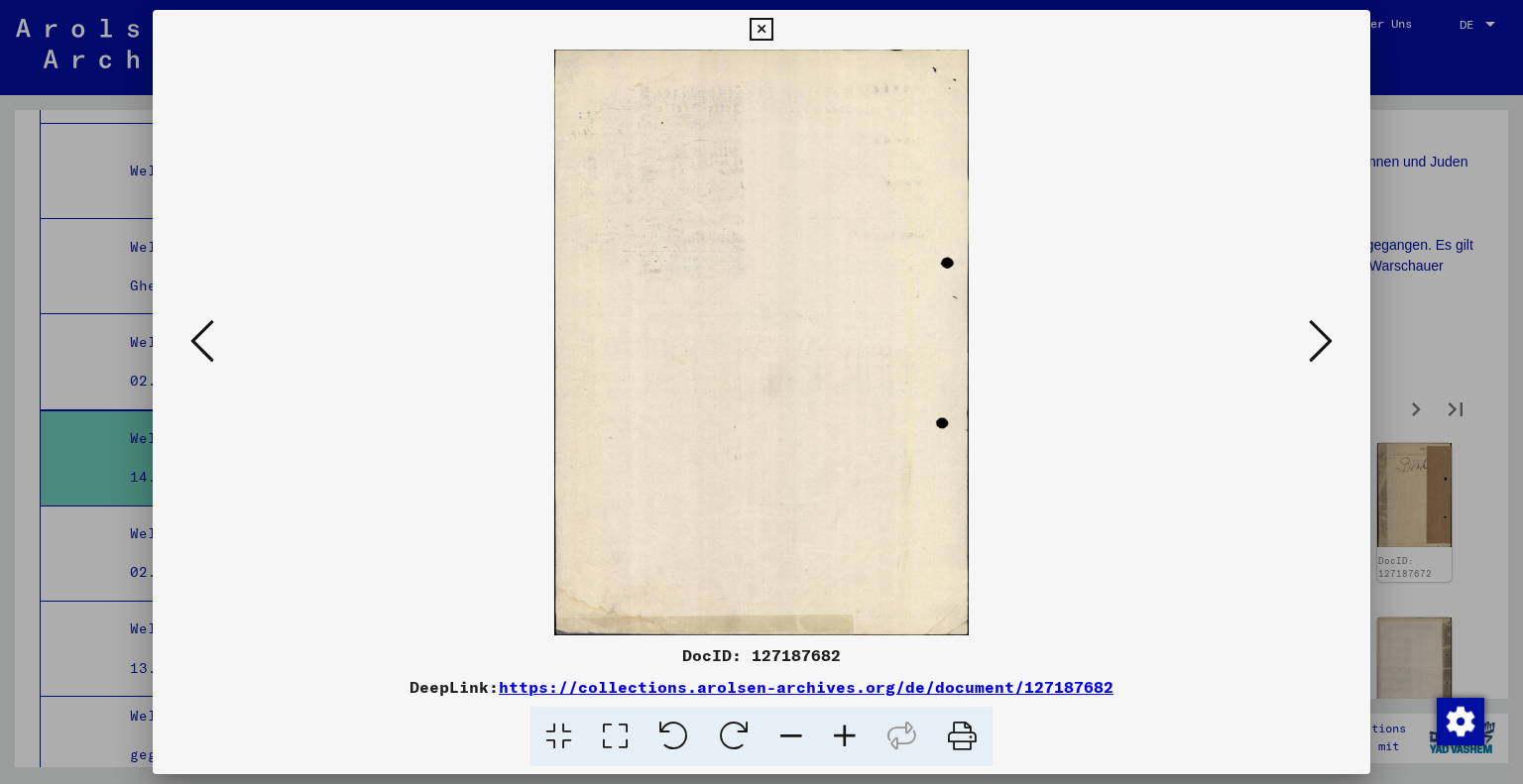 click at bounding box center (1321, 341) 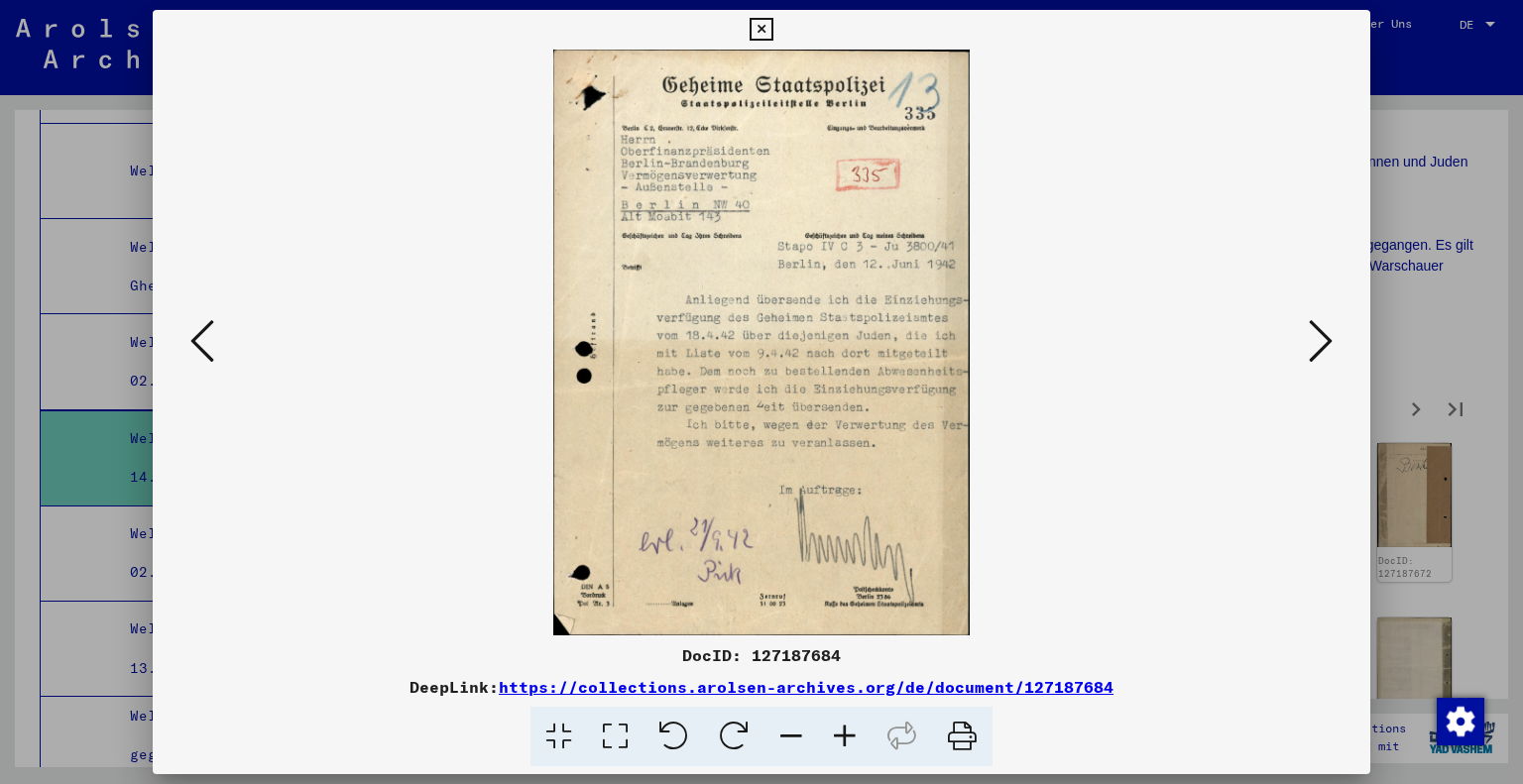 click at bounding box center (1321, 341) 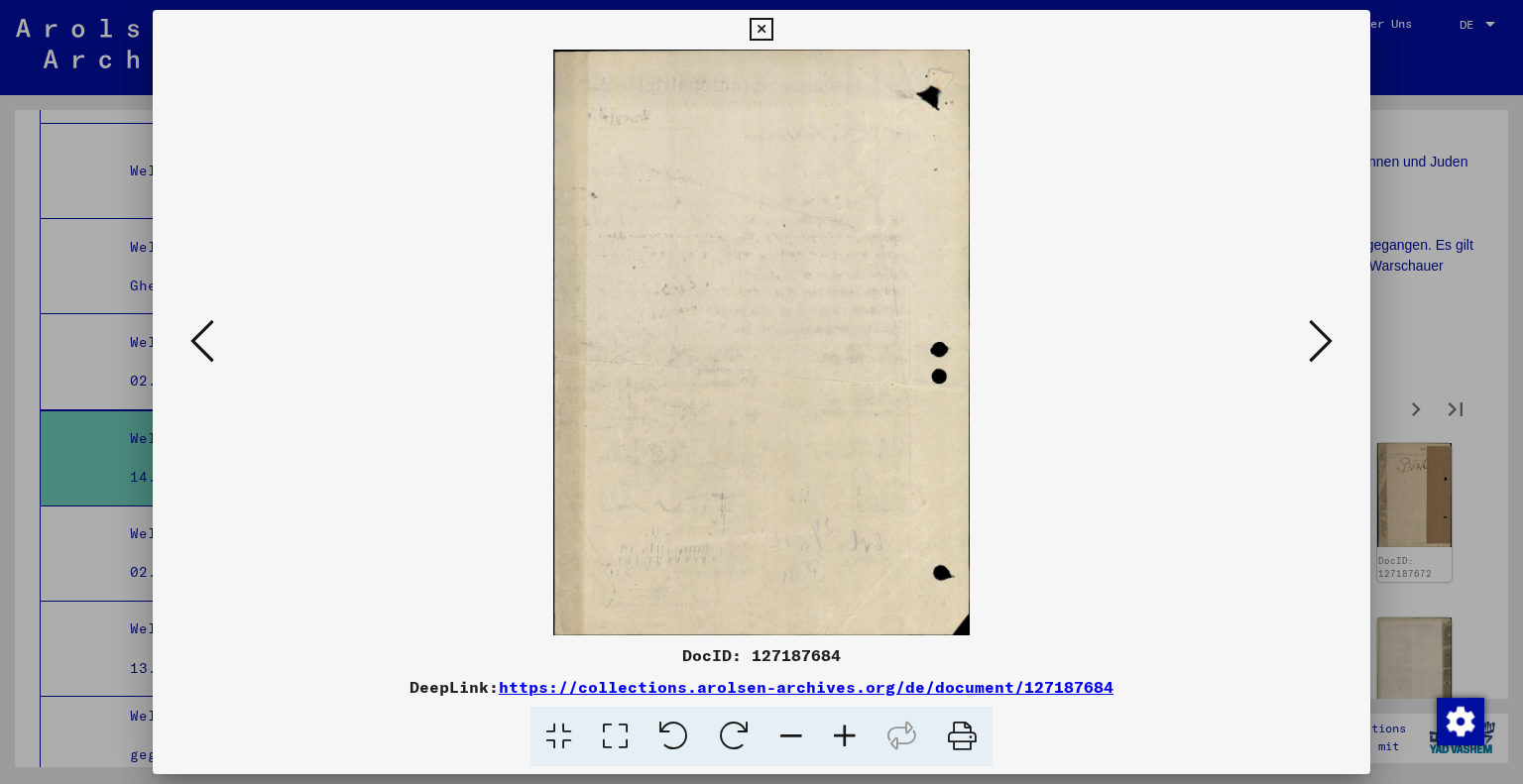 click at bounding box center [1321, 341] 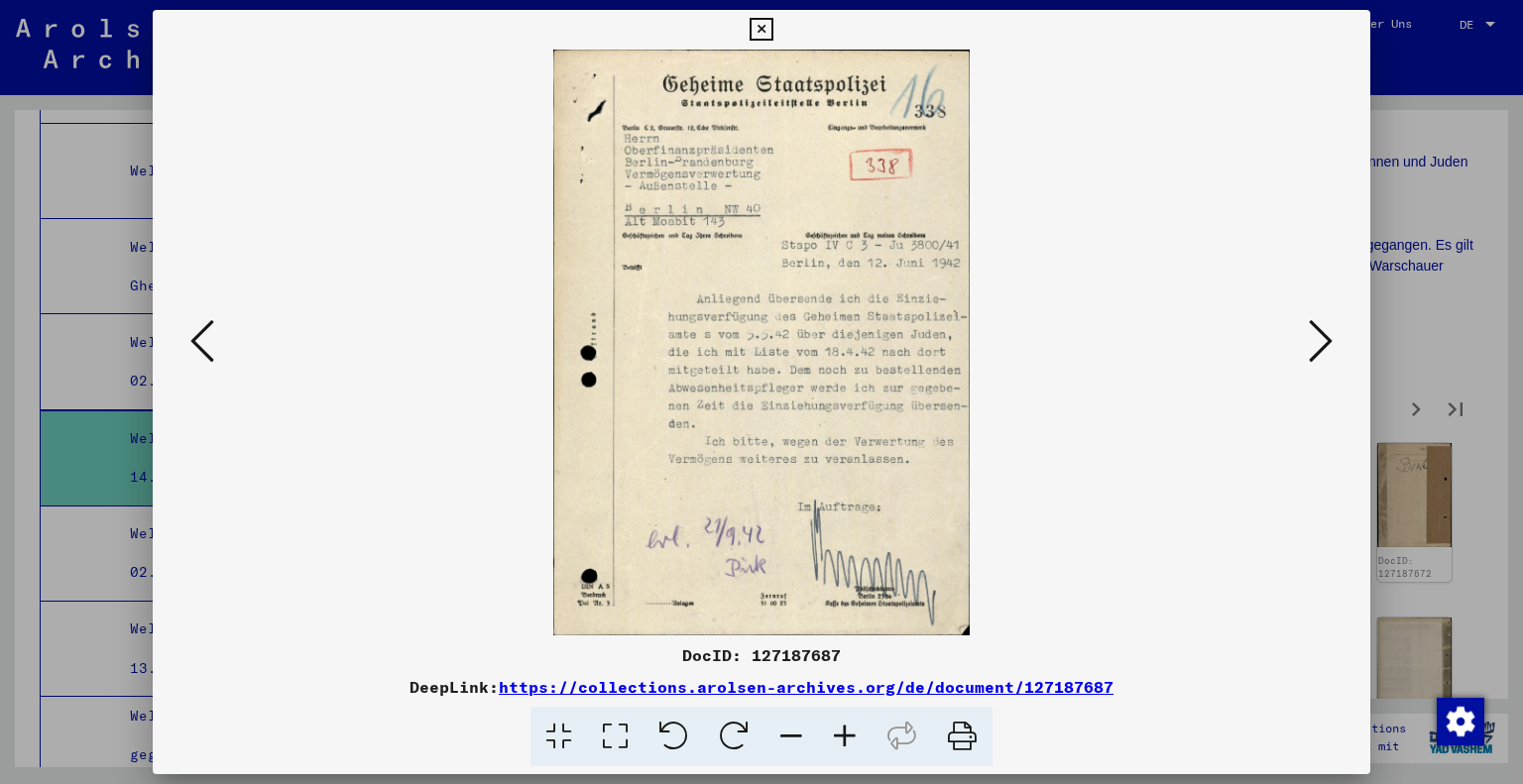 click at bounding box center (1321, 341) 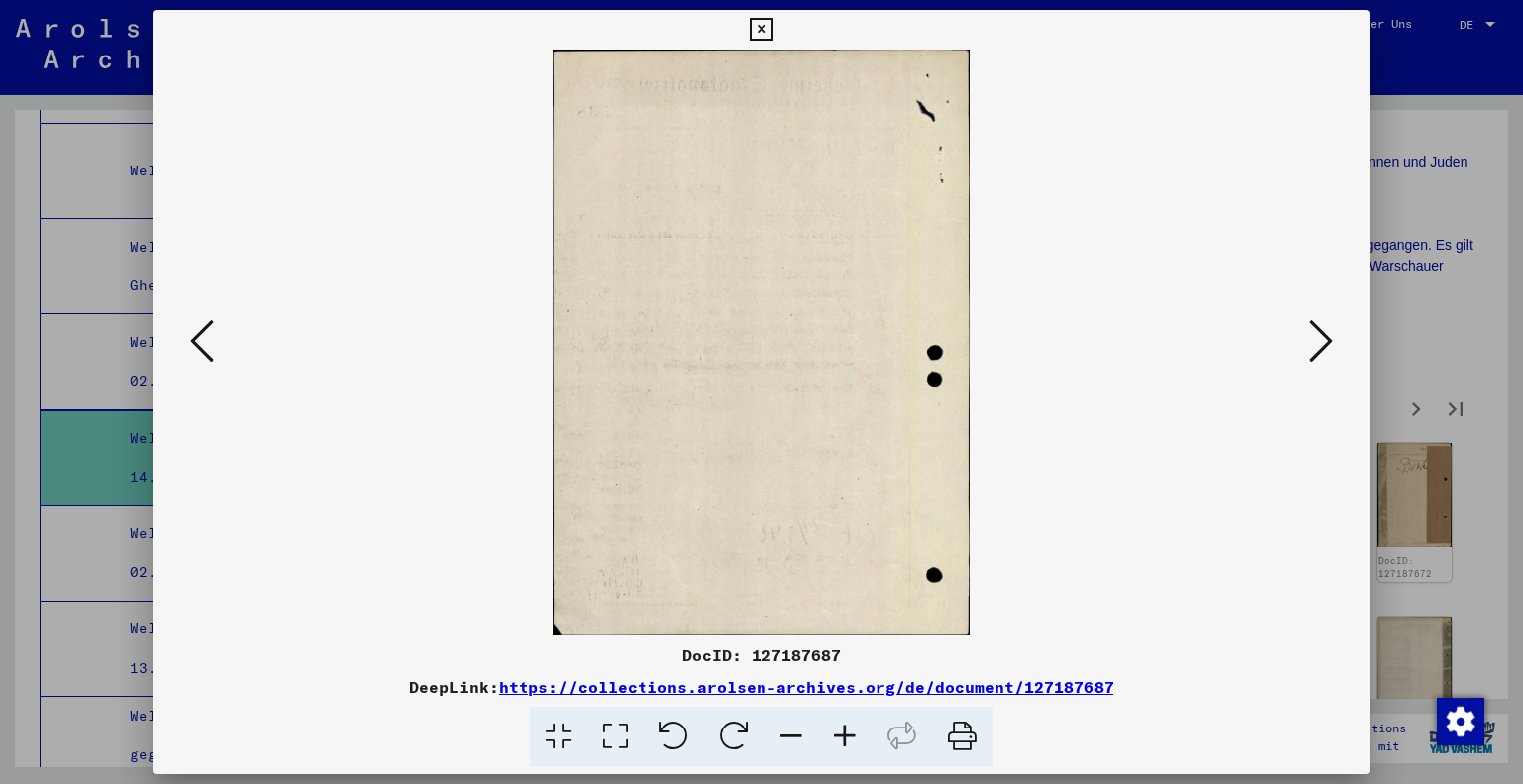 click at bounding box center (1321, 341) 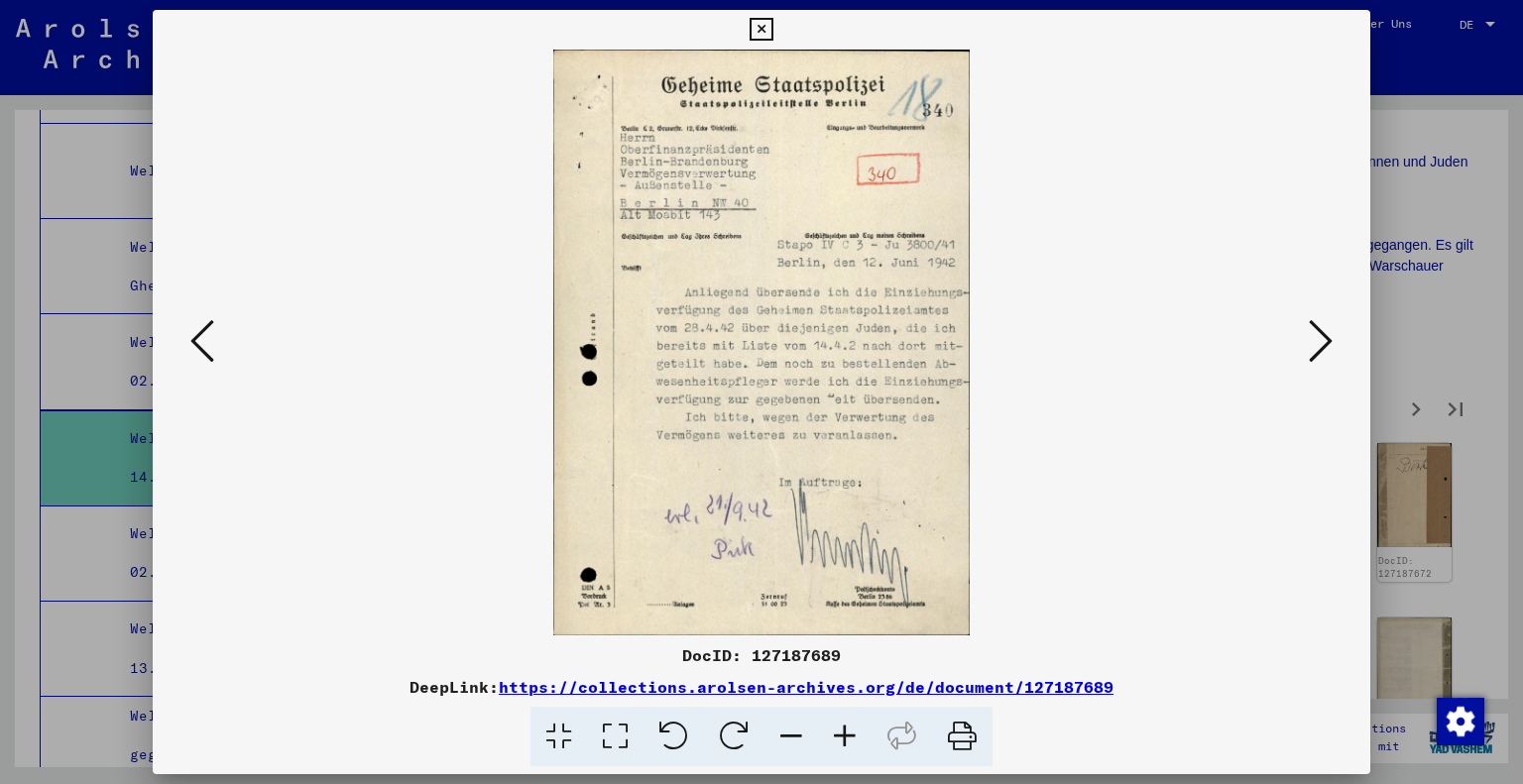 click at bounding box center [1321, 341] 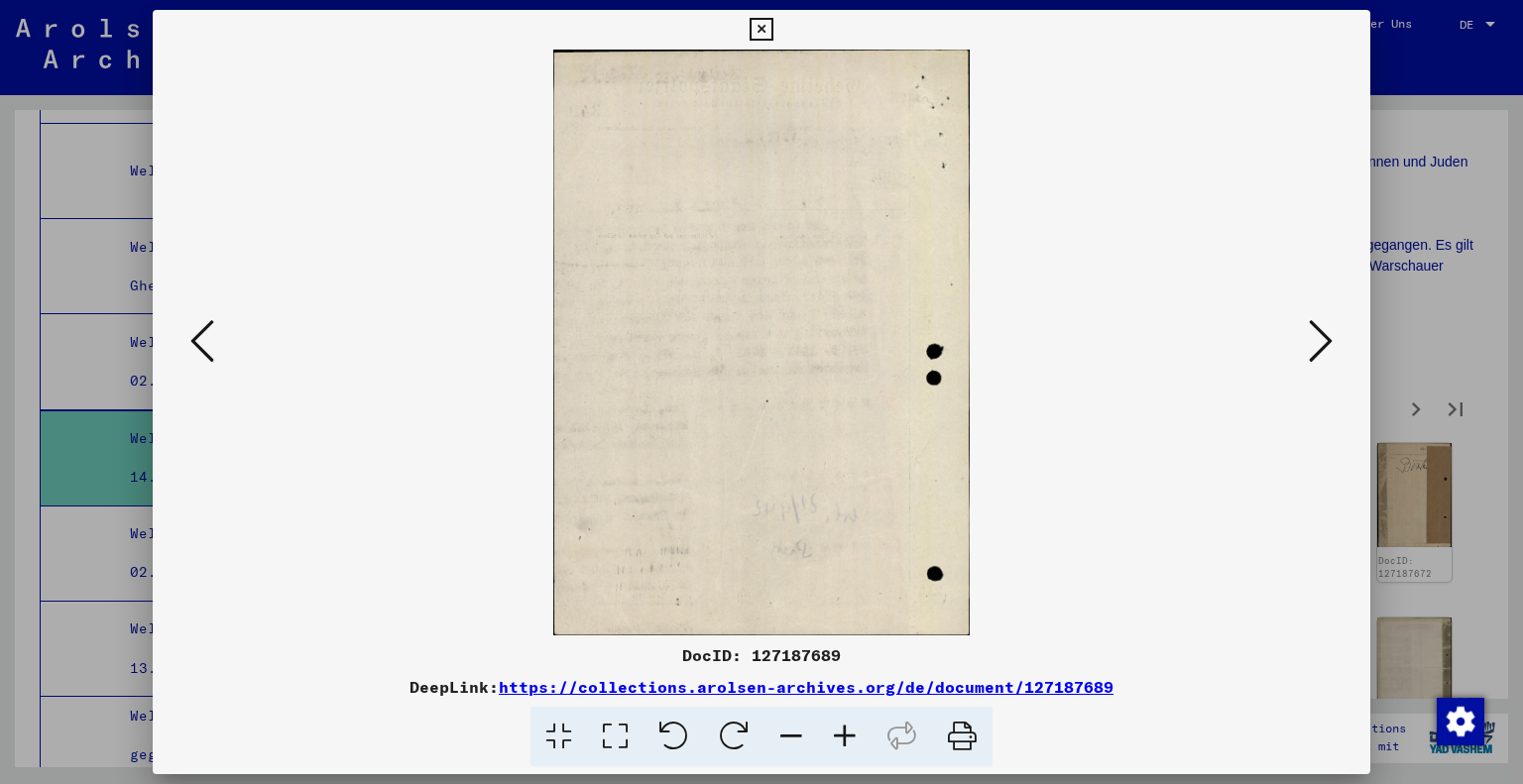 click at bounding box center (1321, 341) 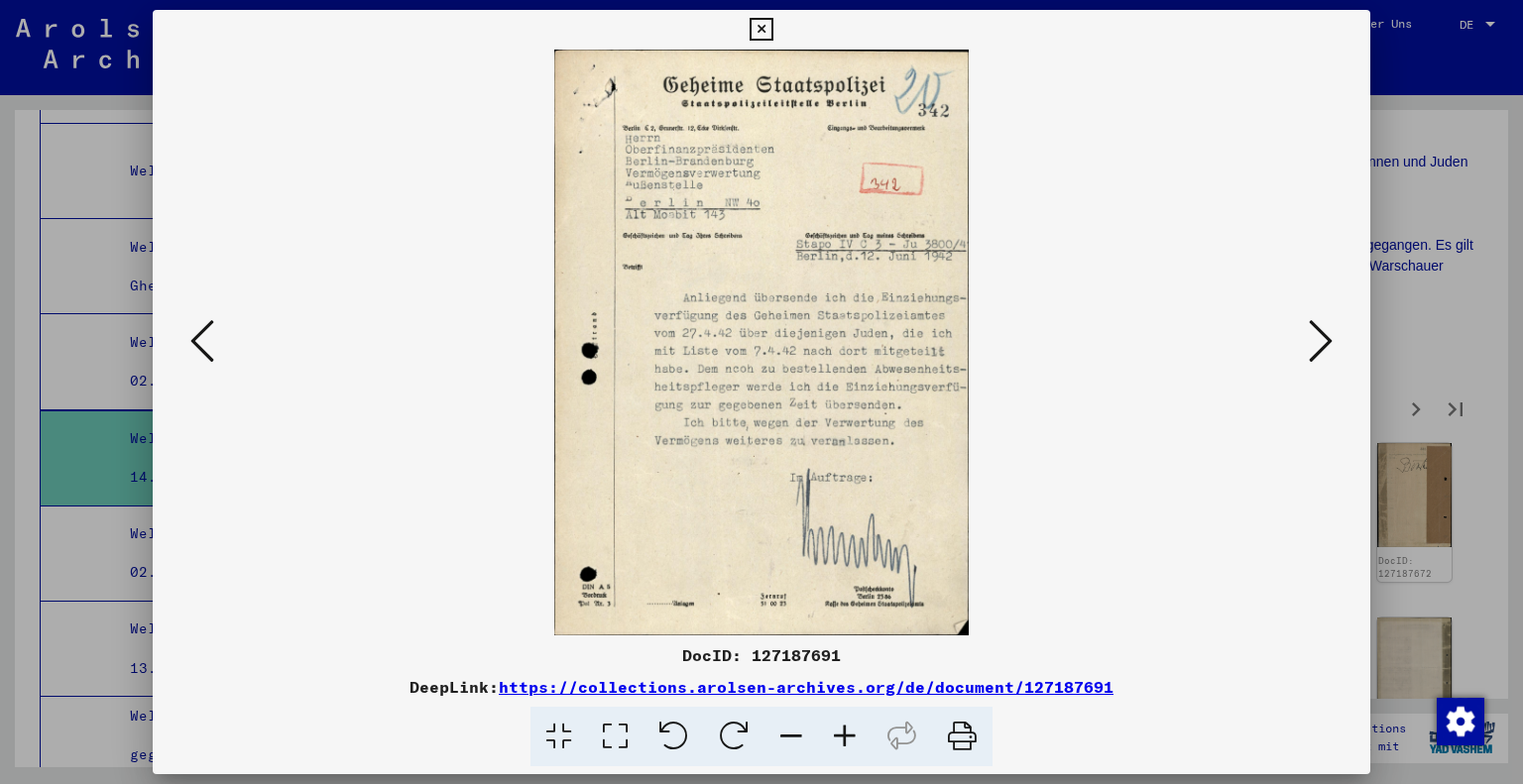 click at bounding box center (1321, 341) 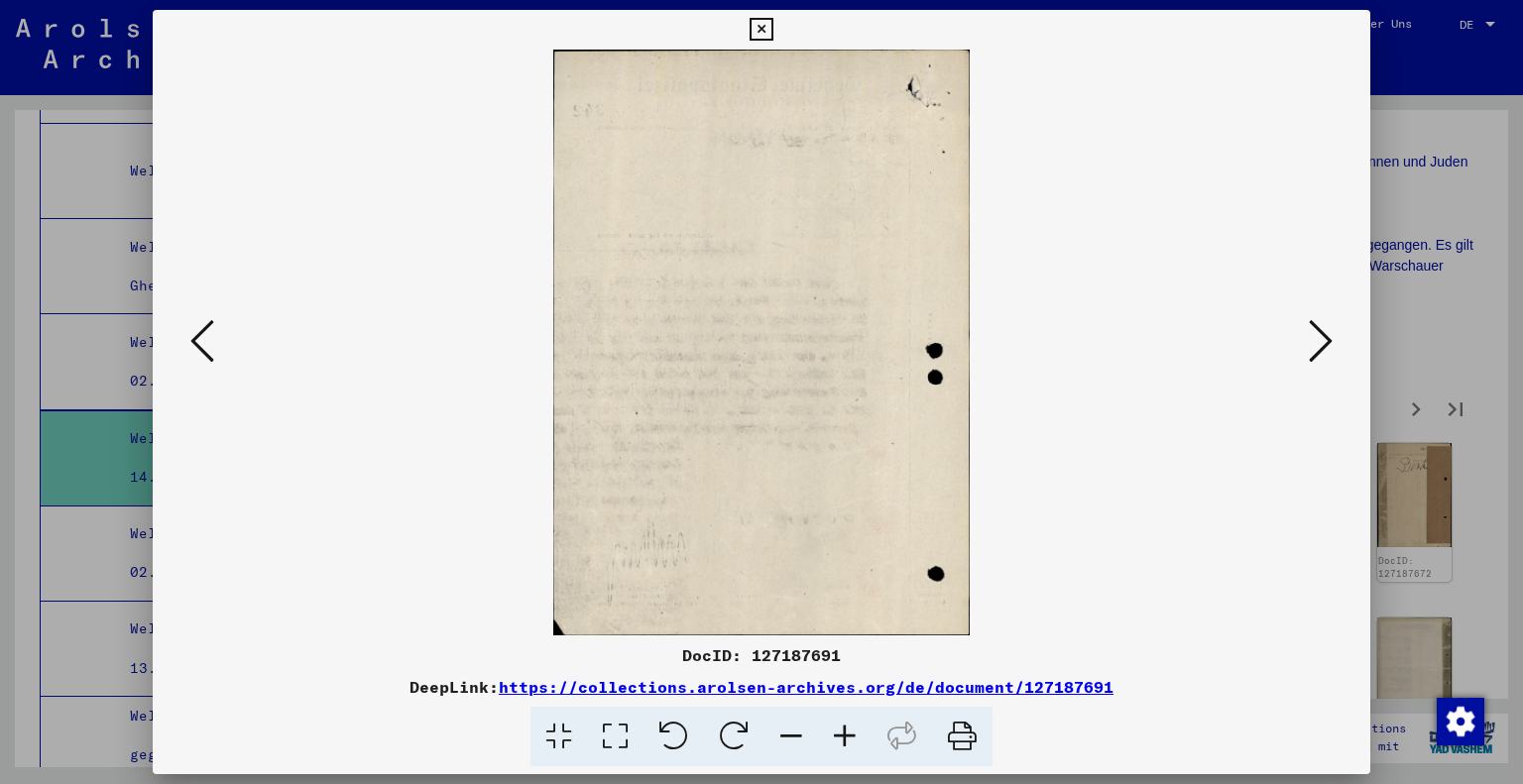 click at bounding box center [1321, 341] 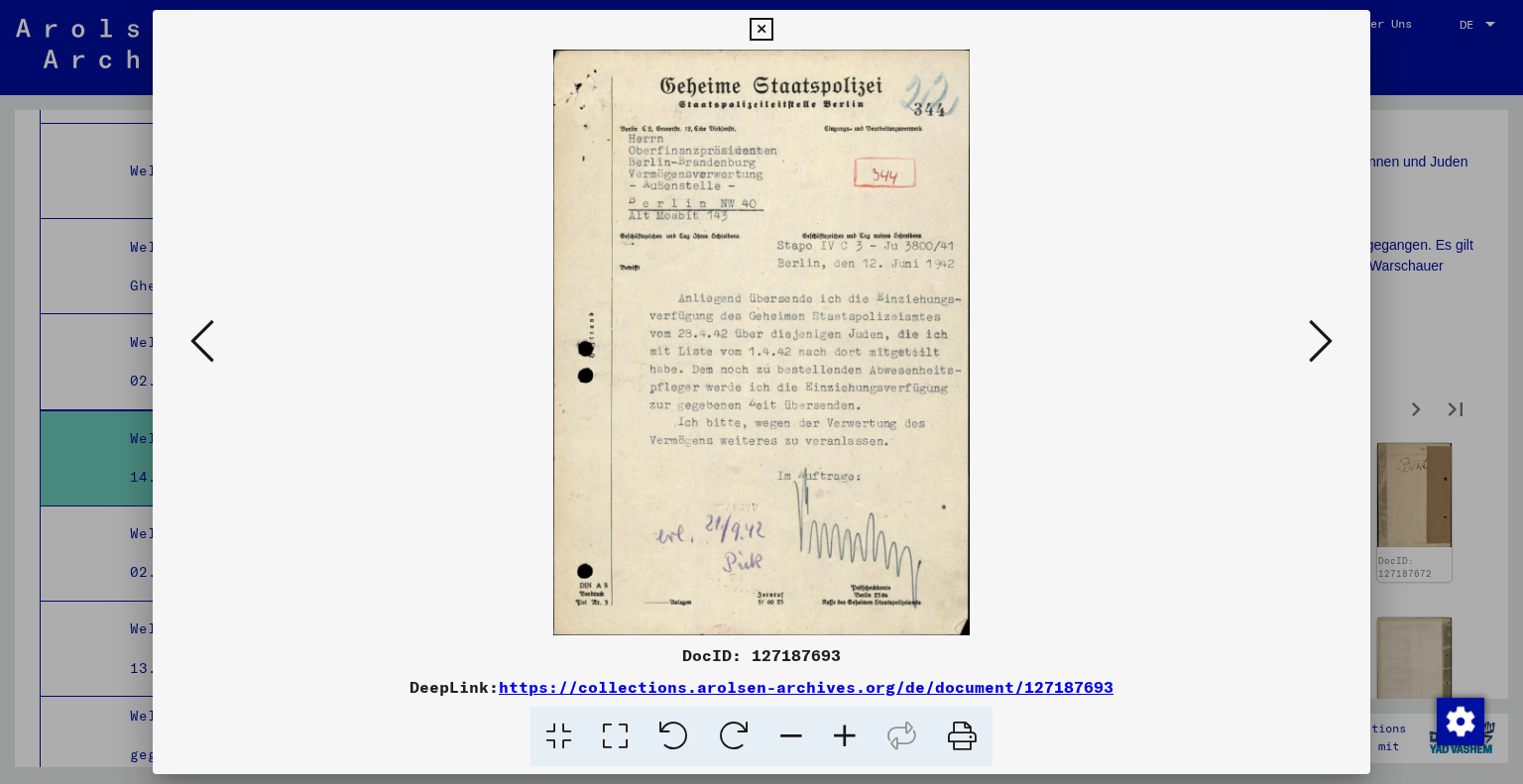 click at bounding box center [1321, 341] 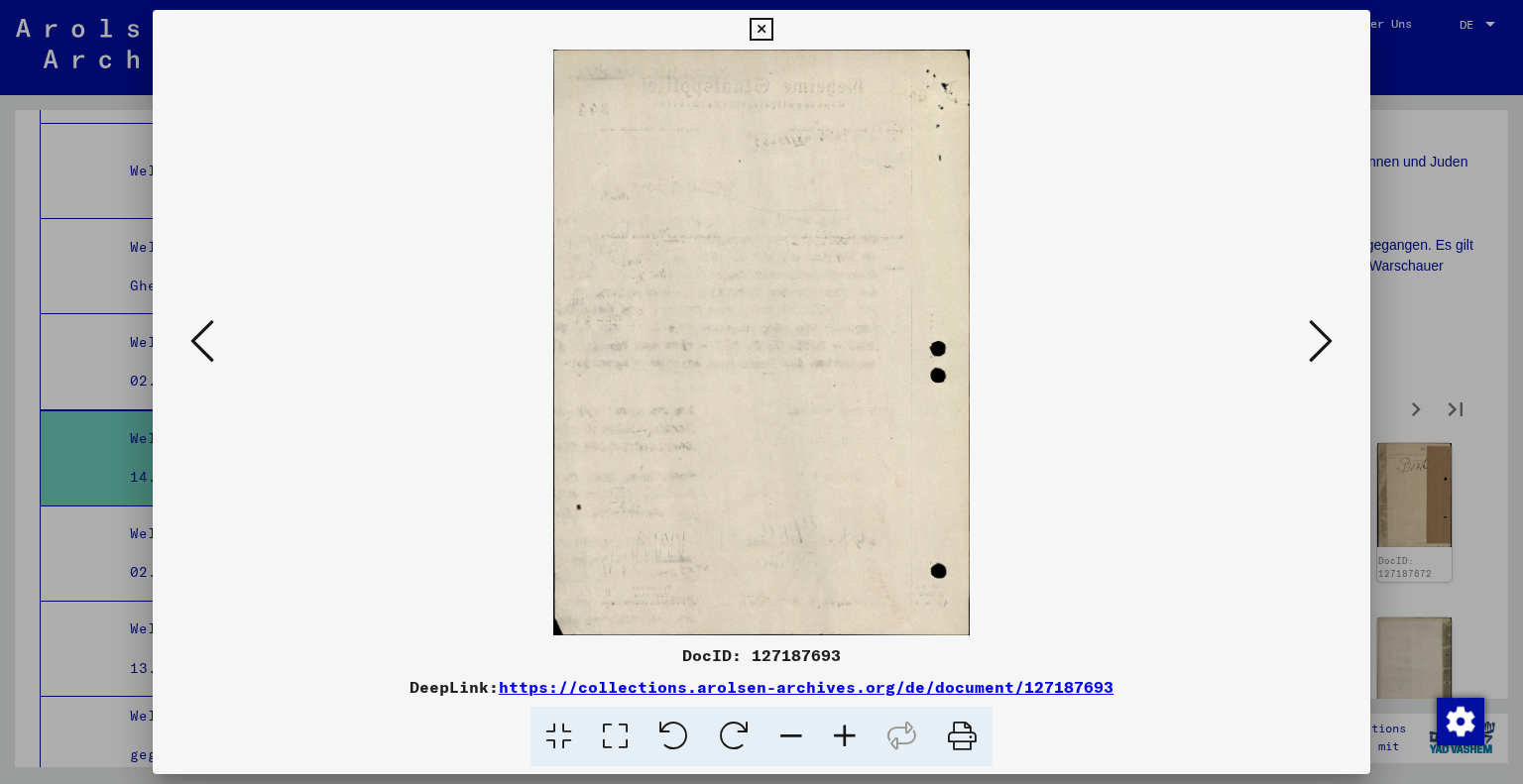 click at bounding box center (1321, 341) 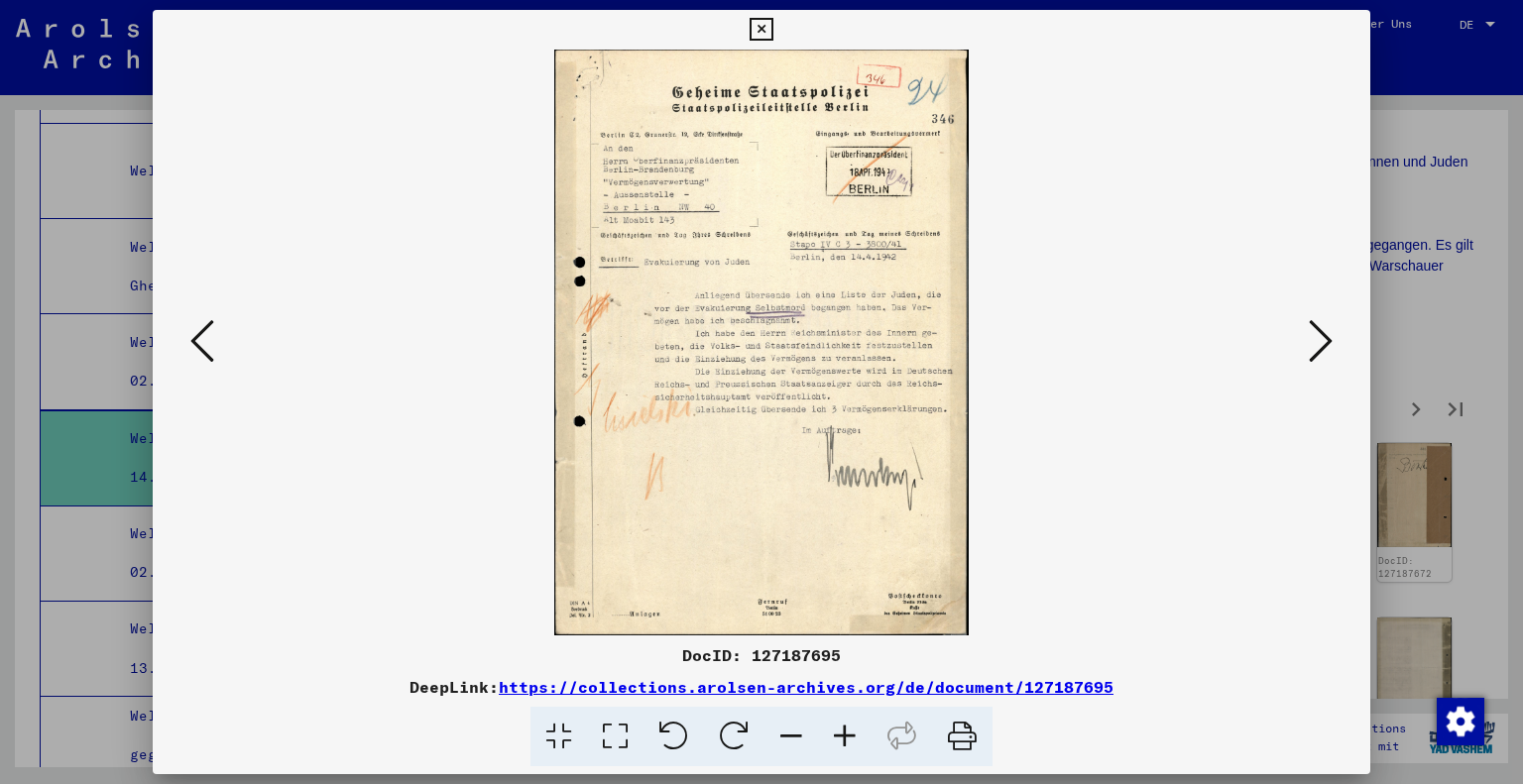 click at bounding box center (1321, 341) 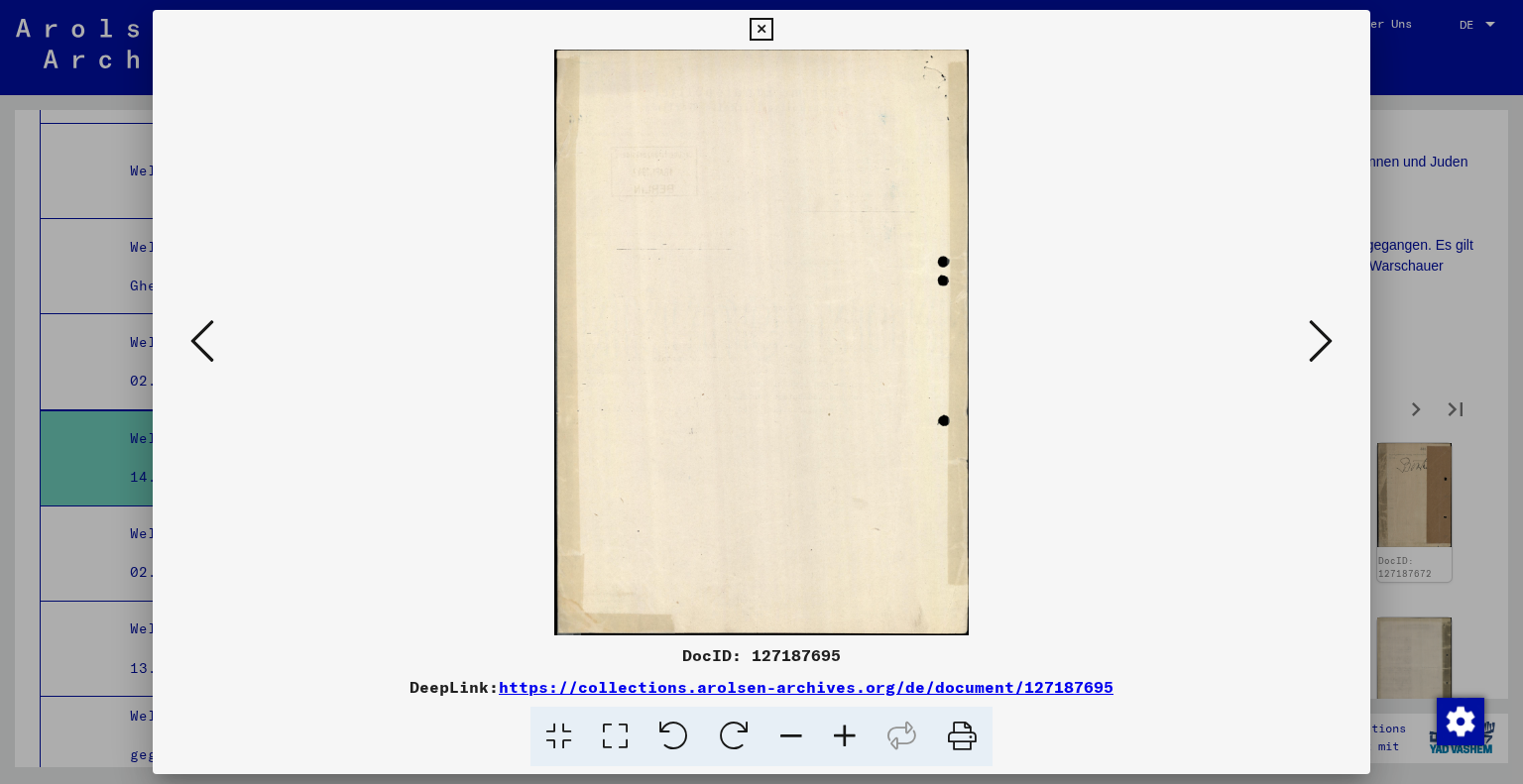 click at bounding box center (1321, 341) 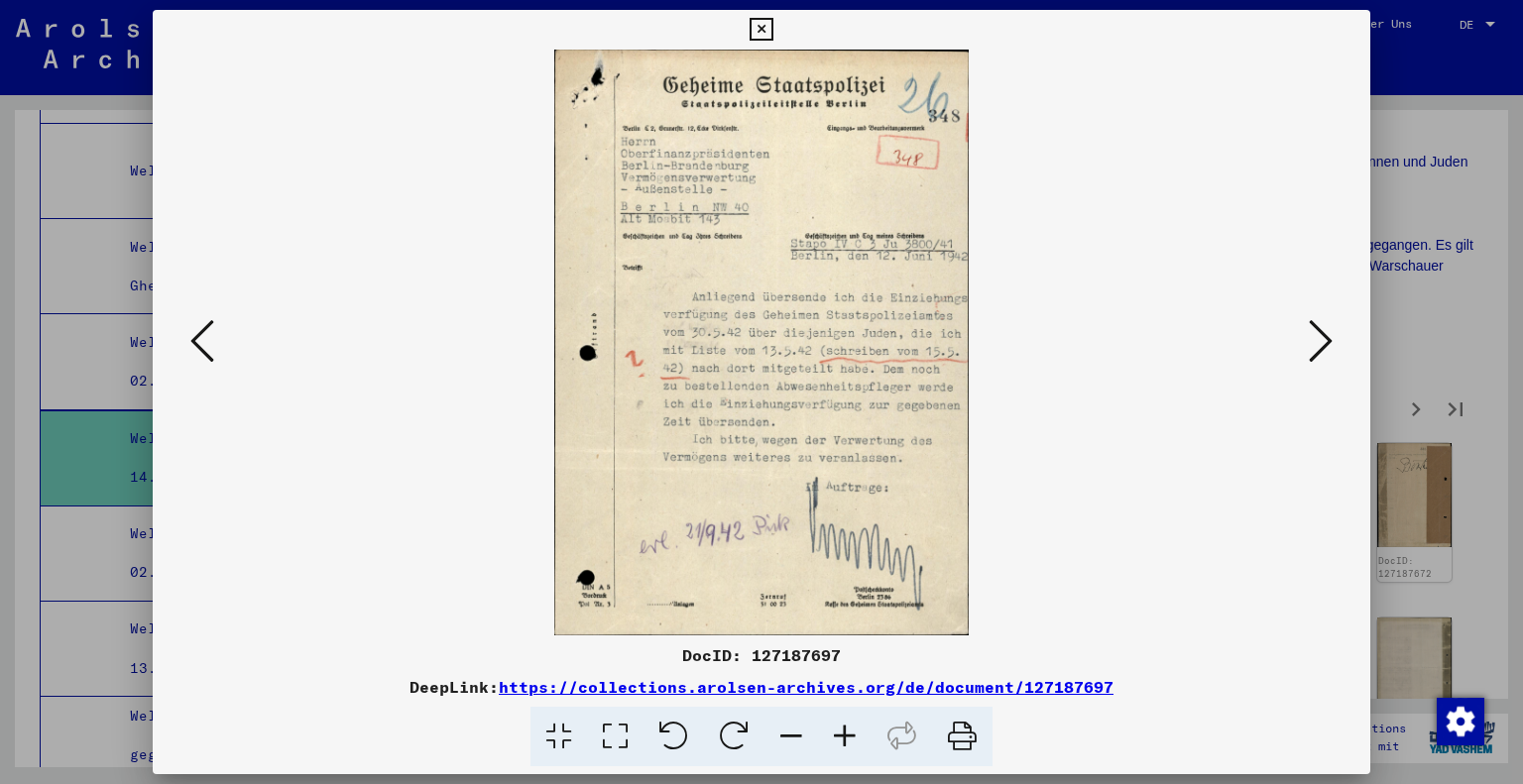click at bounding box center [1321, 341] 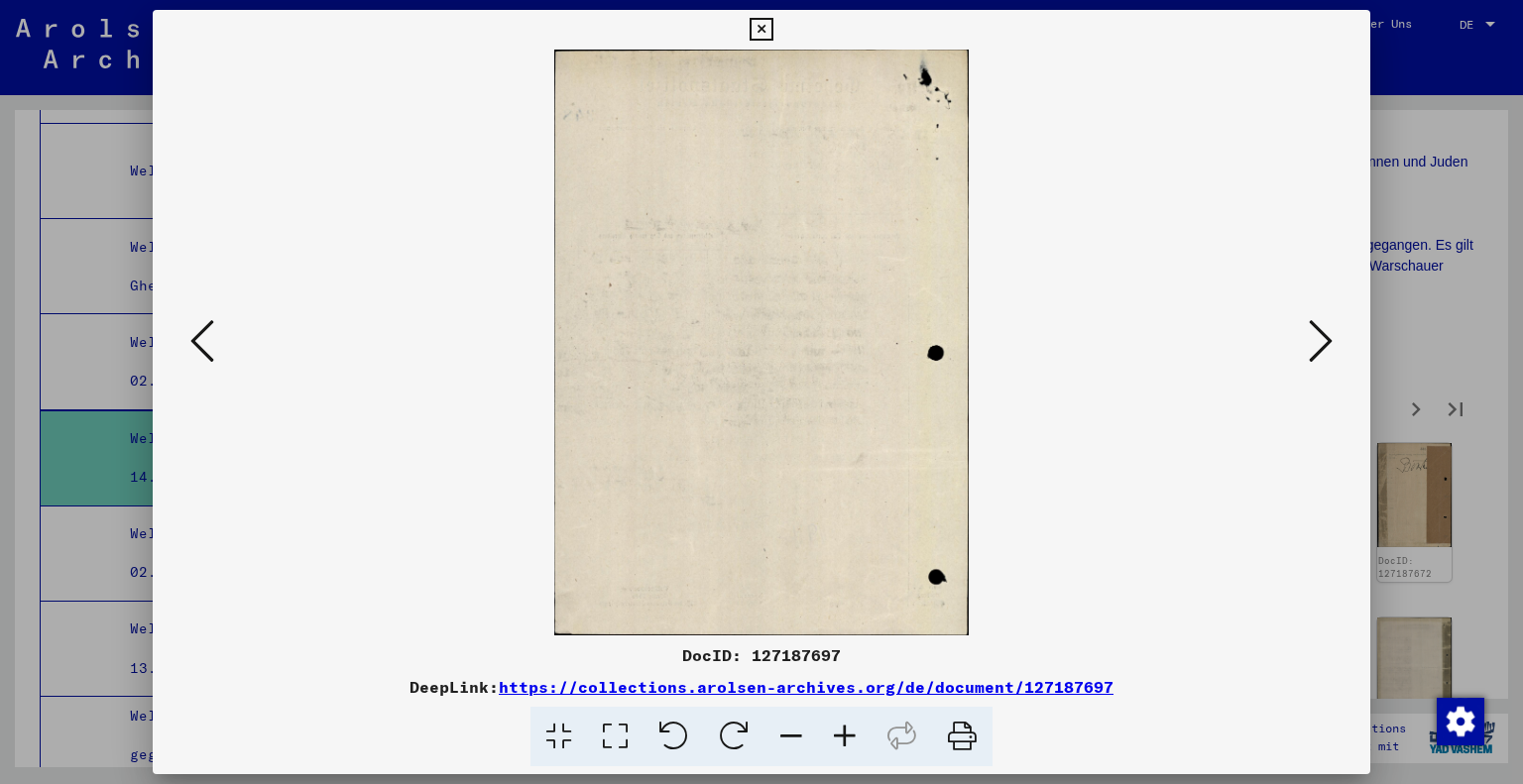 click at bounding box center (1321, 341) 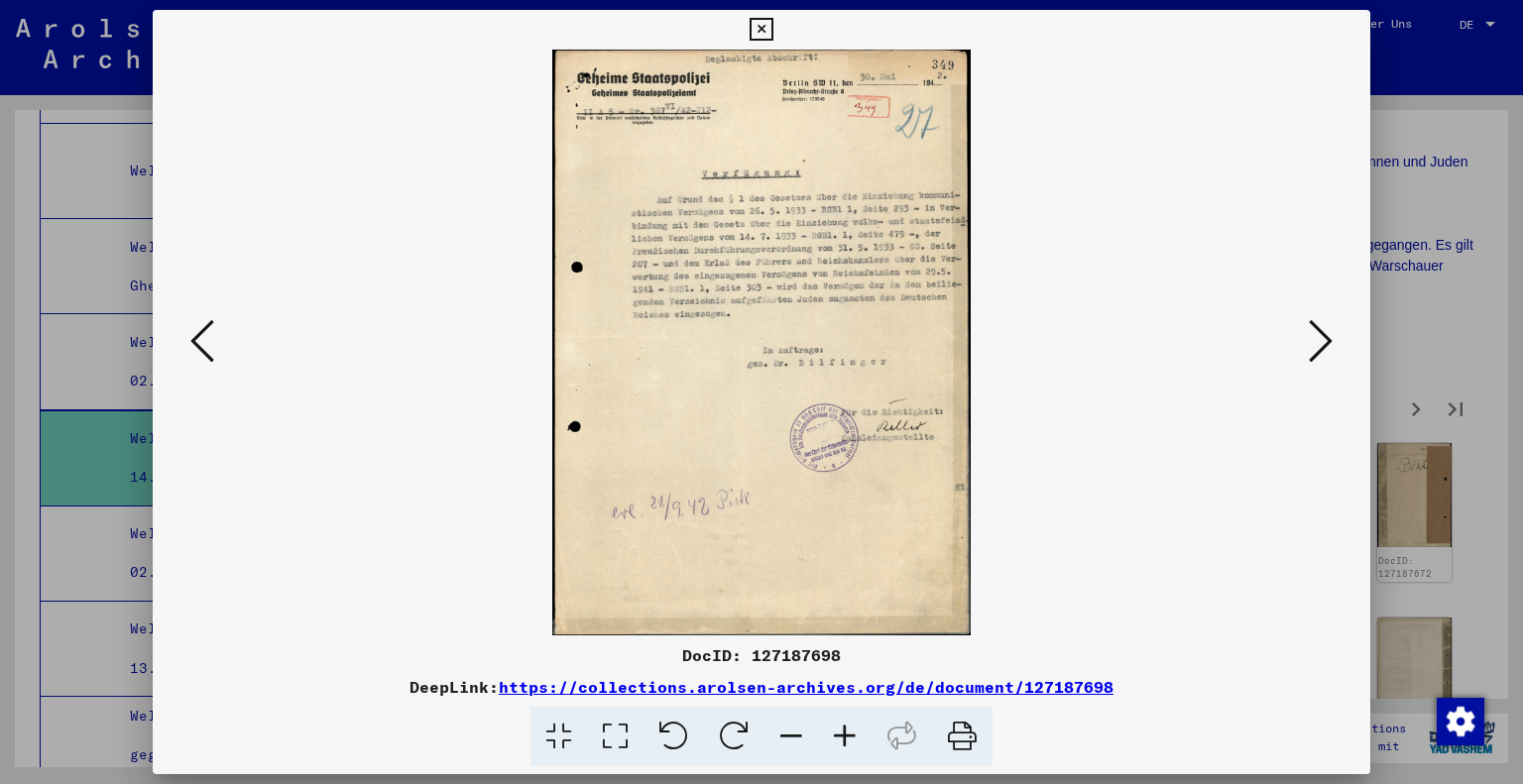 click at bounding box center [615, 736] 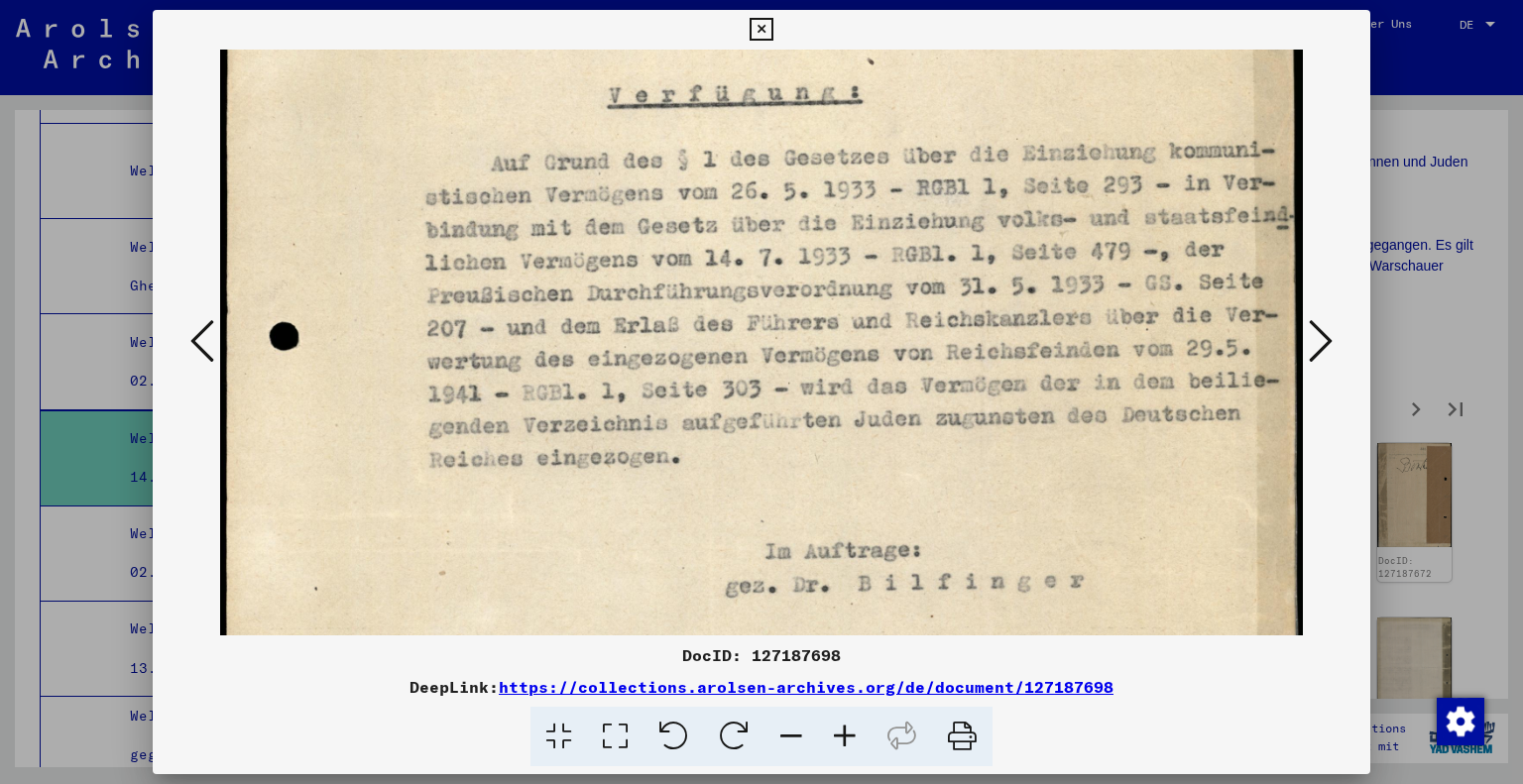 scroll, scrollTop: 285, scrollLeft: 0, axis: vertical 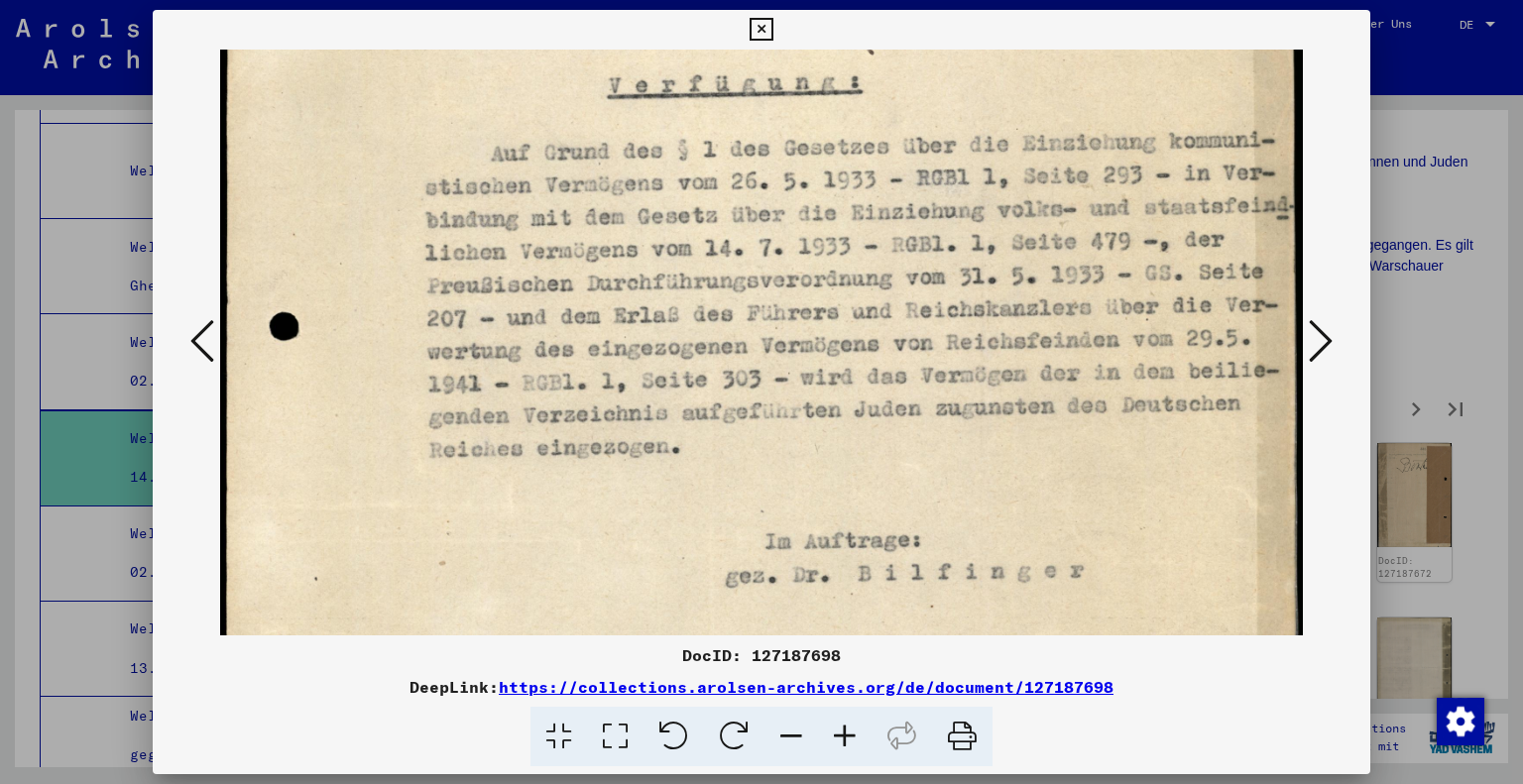 drag, startPoint x: 747, startPoint y: 466, endPoint x: 585, endPoint y: 182, distance: 326.9557 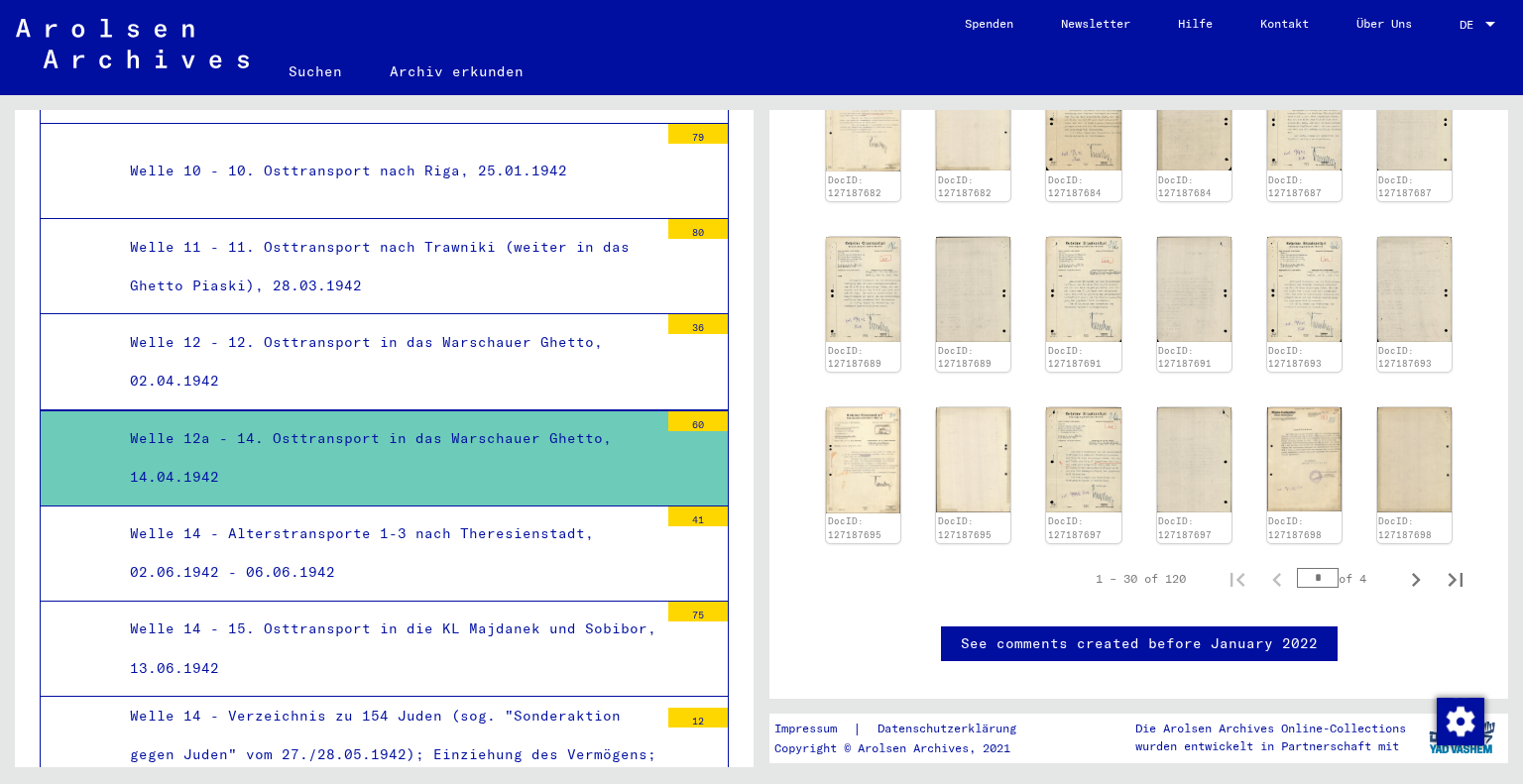 scroll, scrollTop: 1090, scrollLeft: 0, axis: vertical 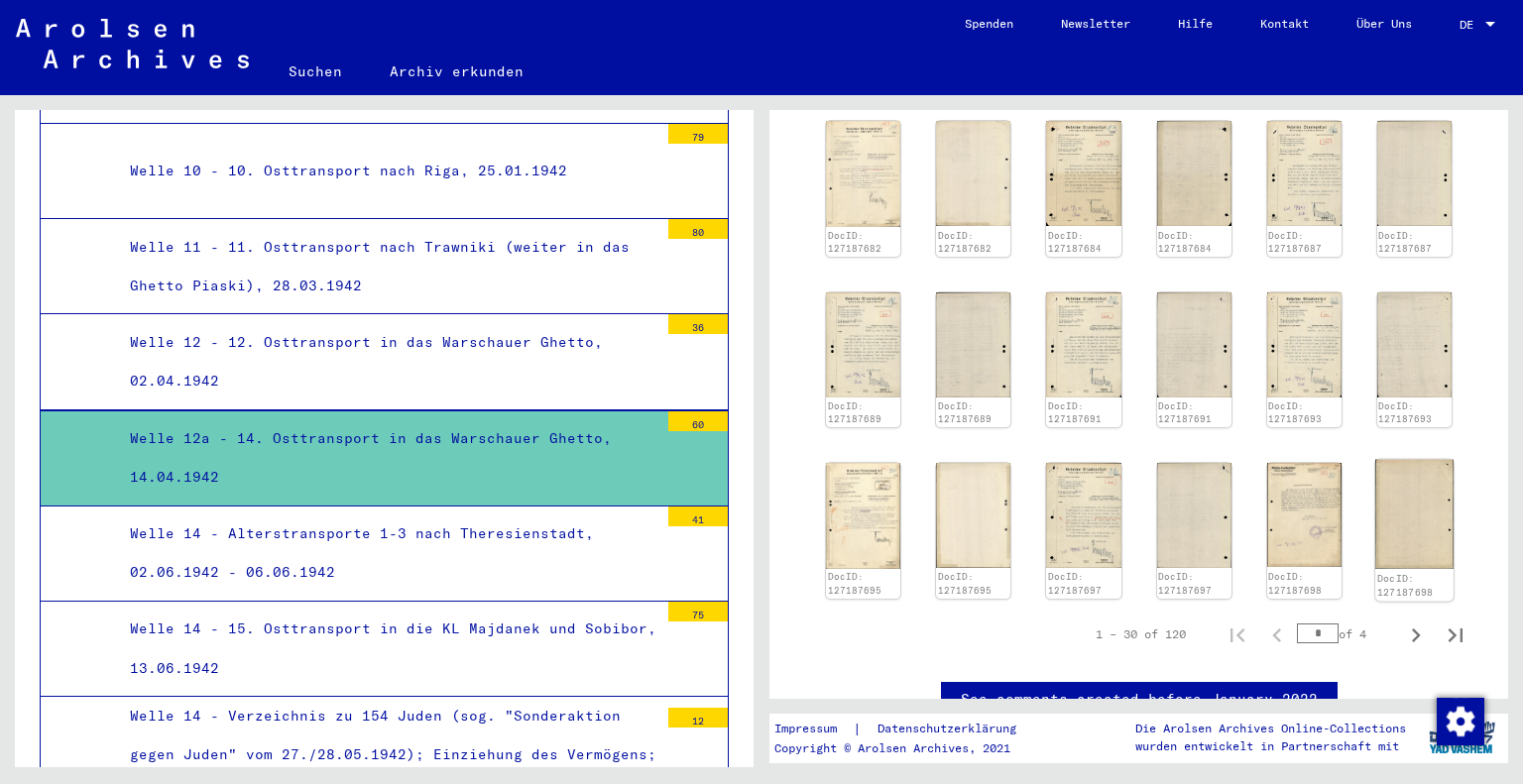 click 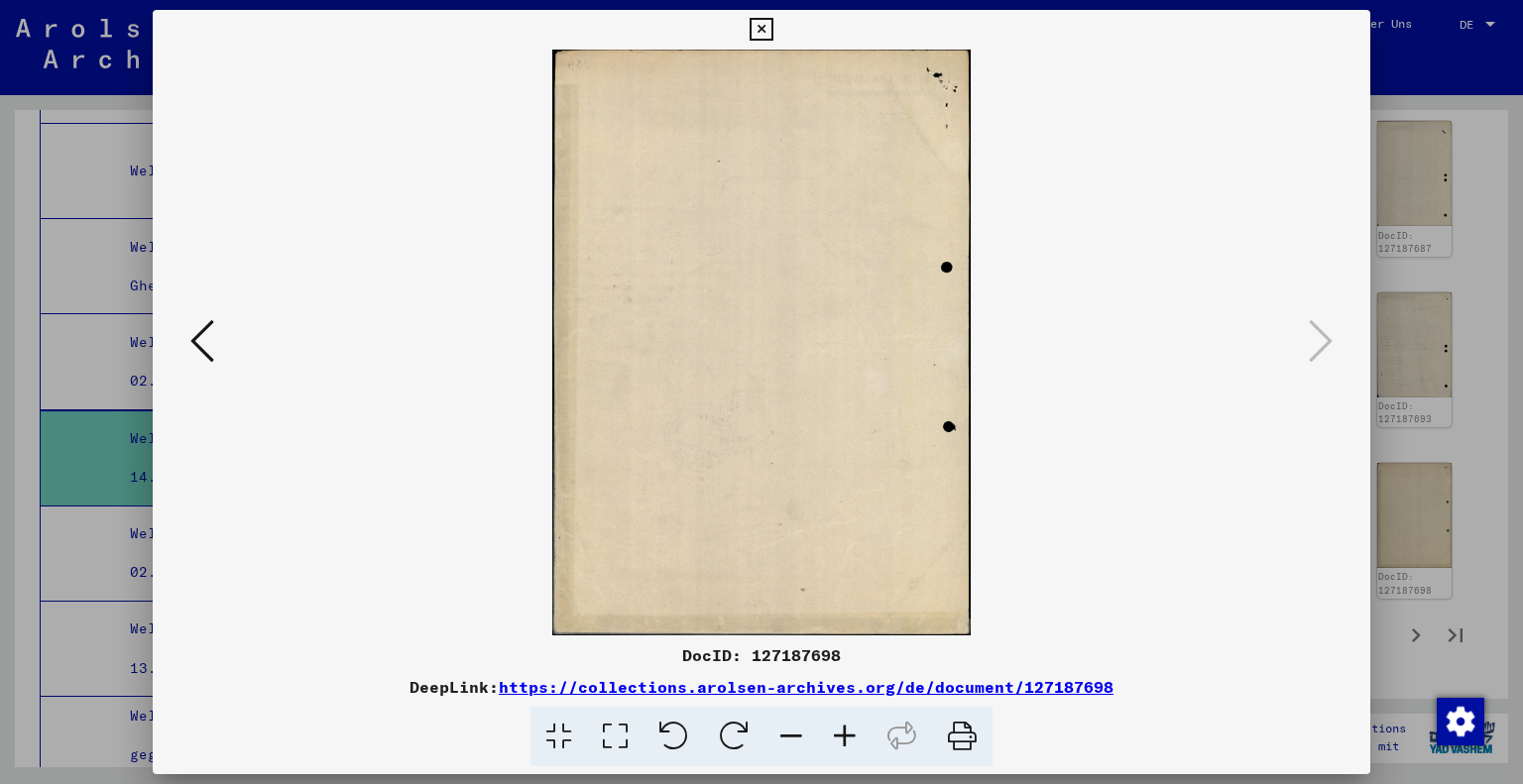 click at bounding box center (202, 341) 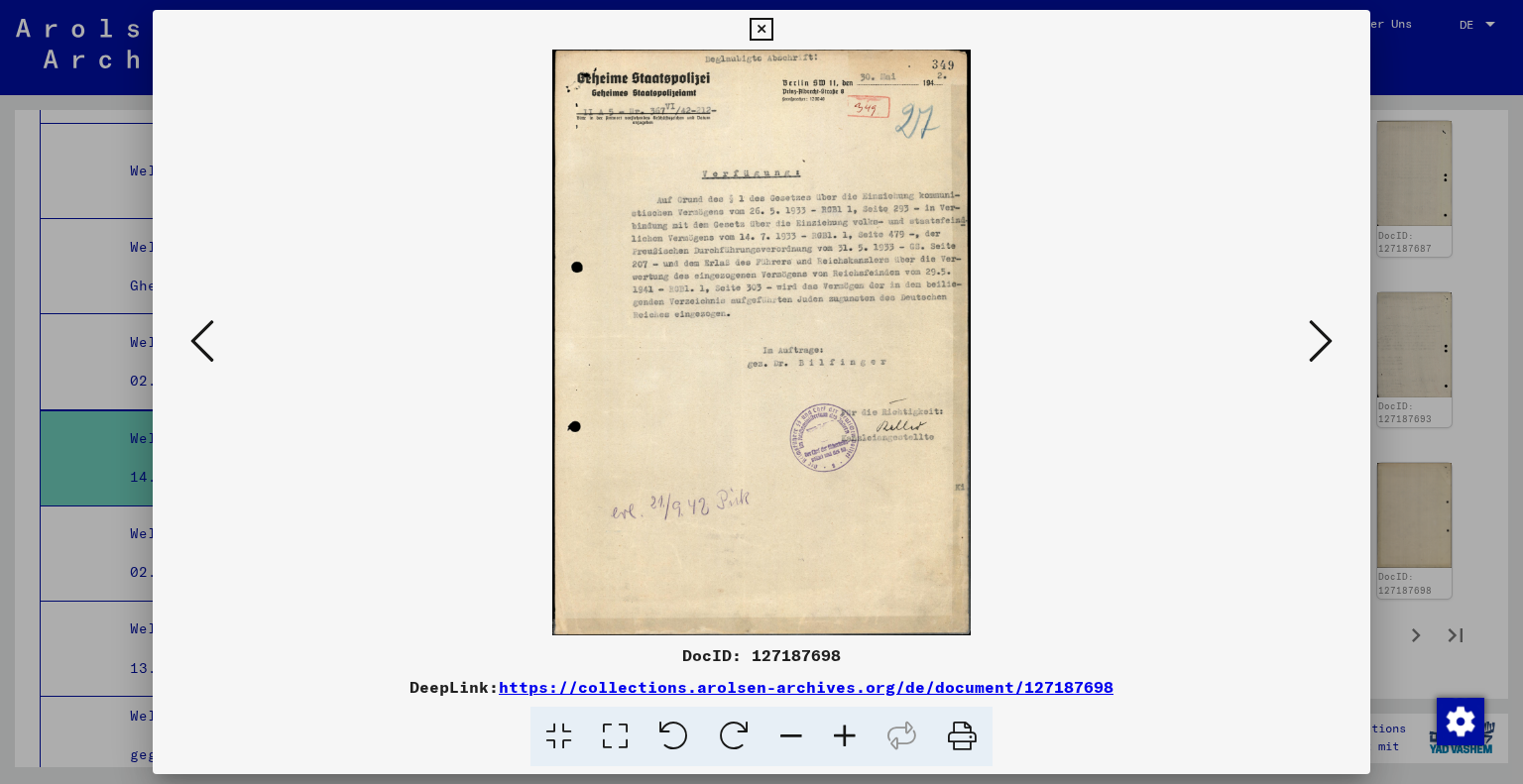 click at bounding box center (202, 341) 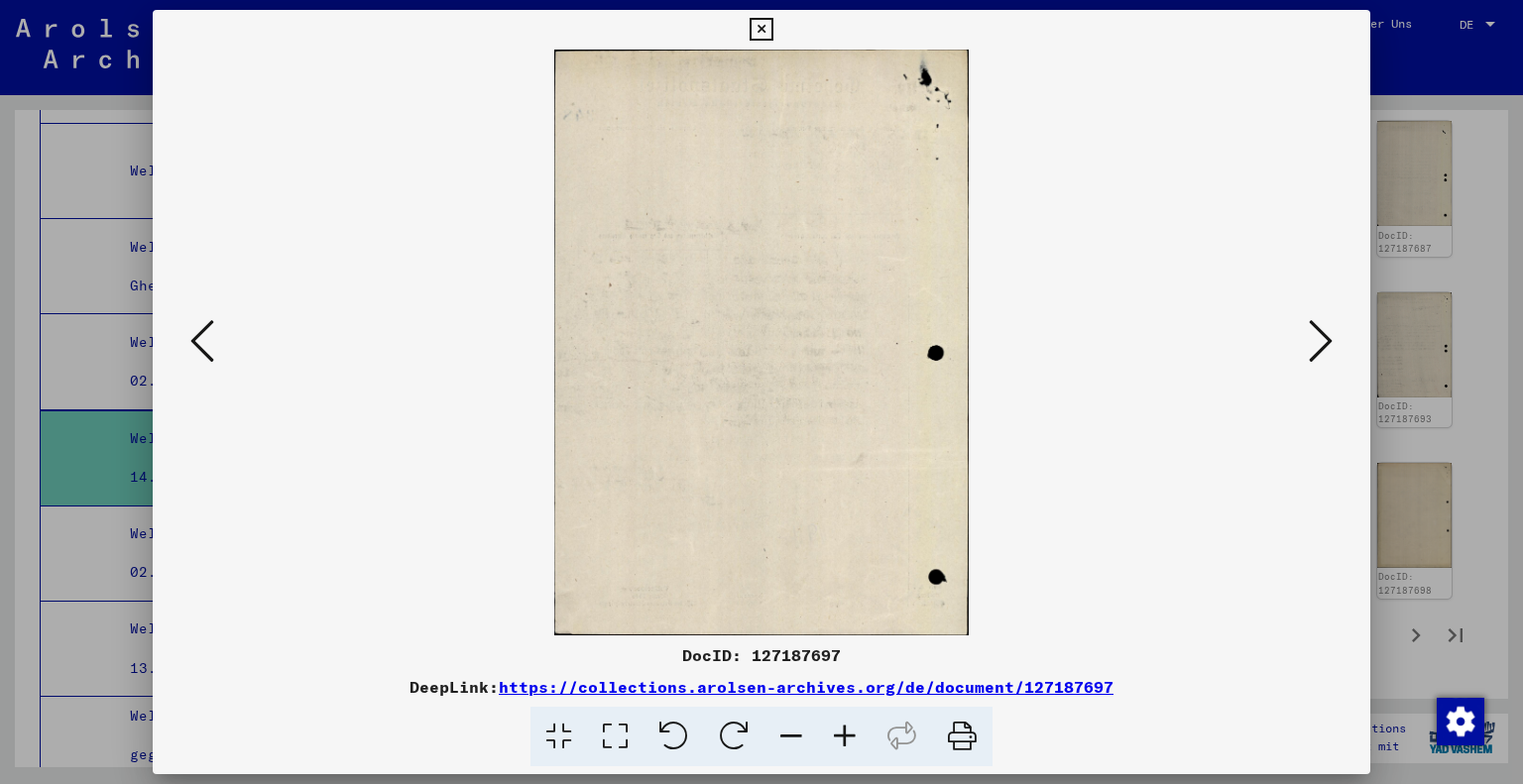click at bounding box center [202, 341] 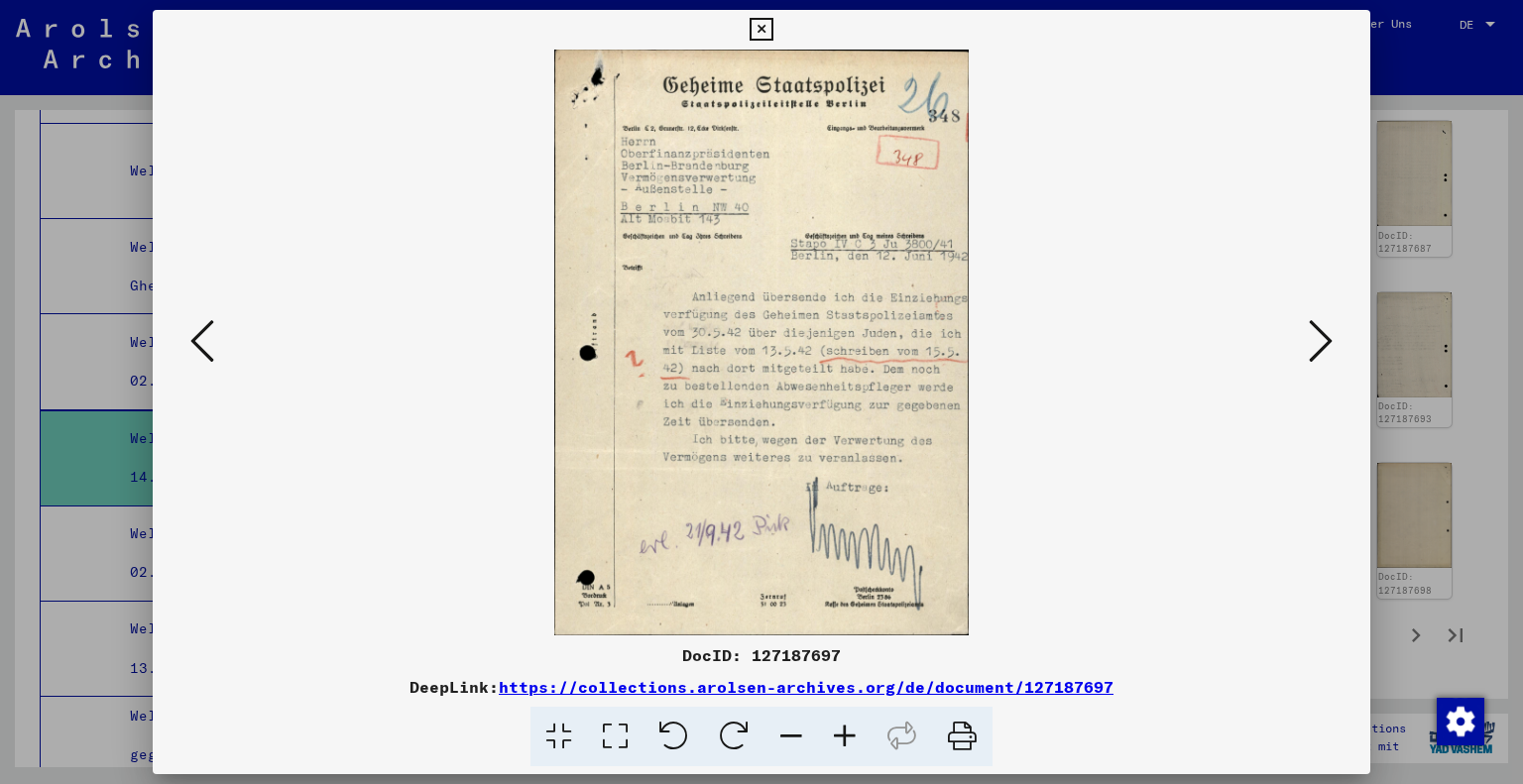 click at bounding box center (202, 341) 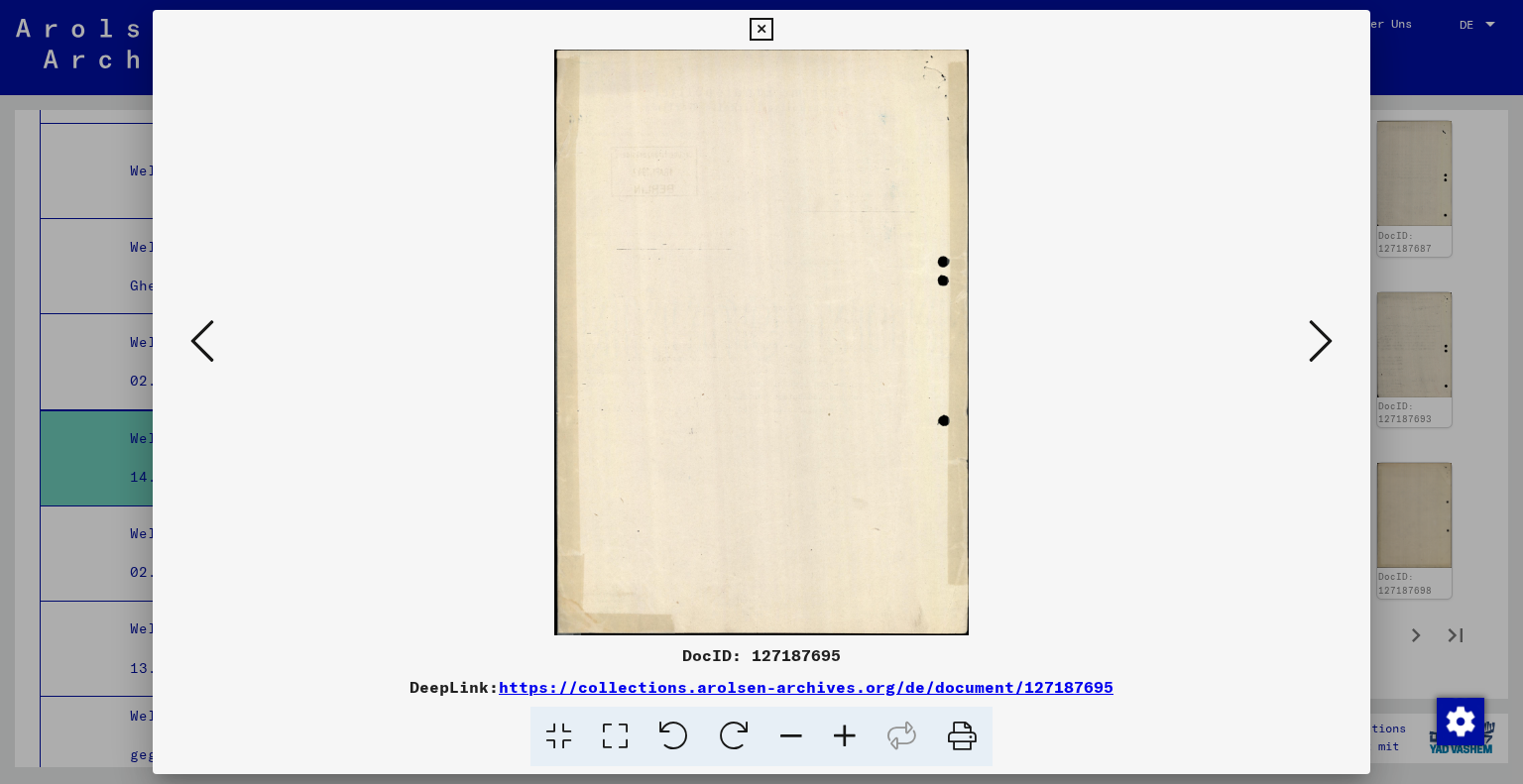 click at bounding box center [202, 341] 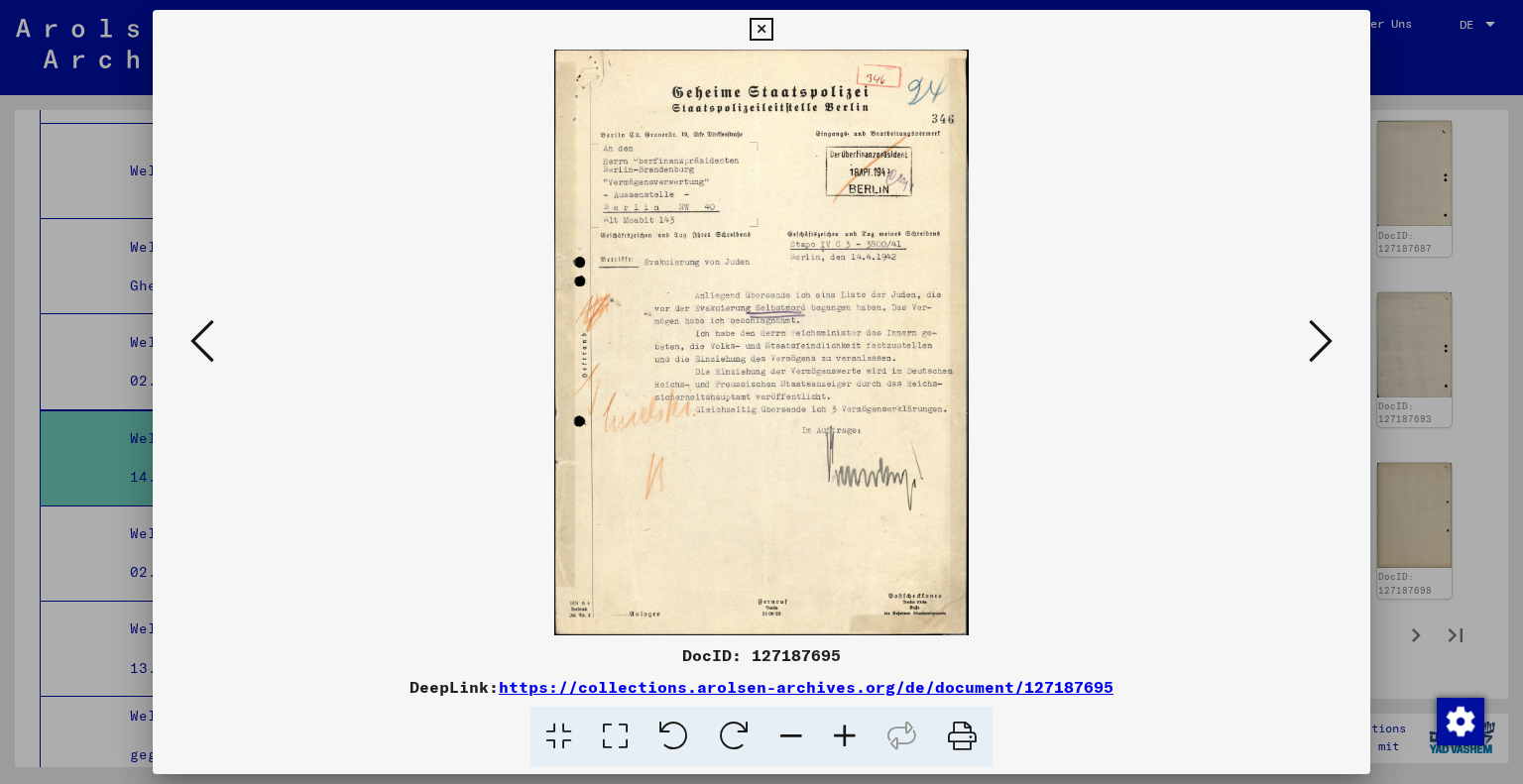 click at bounding box center [202, 341] 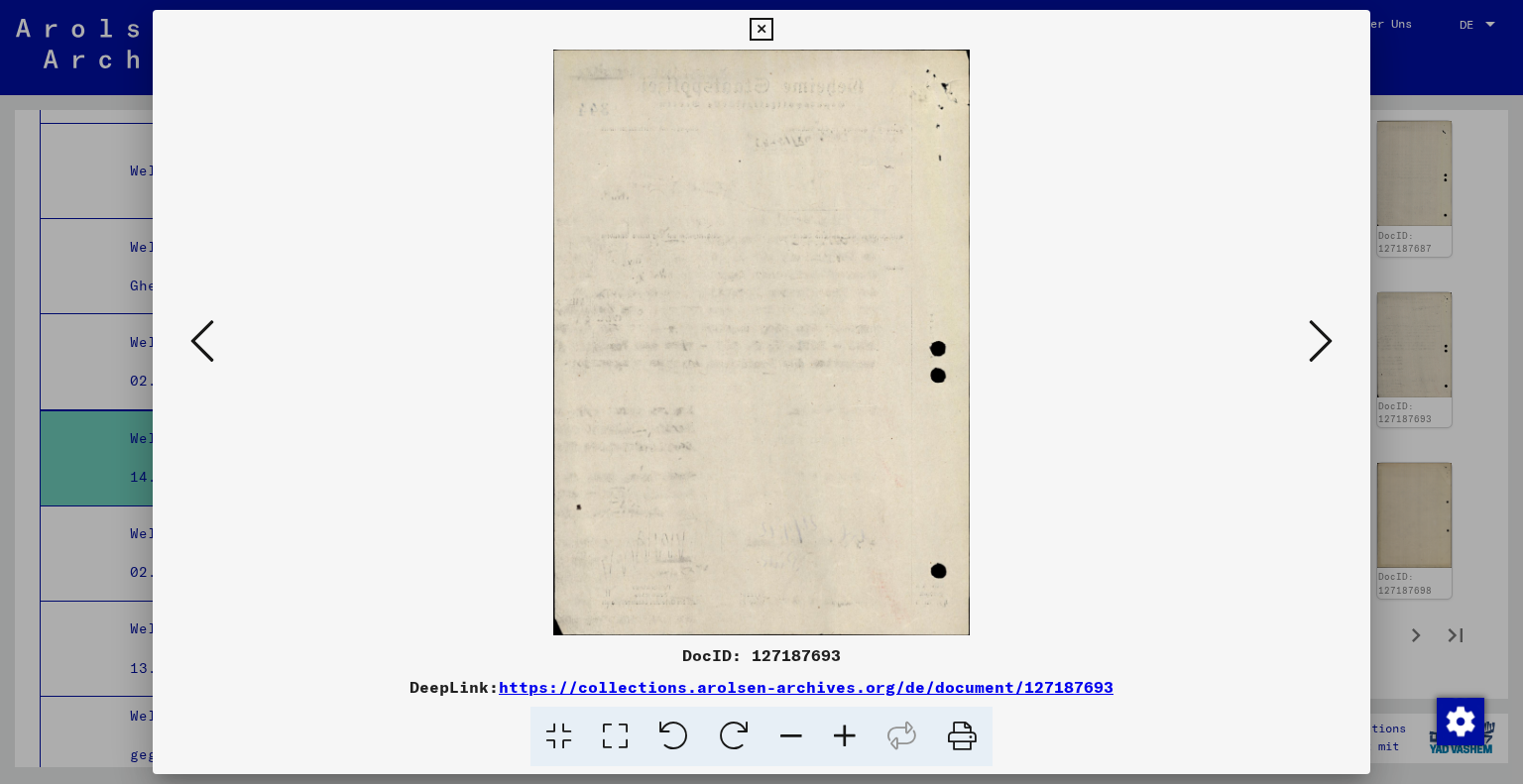 click at bounding box center [202, 341] 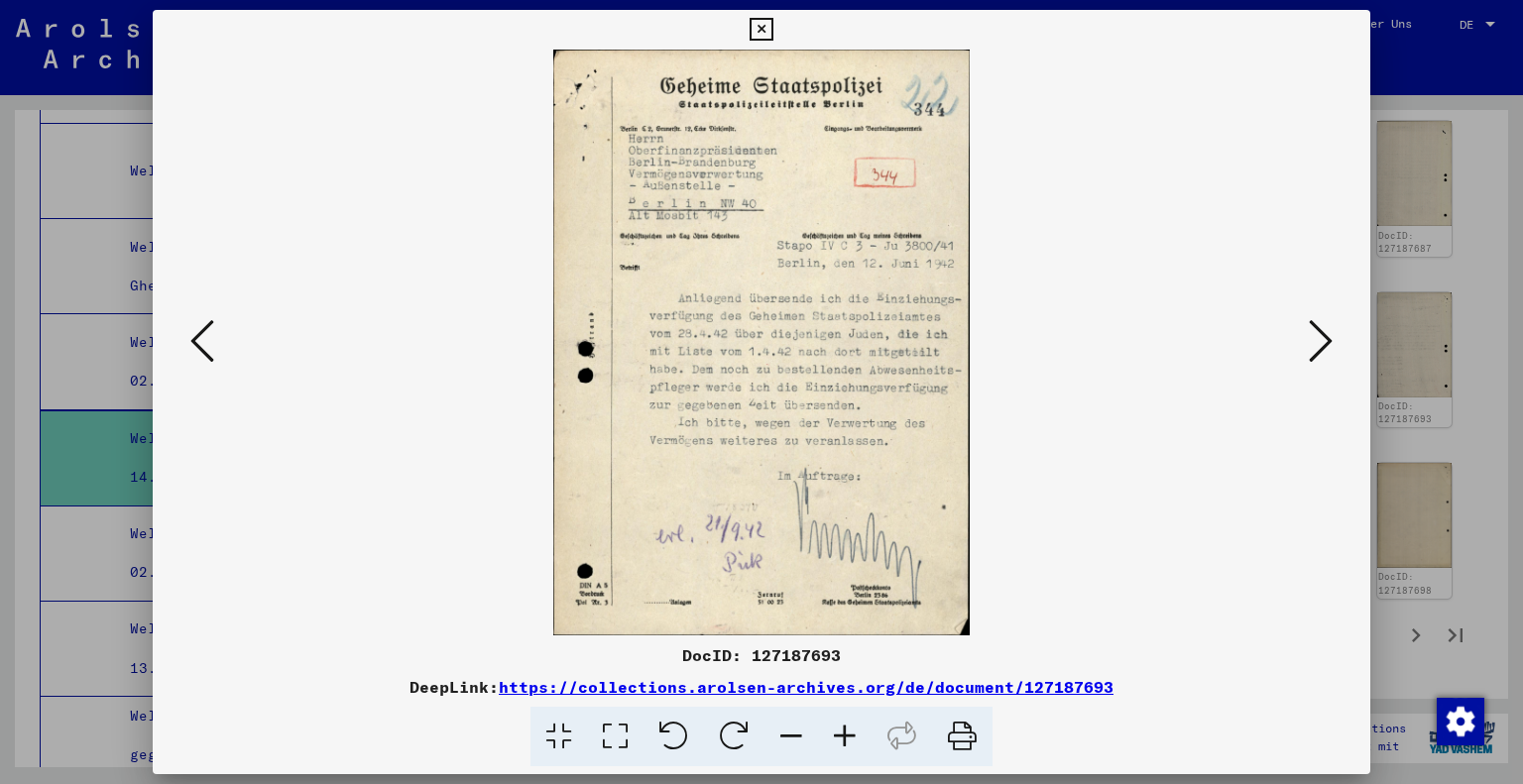 click at bounding box center (202, 341) 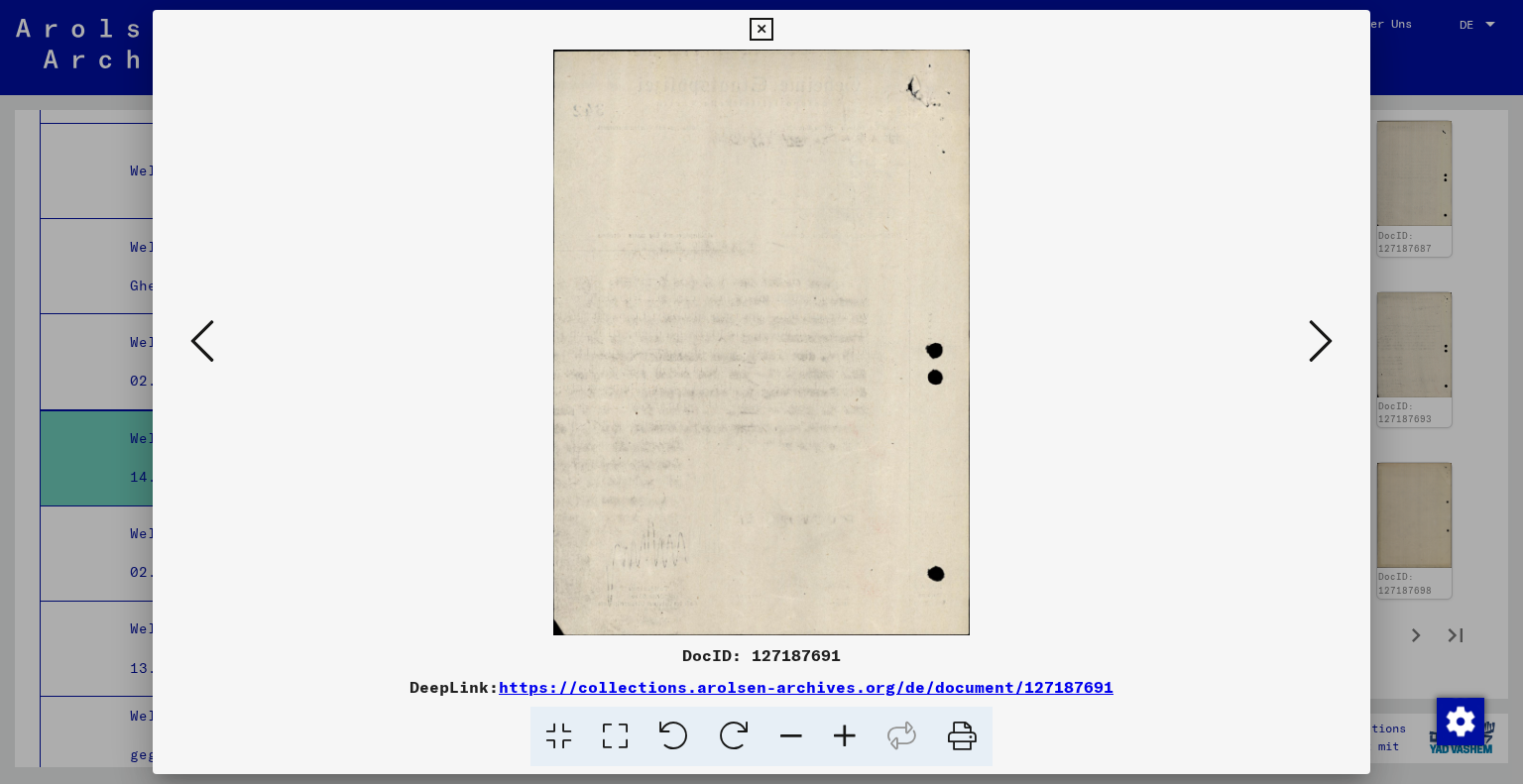 click at bounding box center [202, 341] 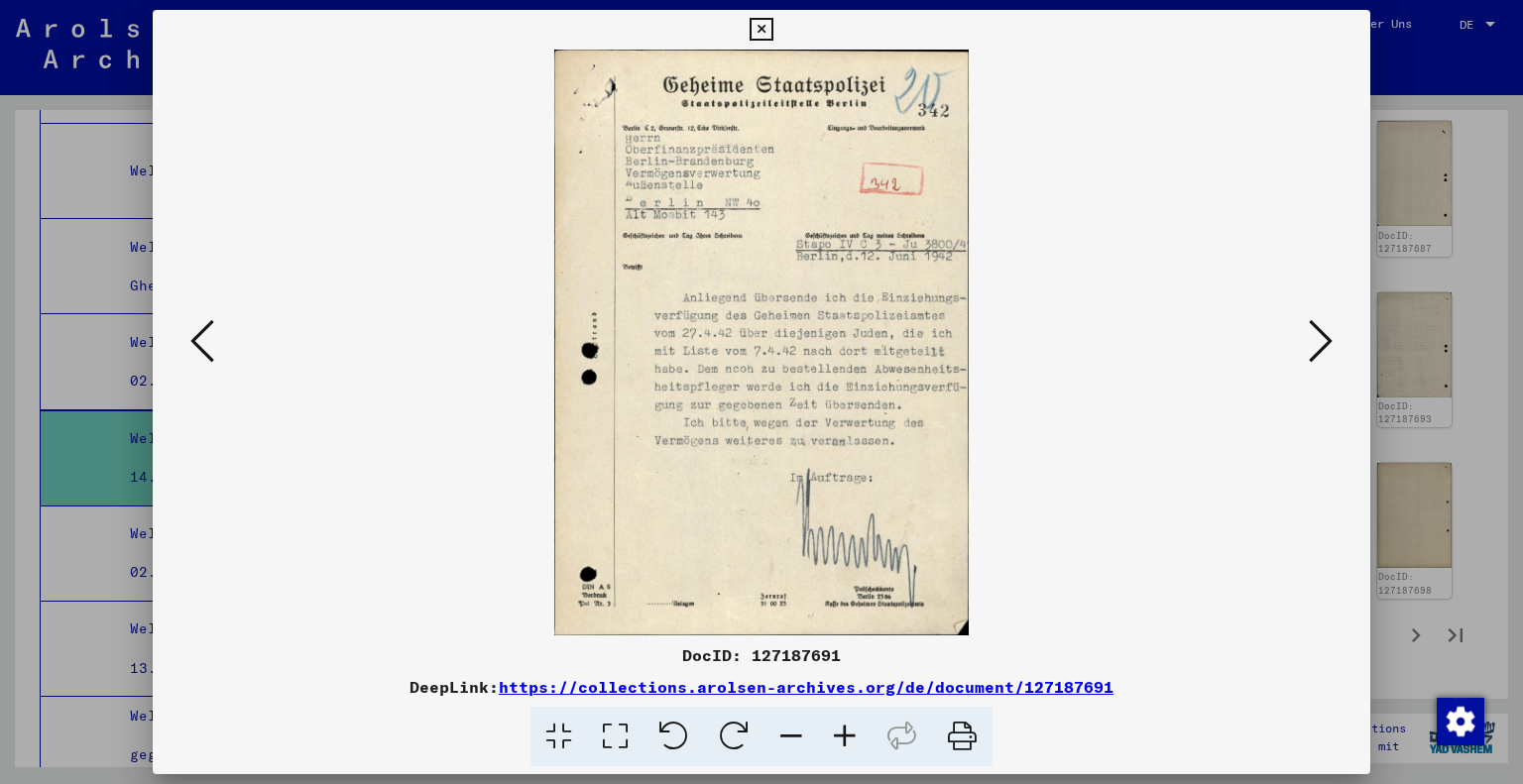 click at bounding box center (761, 30) 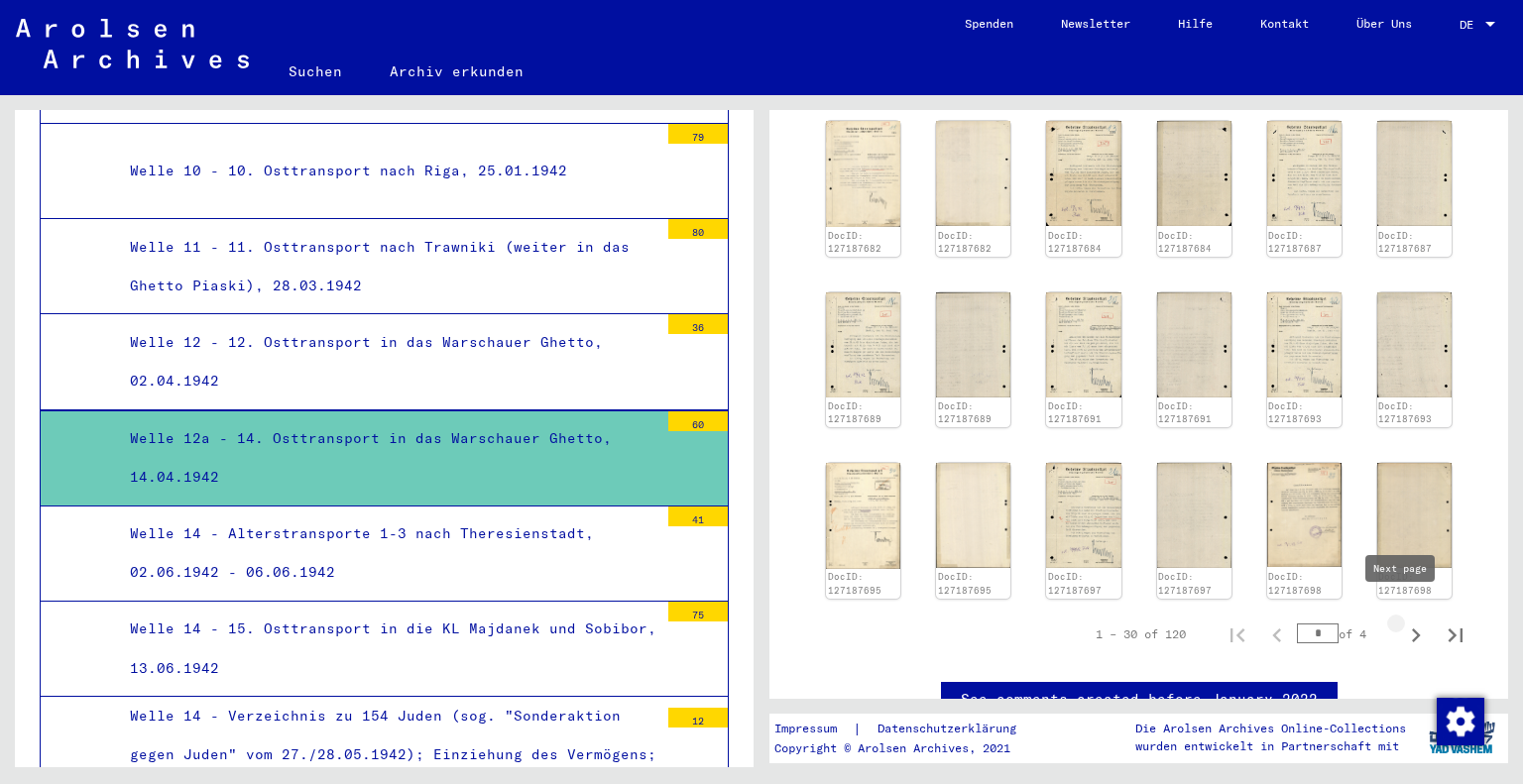 click 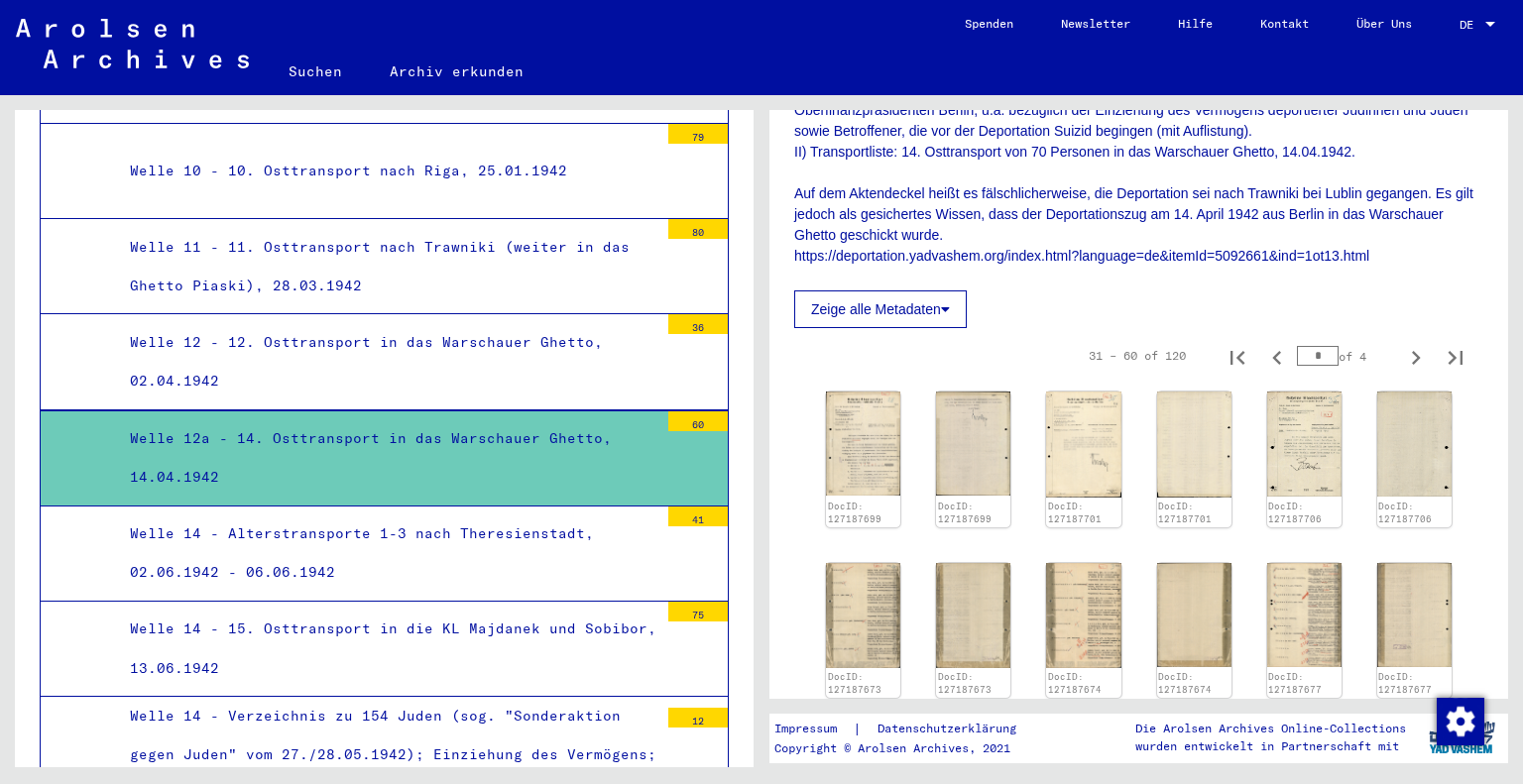 scroll, scrollTop: 396, scrollLeft: 0, axis: vertical 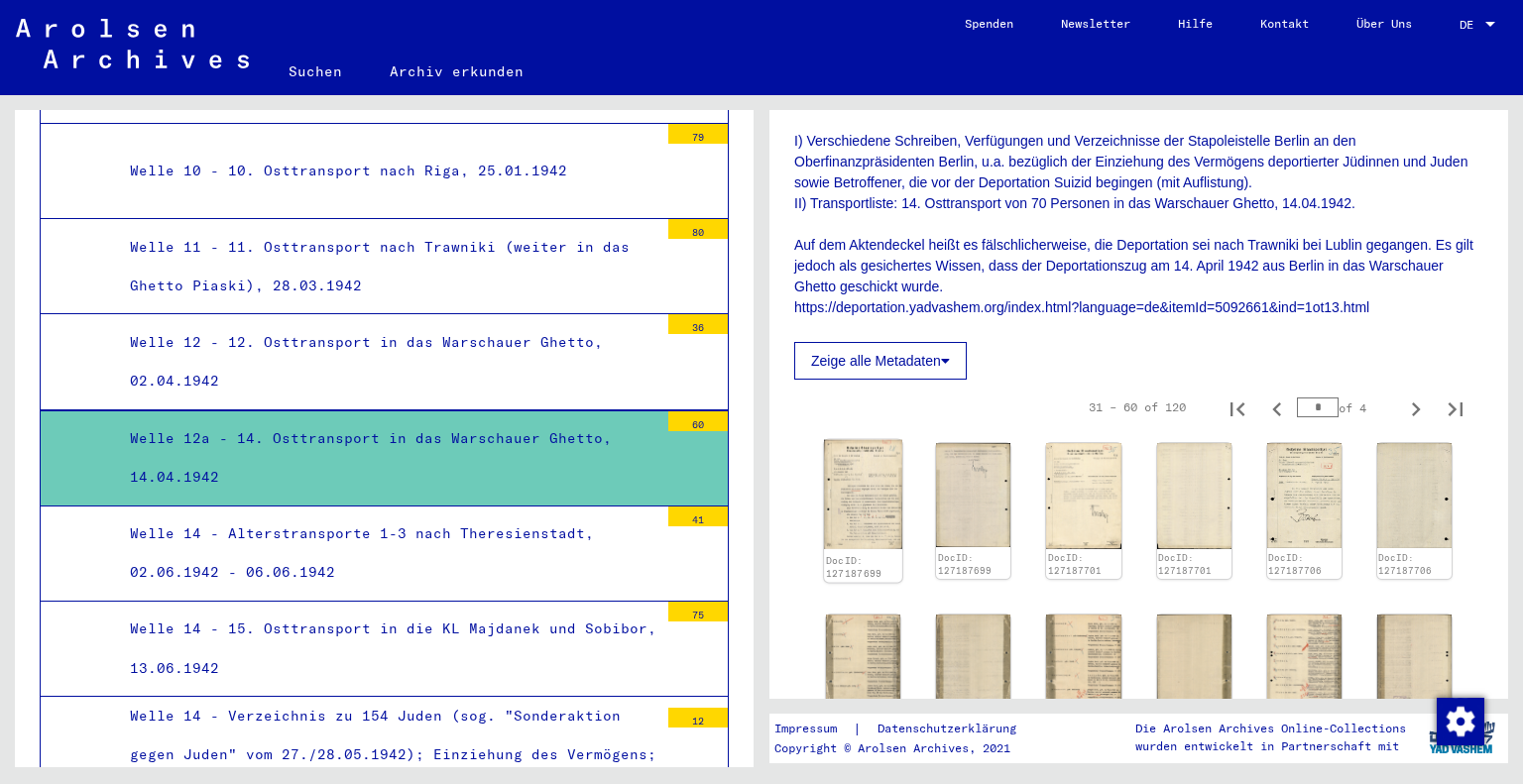 click 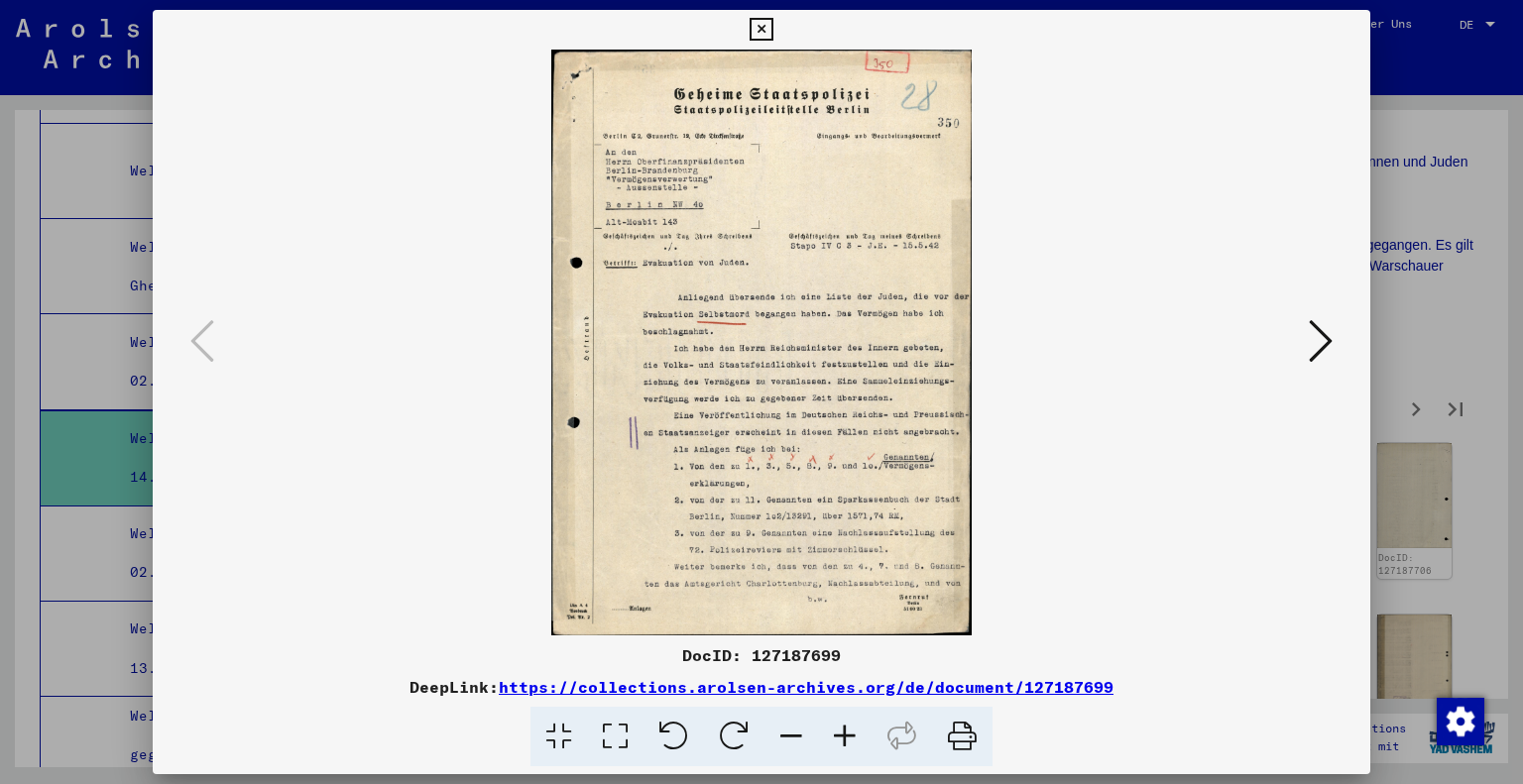 click at bounding box center [1321, 341] 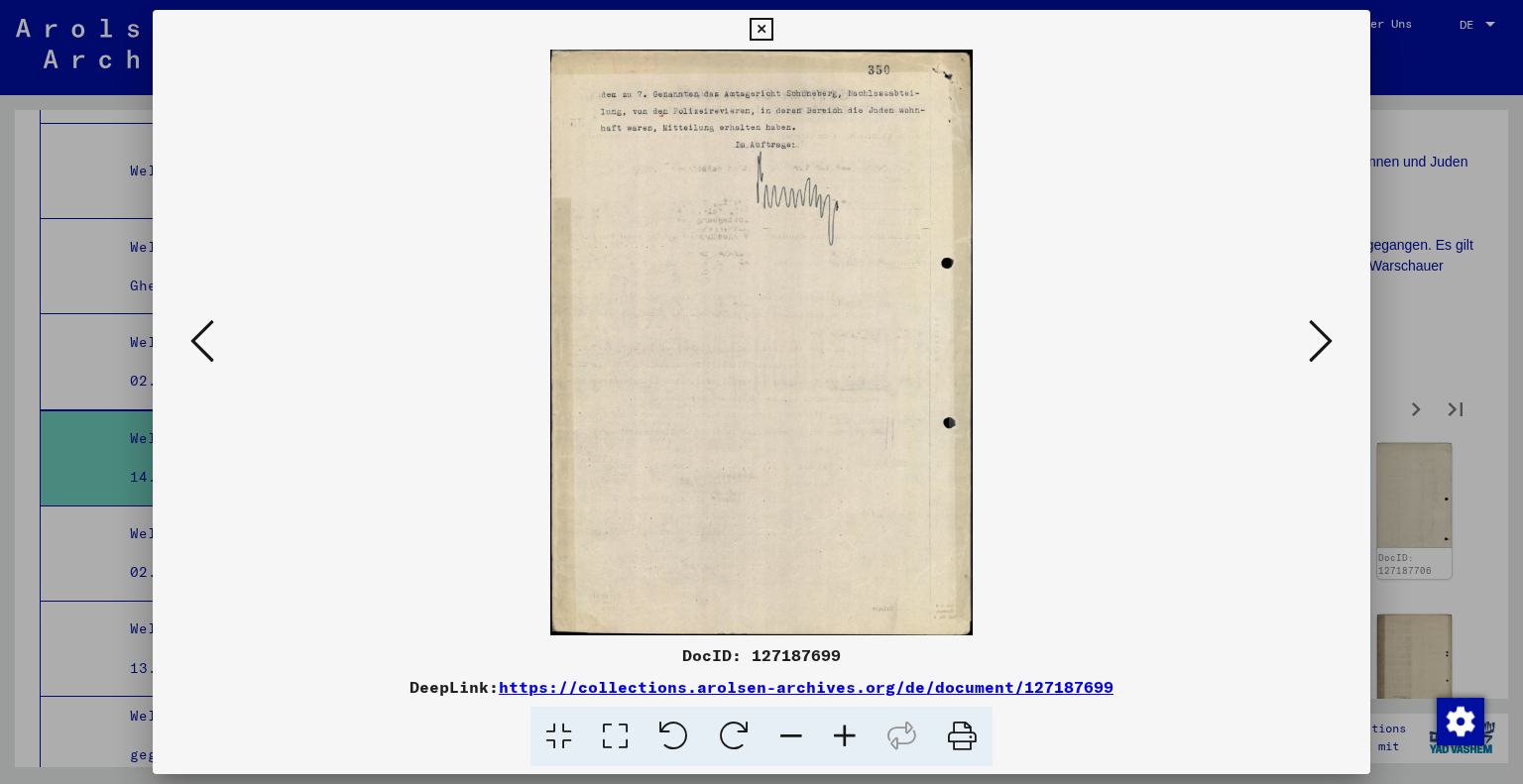 click at bounding box center [1321, 341] 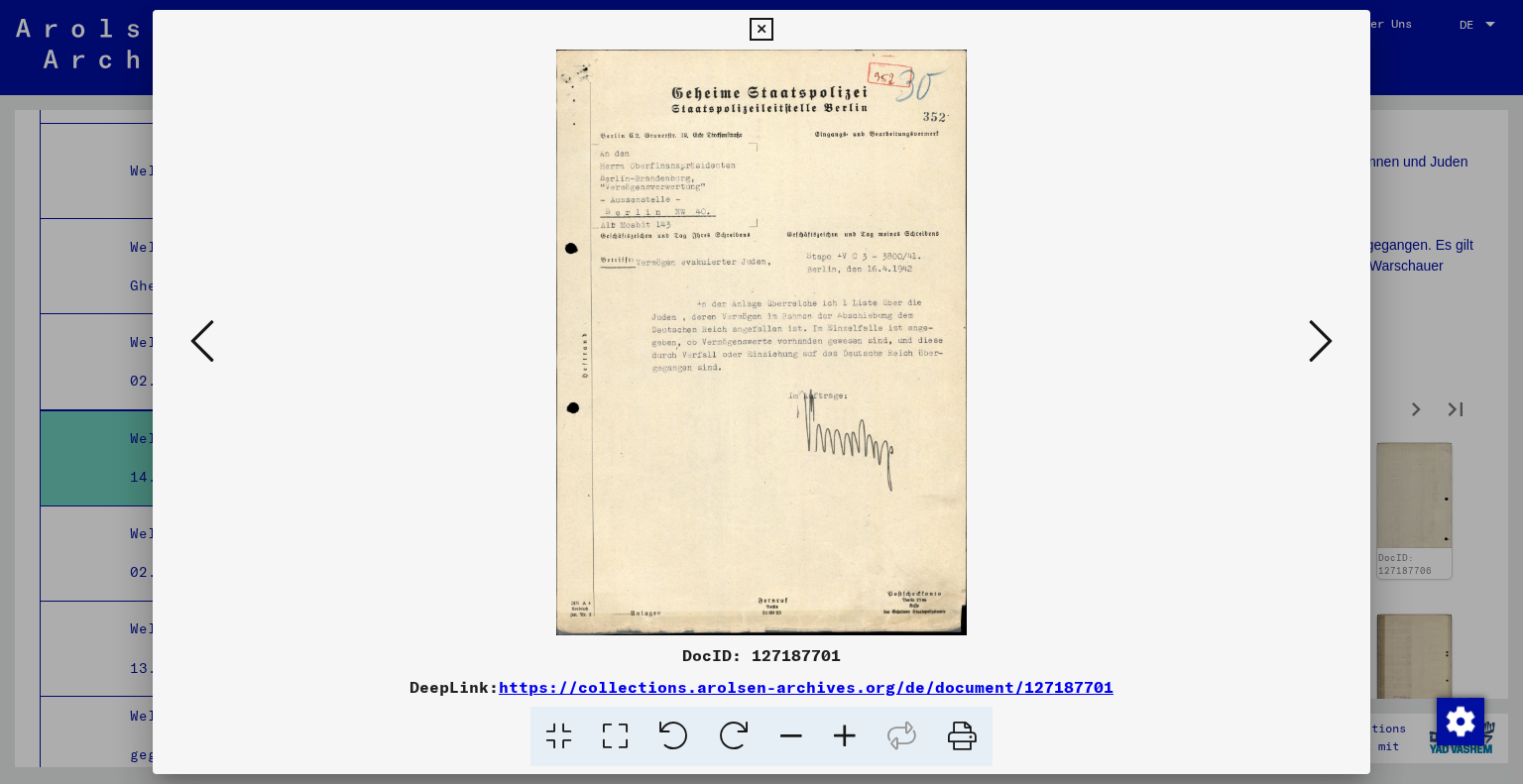 click at bounding box center [1321, 341] 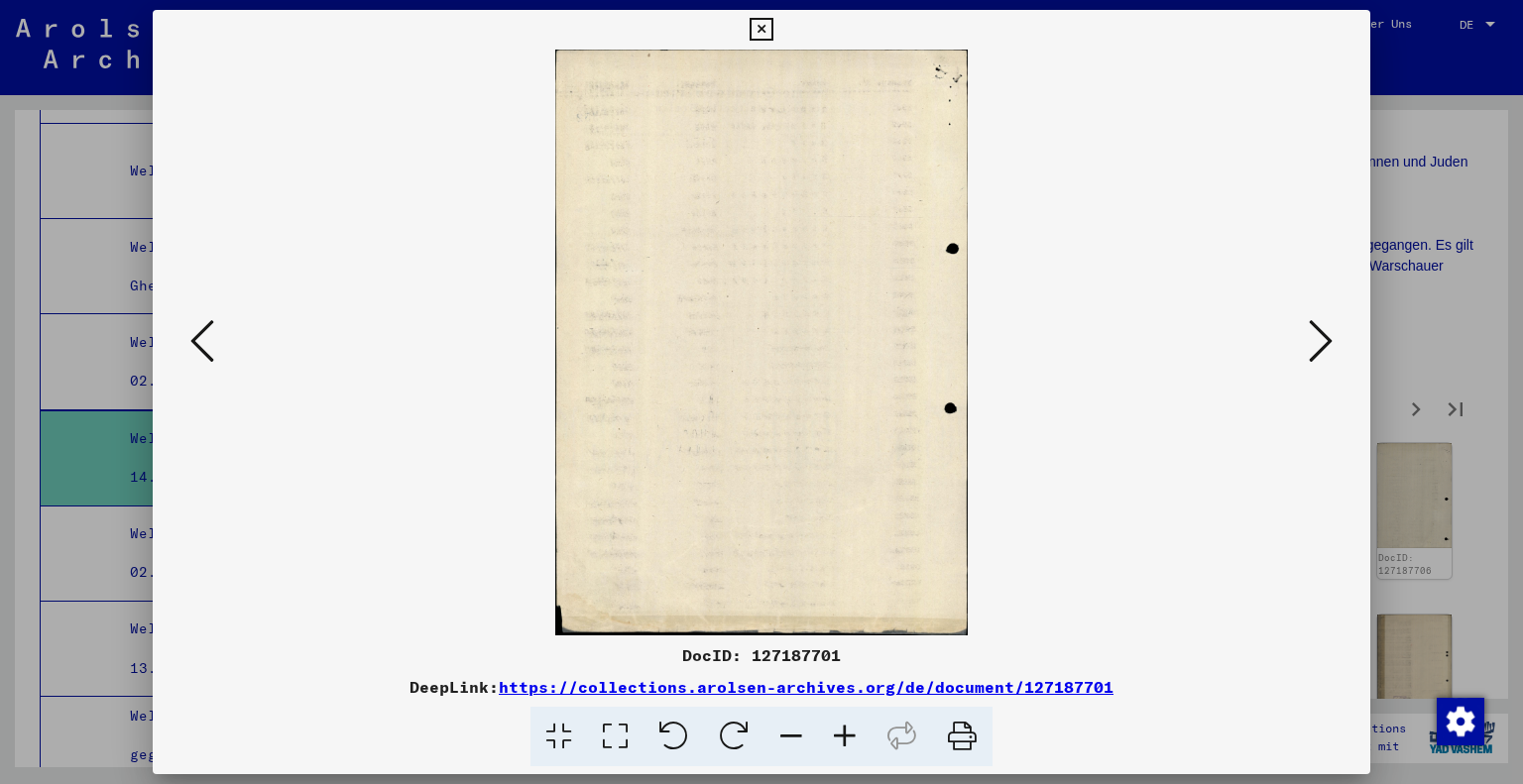 click at bounding box center [1321, 341] 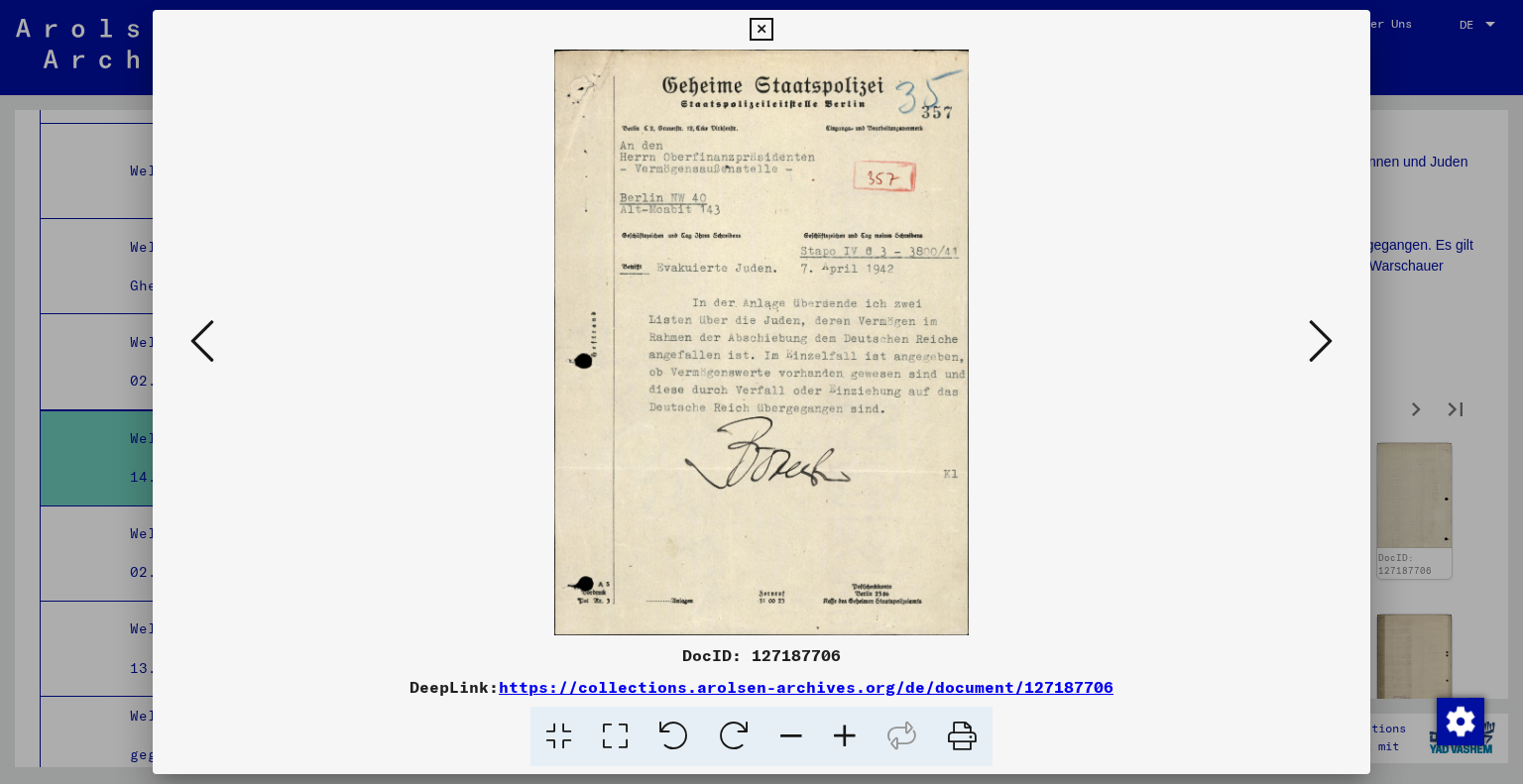 click at bounding box center [1321, 341] 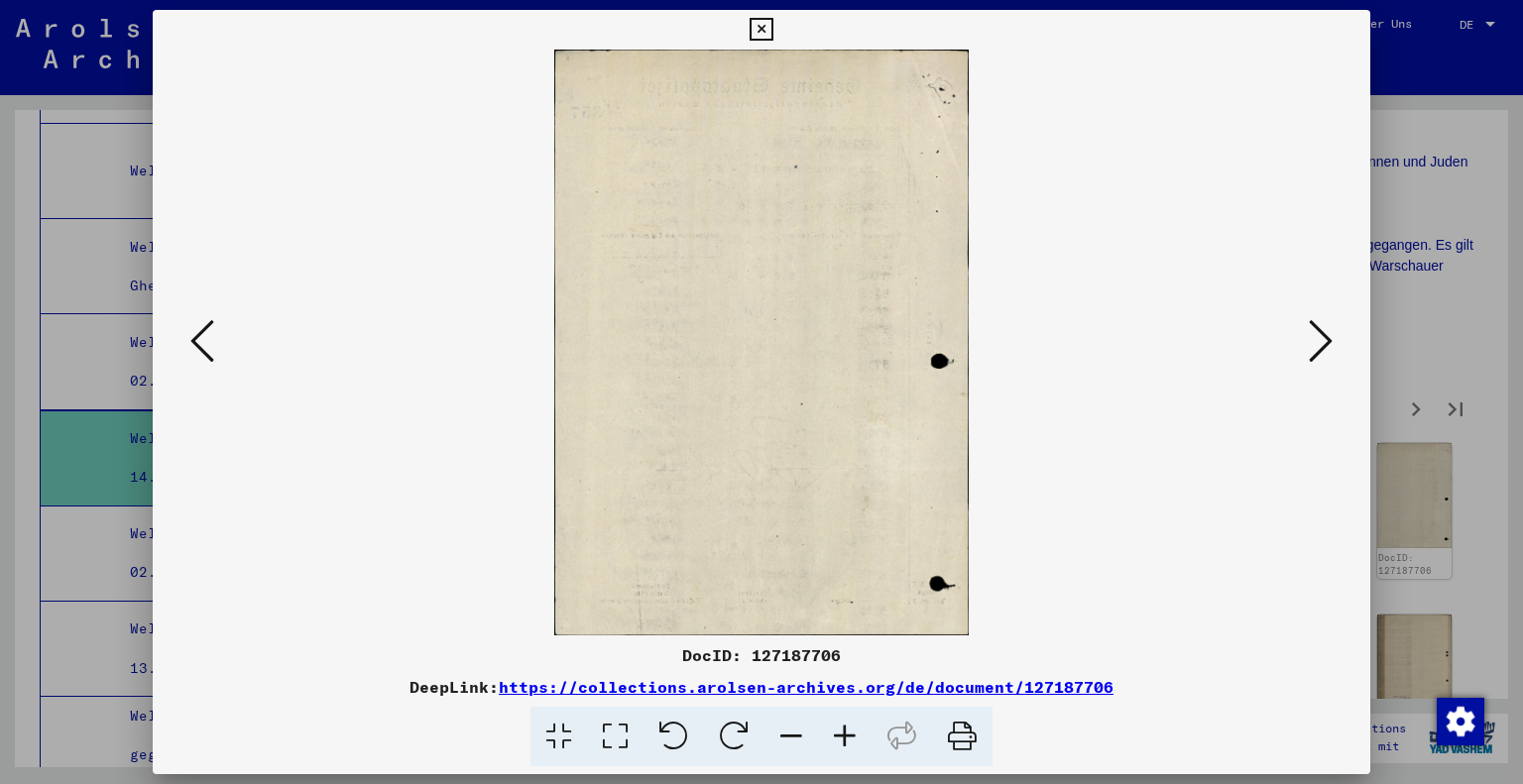 click at bounding box center [1321, 341] 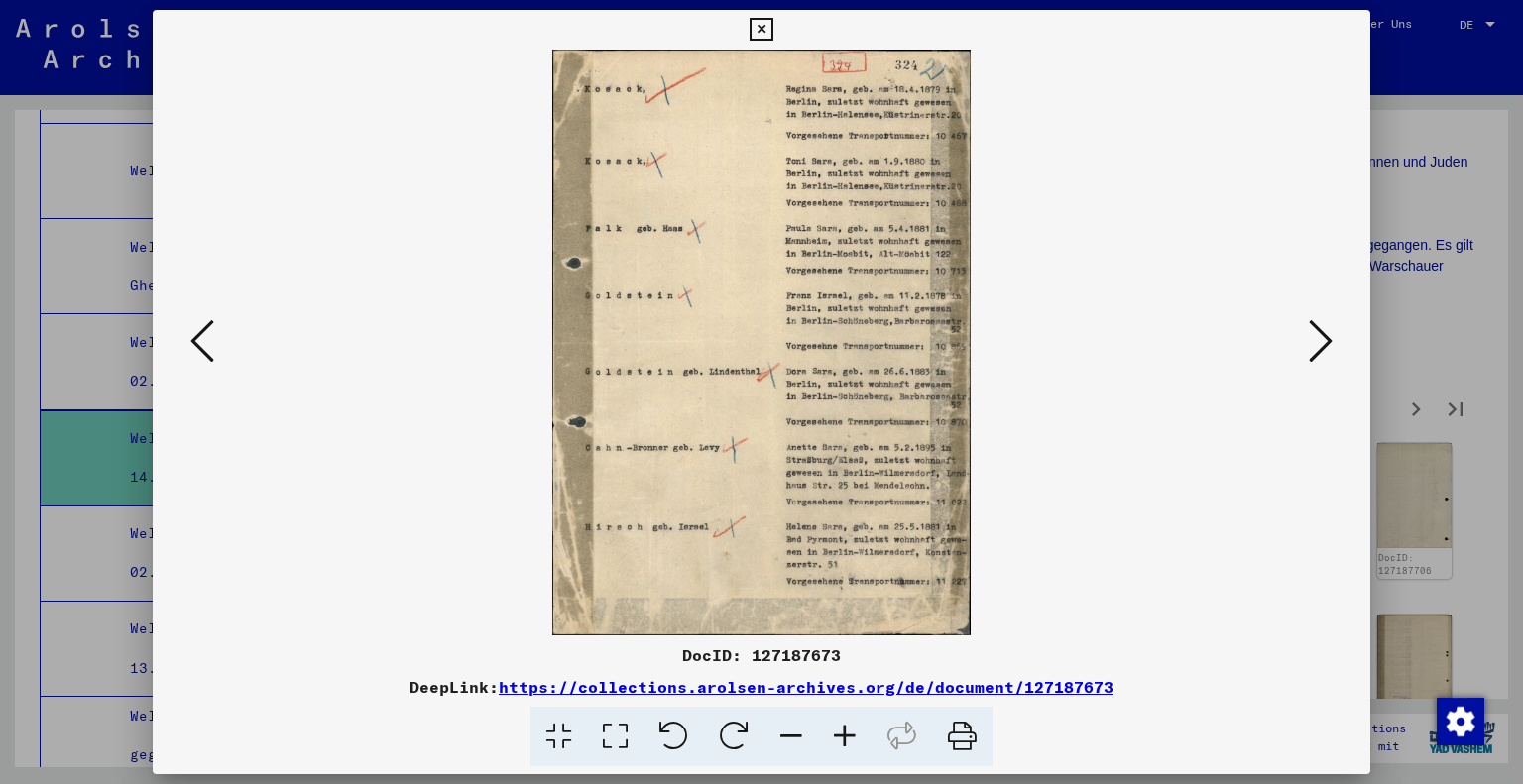 click at bounding box center (1321, 341) 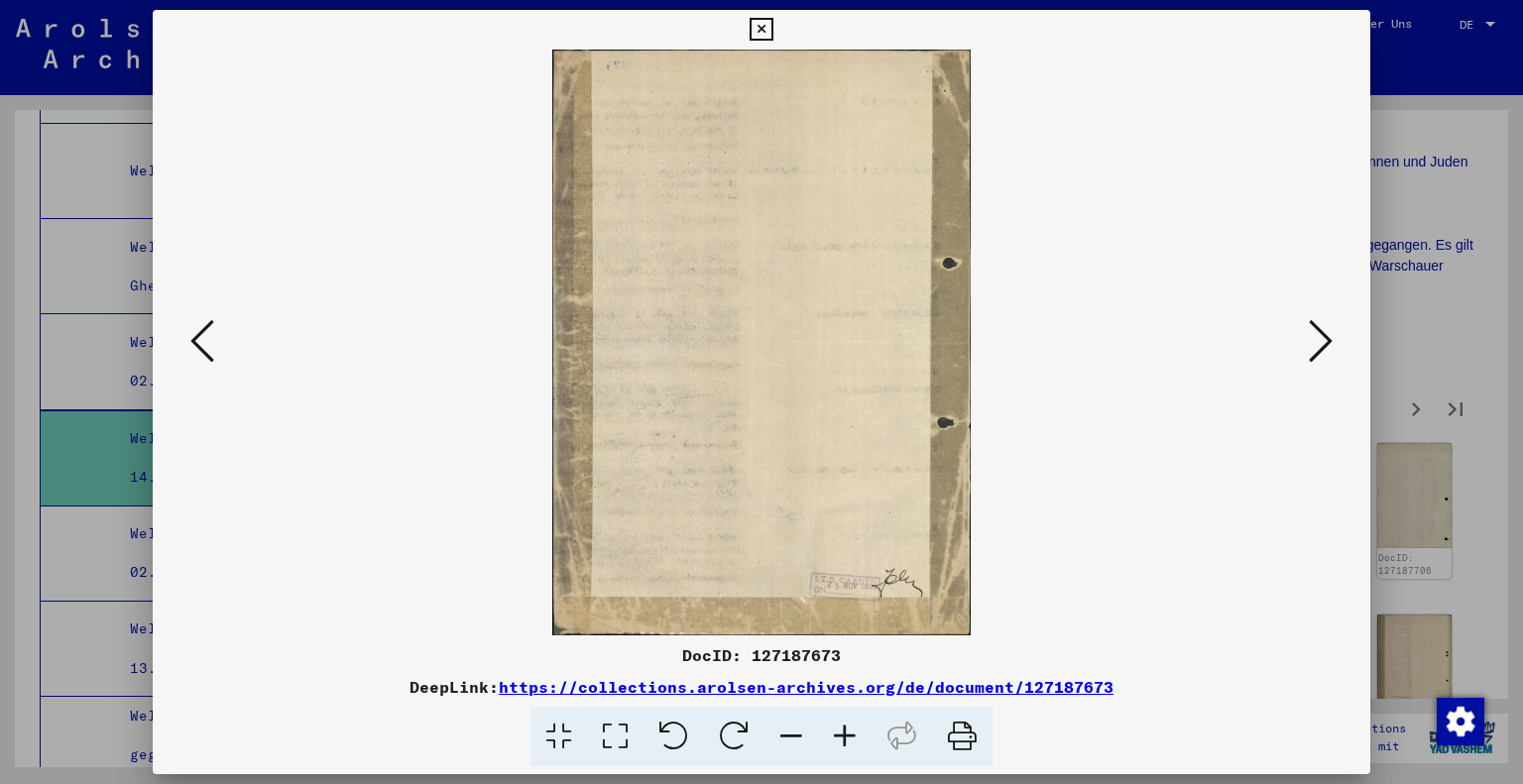 click at bounding box center [1321, 341] 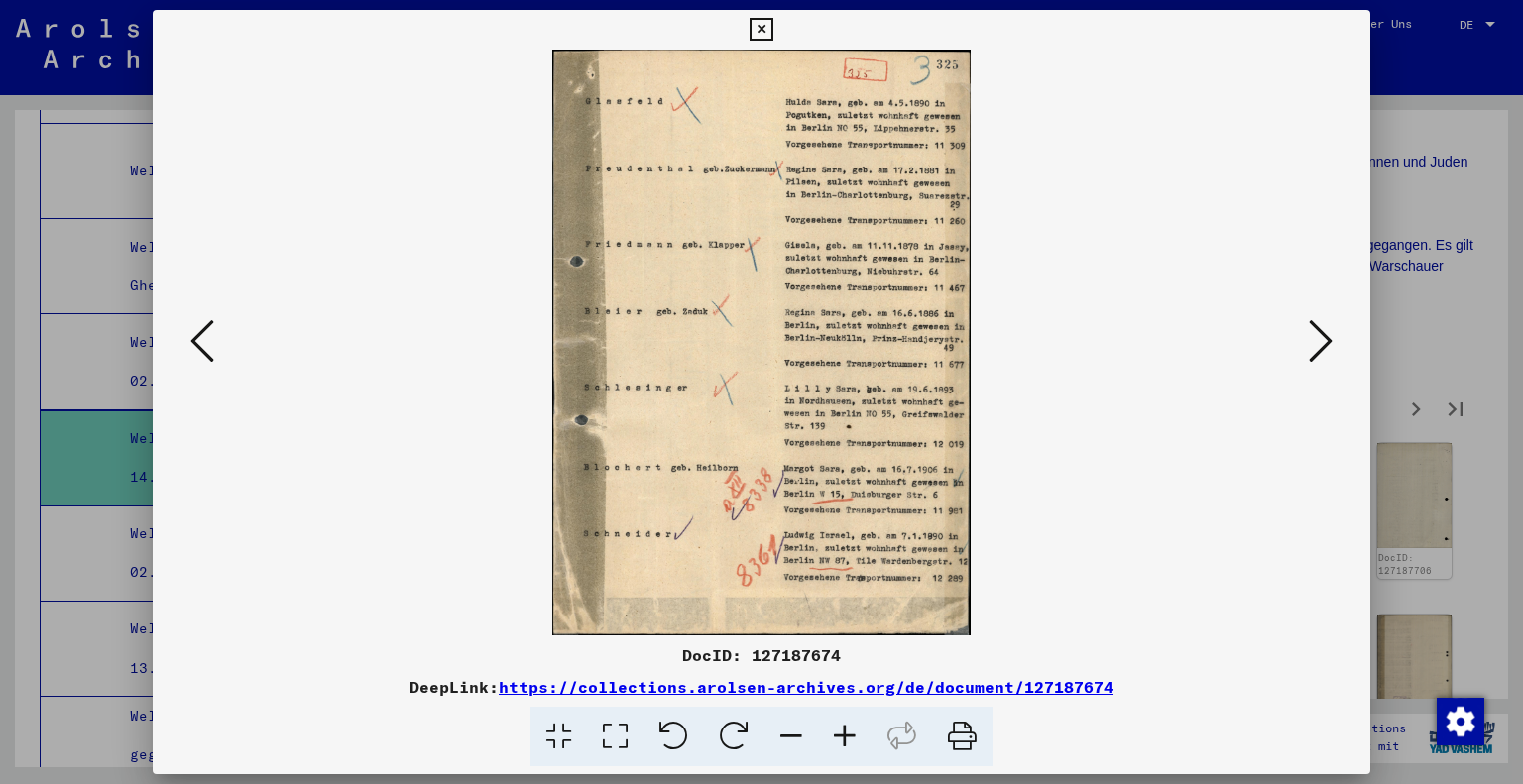 click at bounding box center (1321, 341) 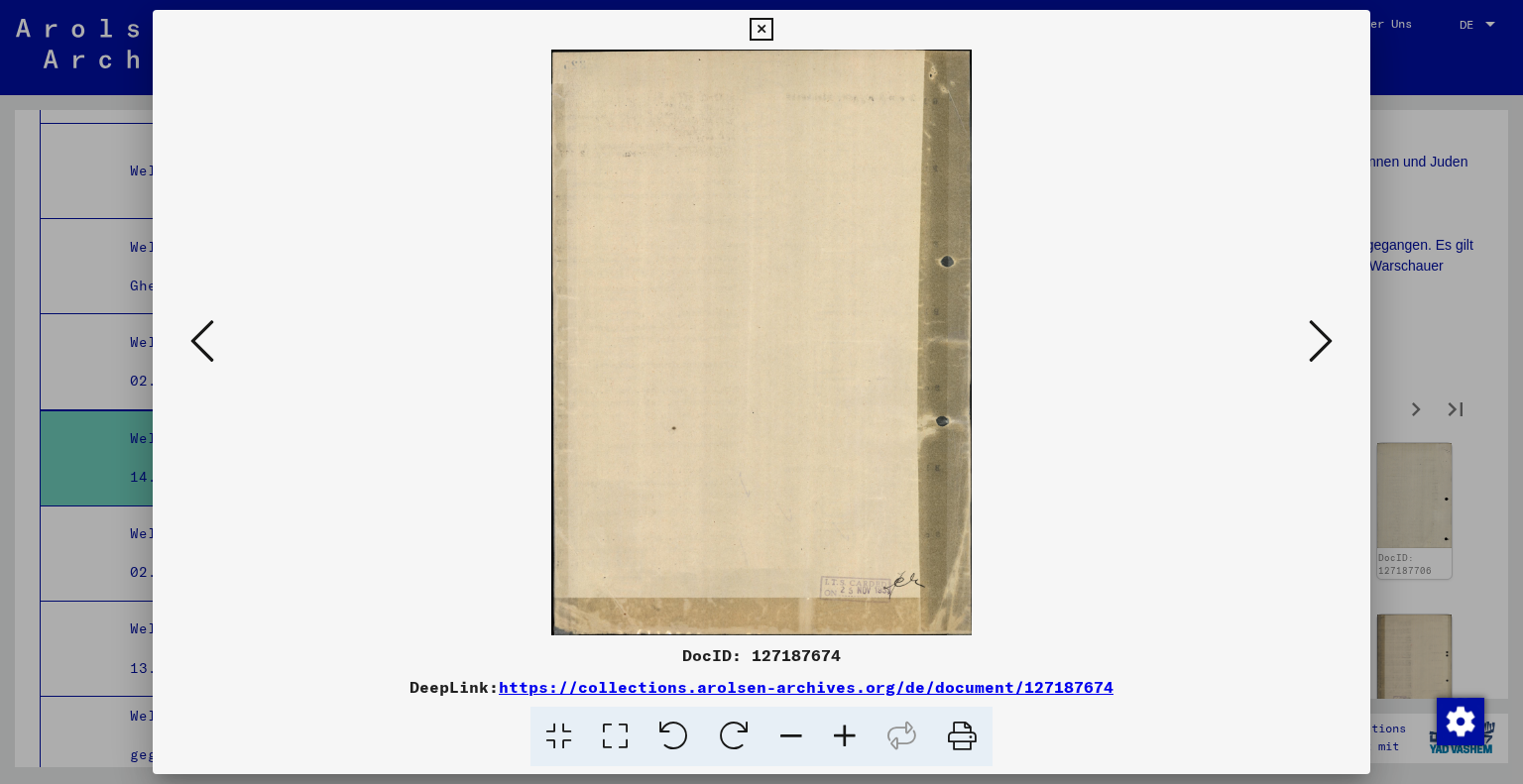 click at bounding box center (1321, 341) 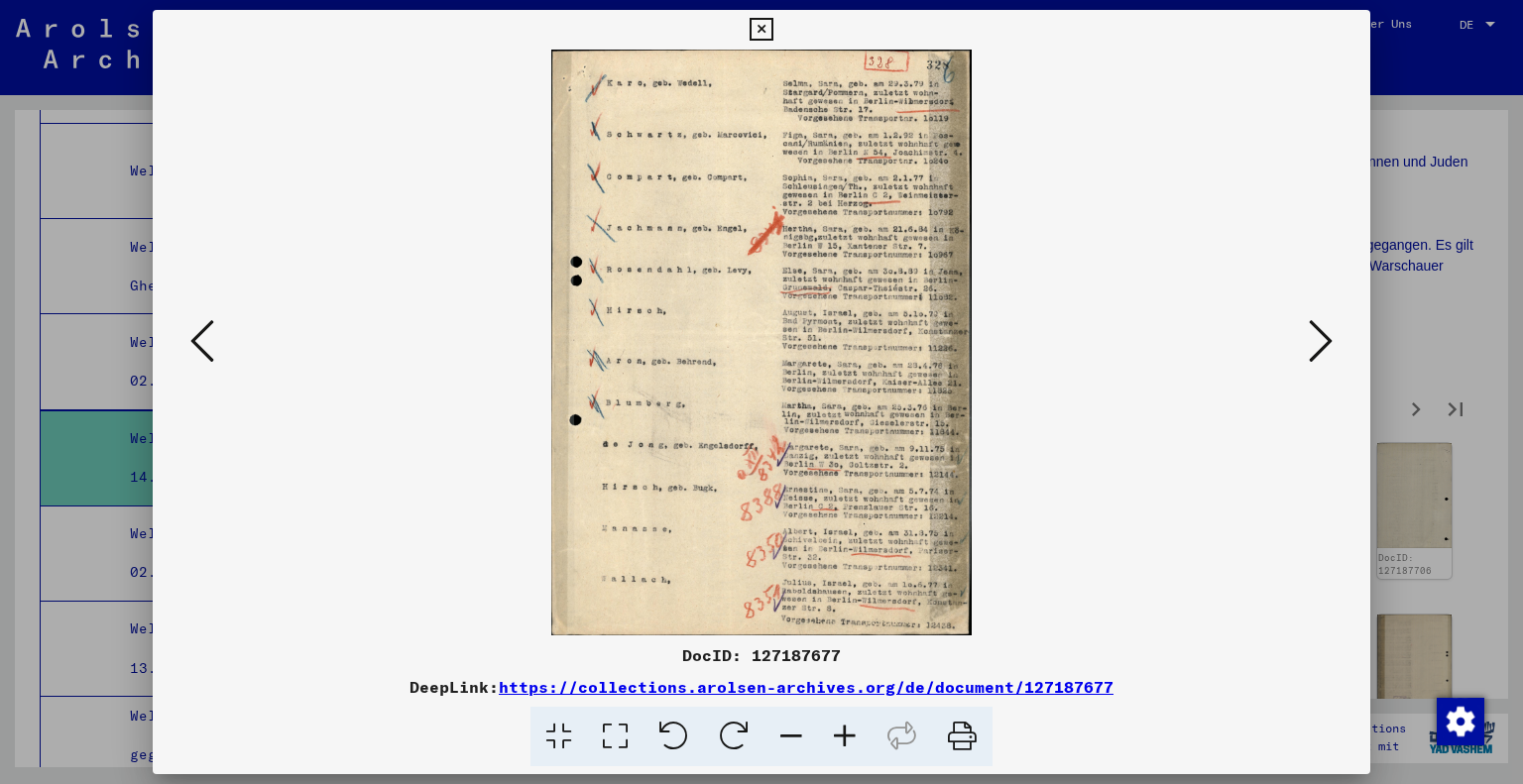 click at bounding box center (1321, 341) 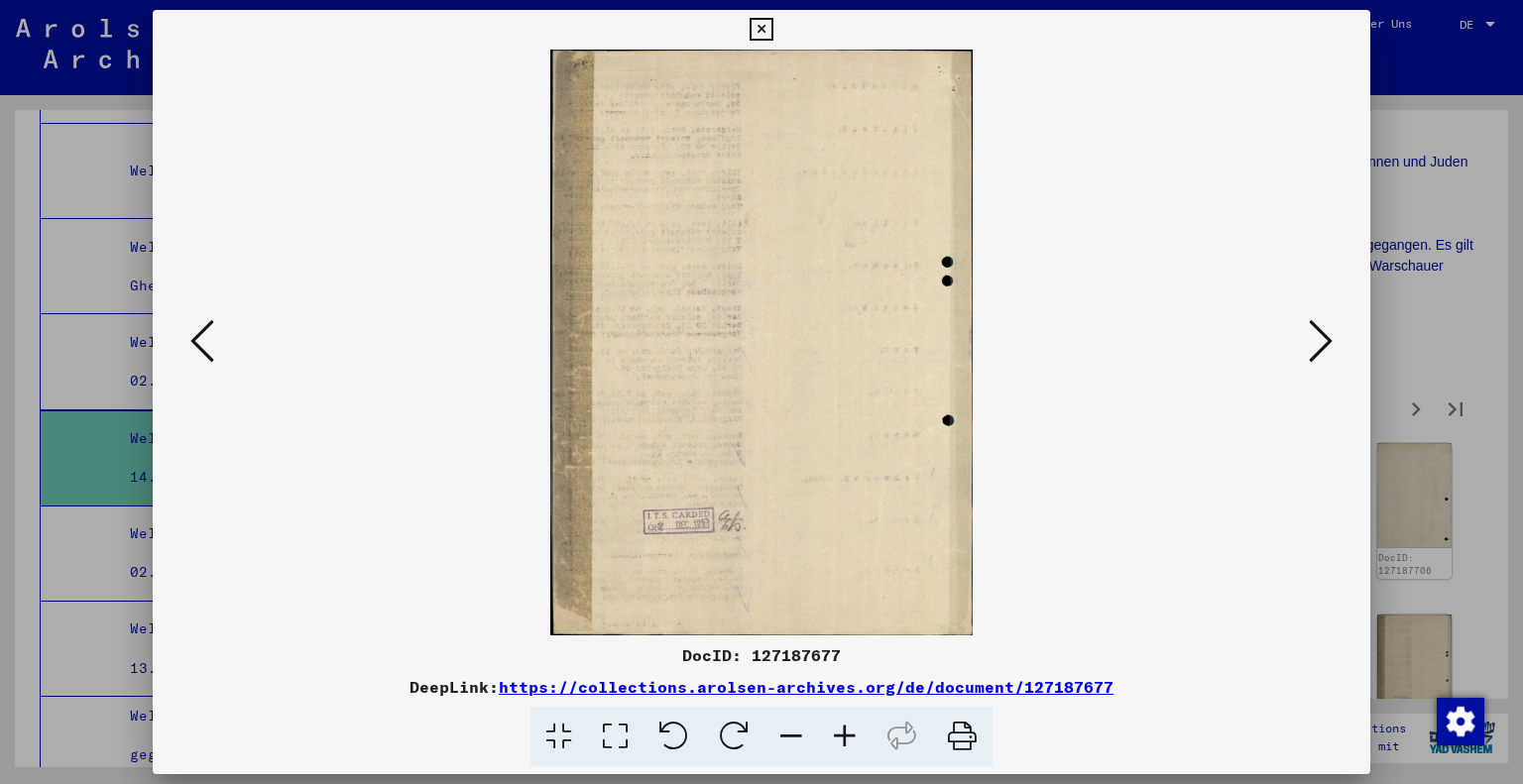 click at bounding box center (1321, 341) 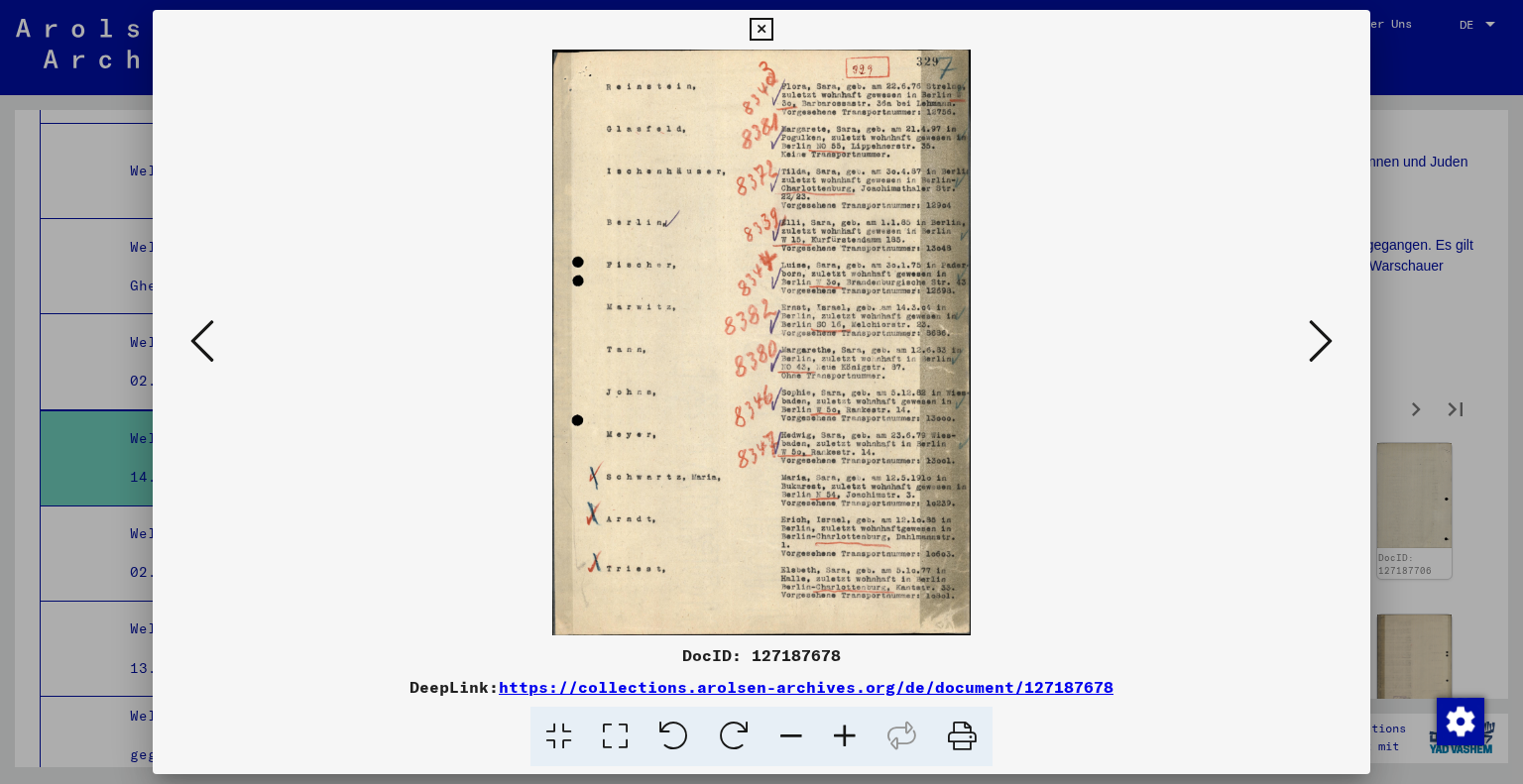 click at bounding box center (1321, 341) 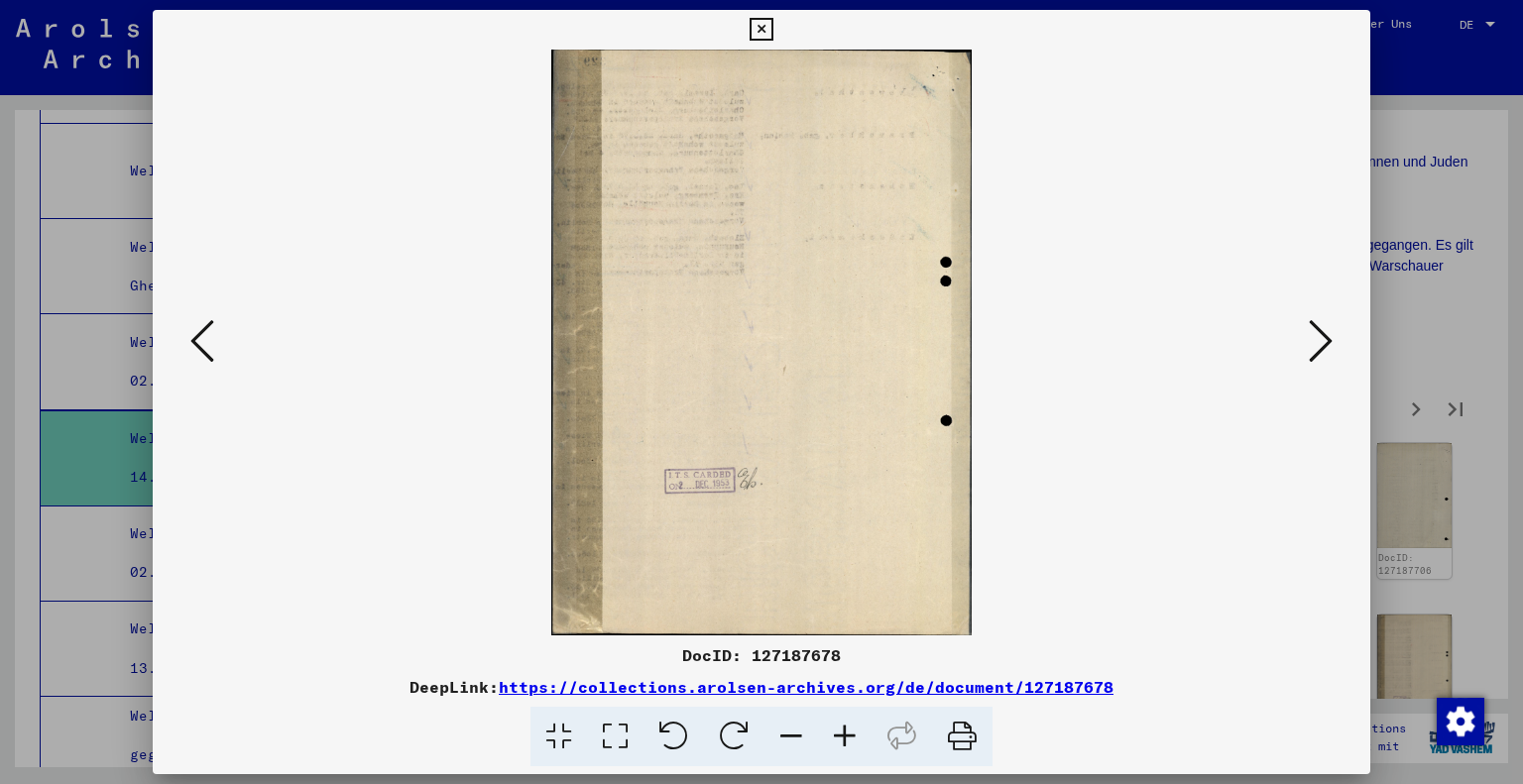 click at bounding box center [1321, 341] 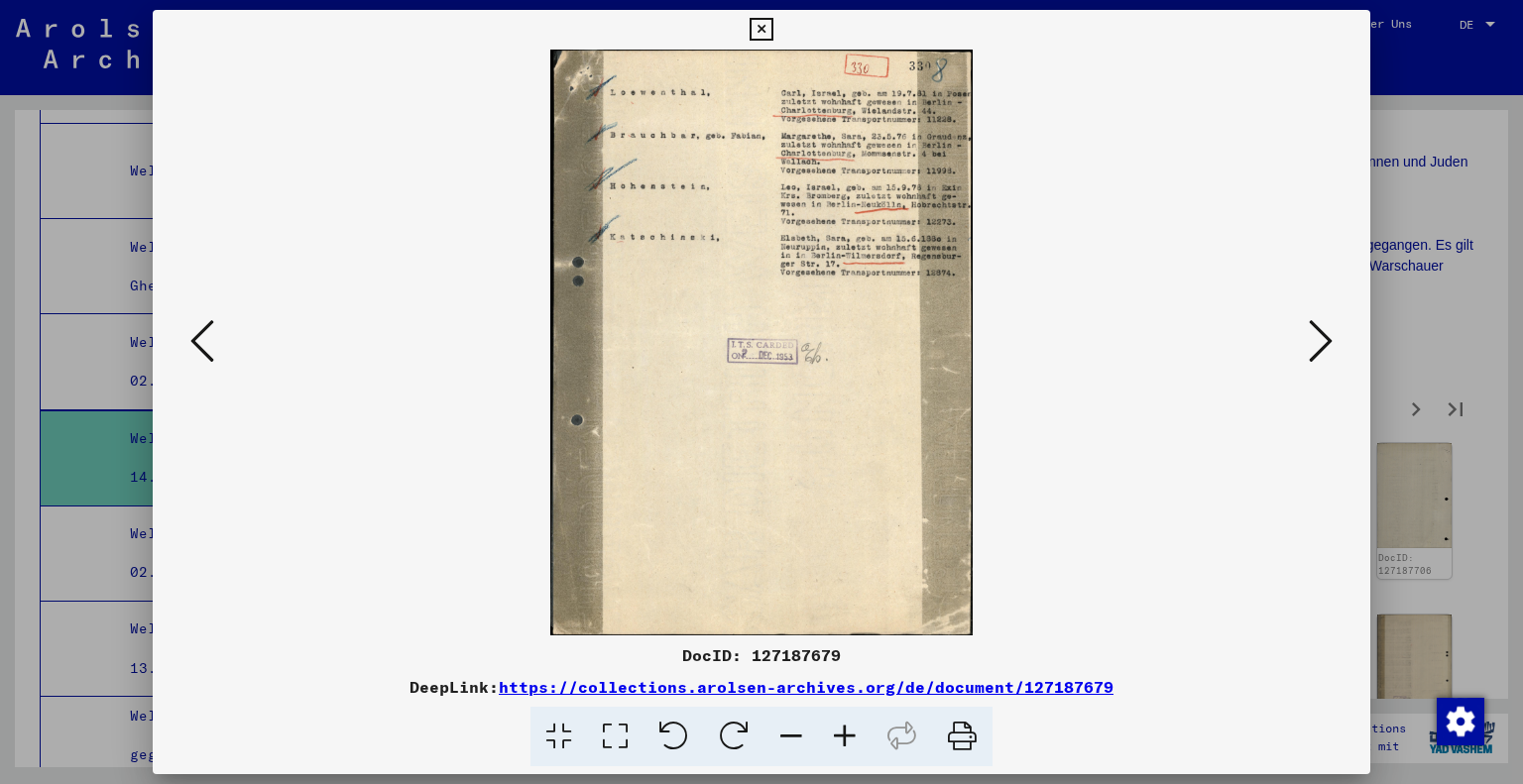 click at bounding box center [1321, 341] 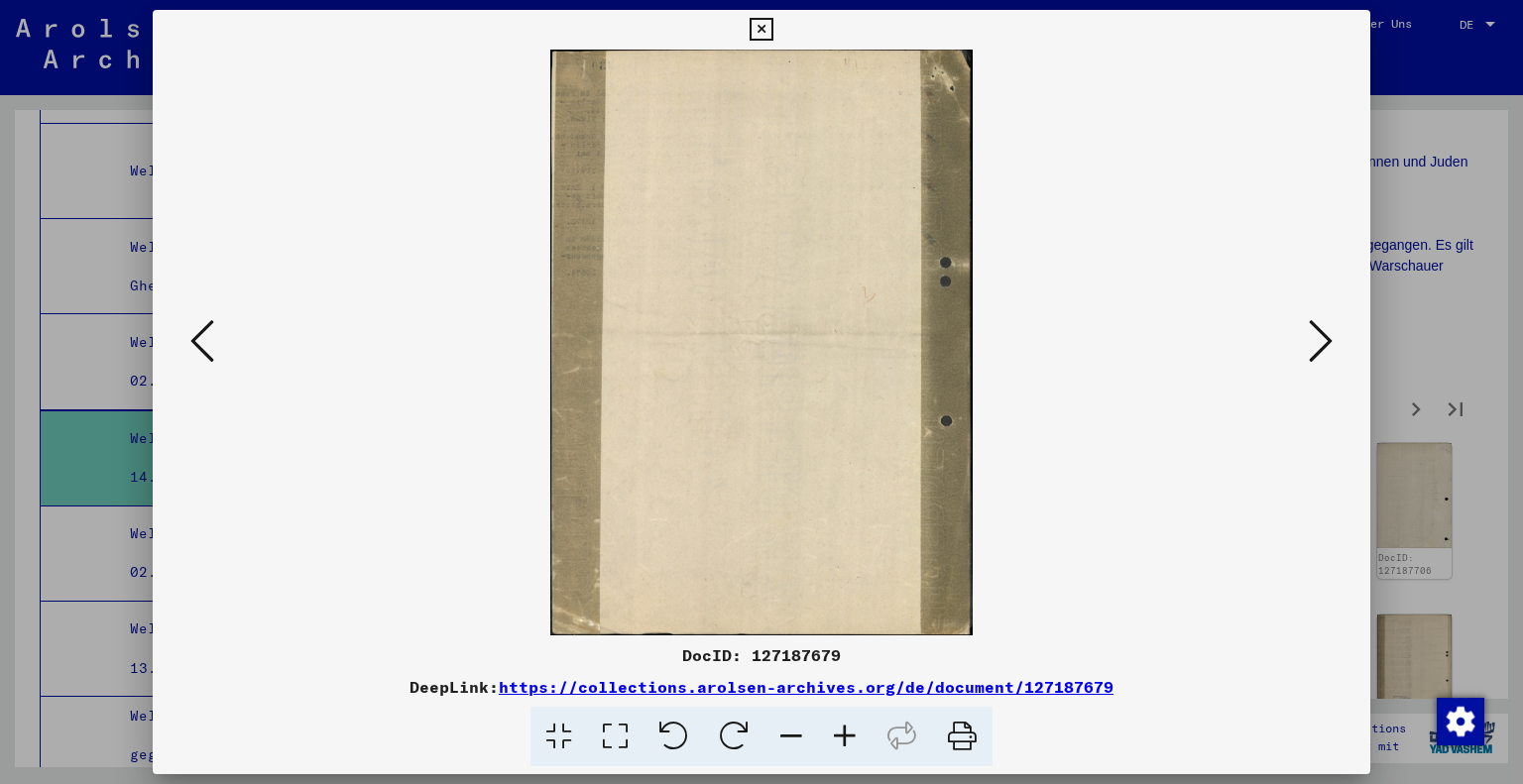 click at bounding box center [1321, 341] 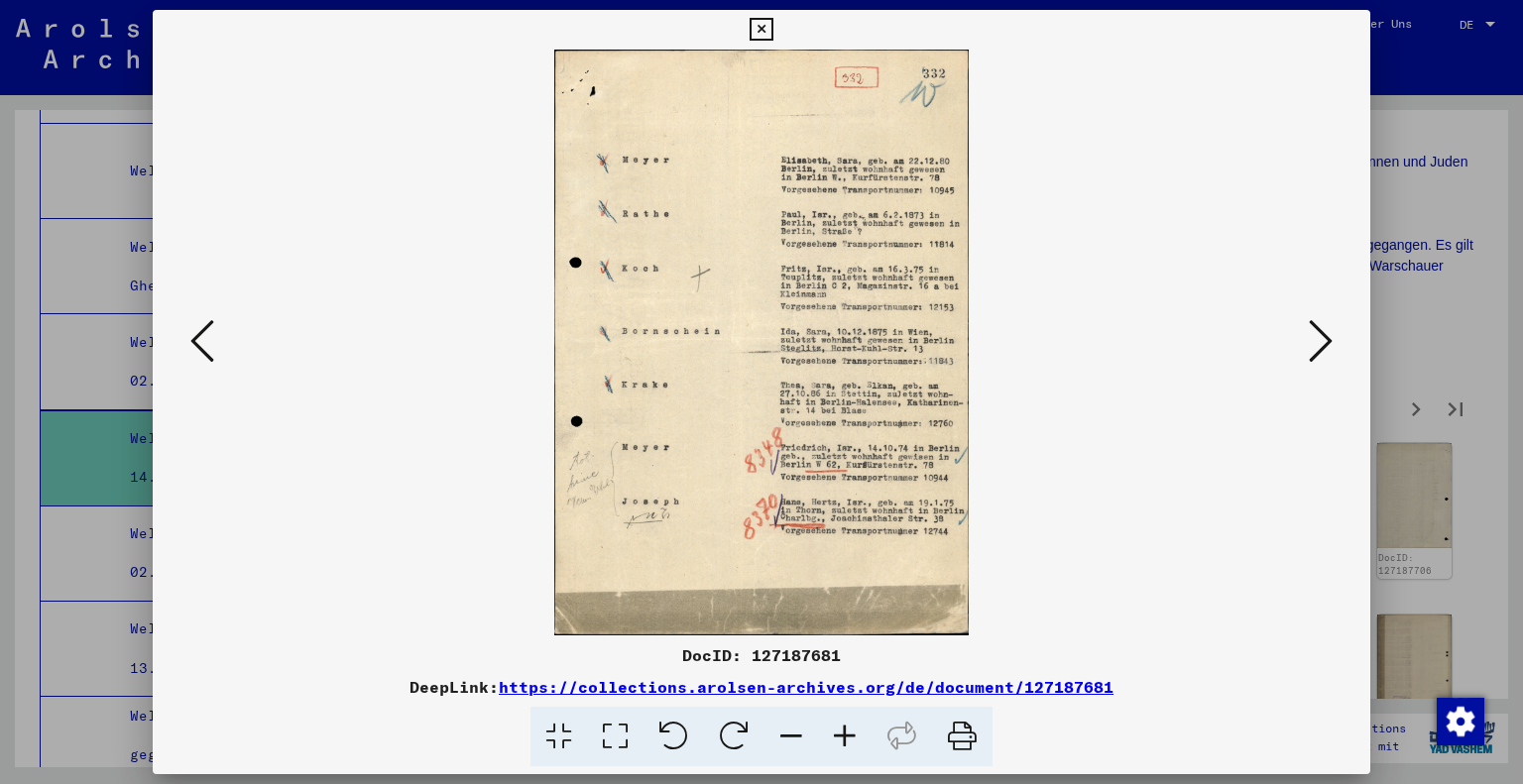 click at bounding box center (1321, 341) 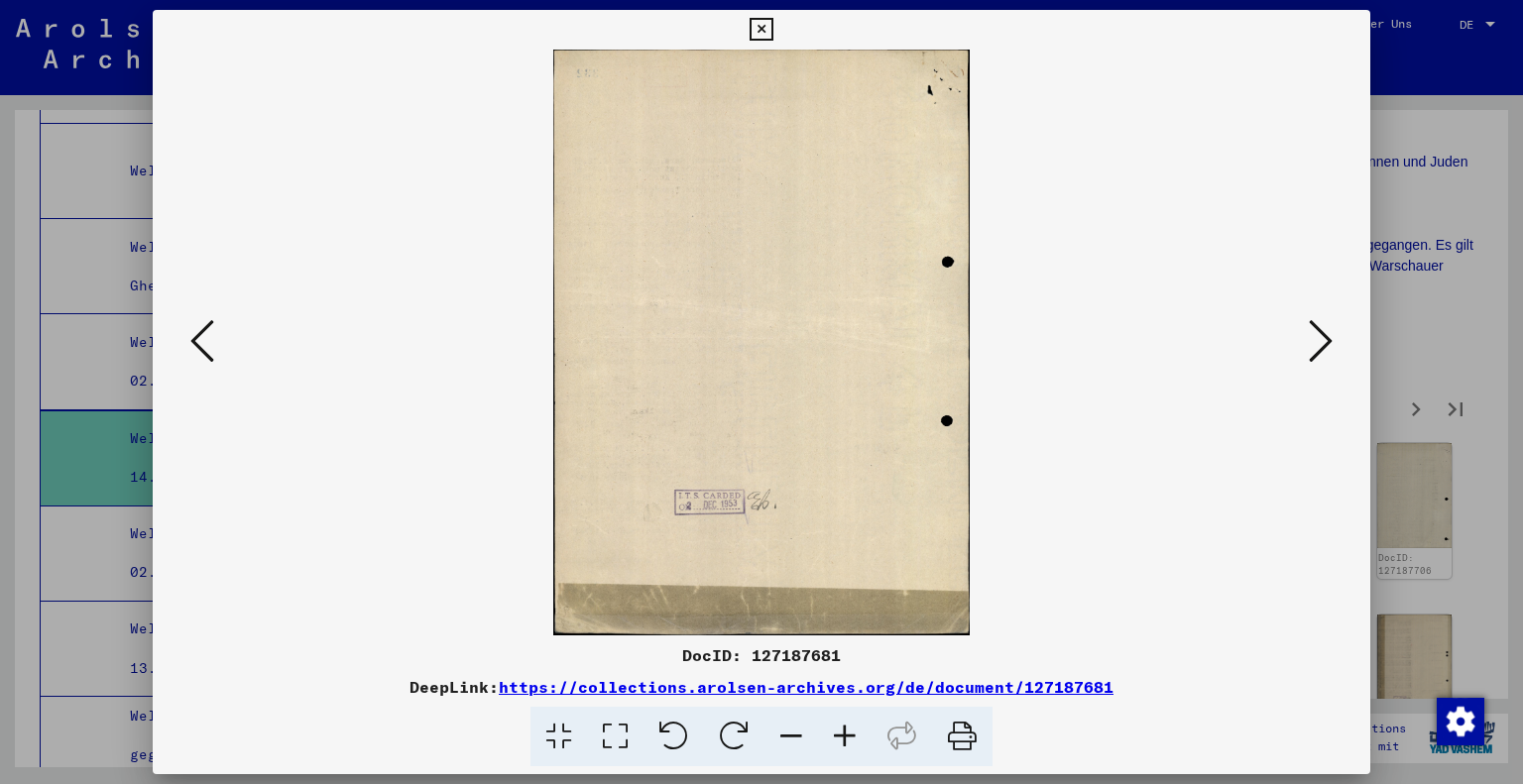 click at bounding box center (1321, 341) 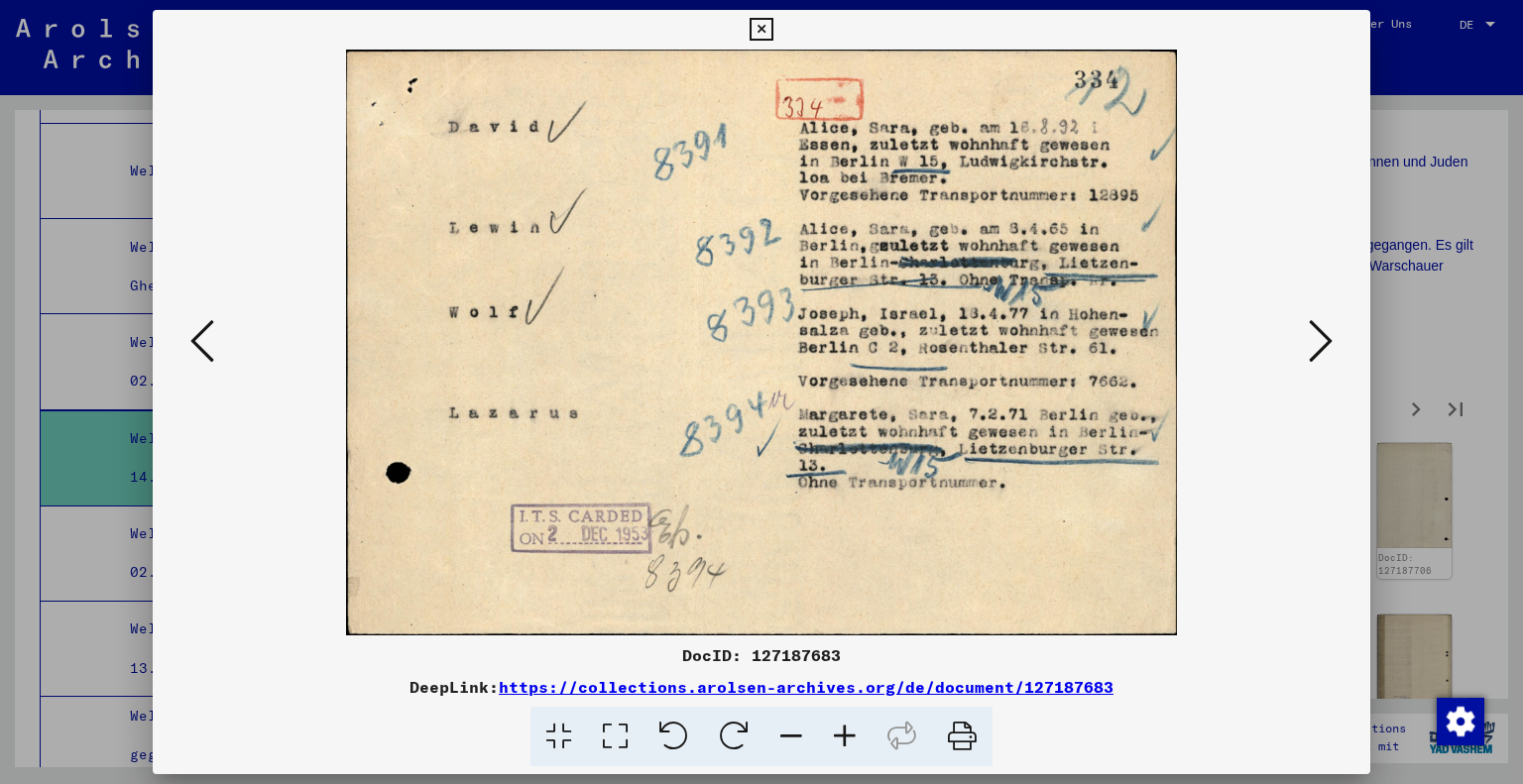 click at bounding box center [1321, 341] 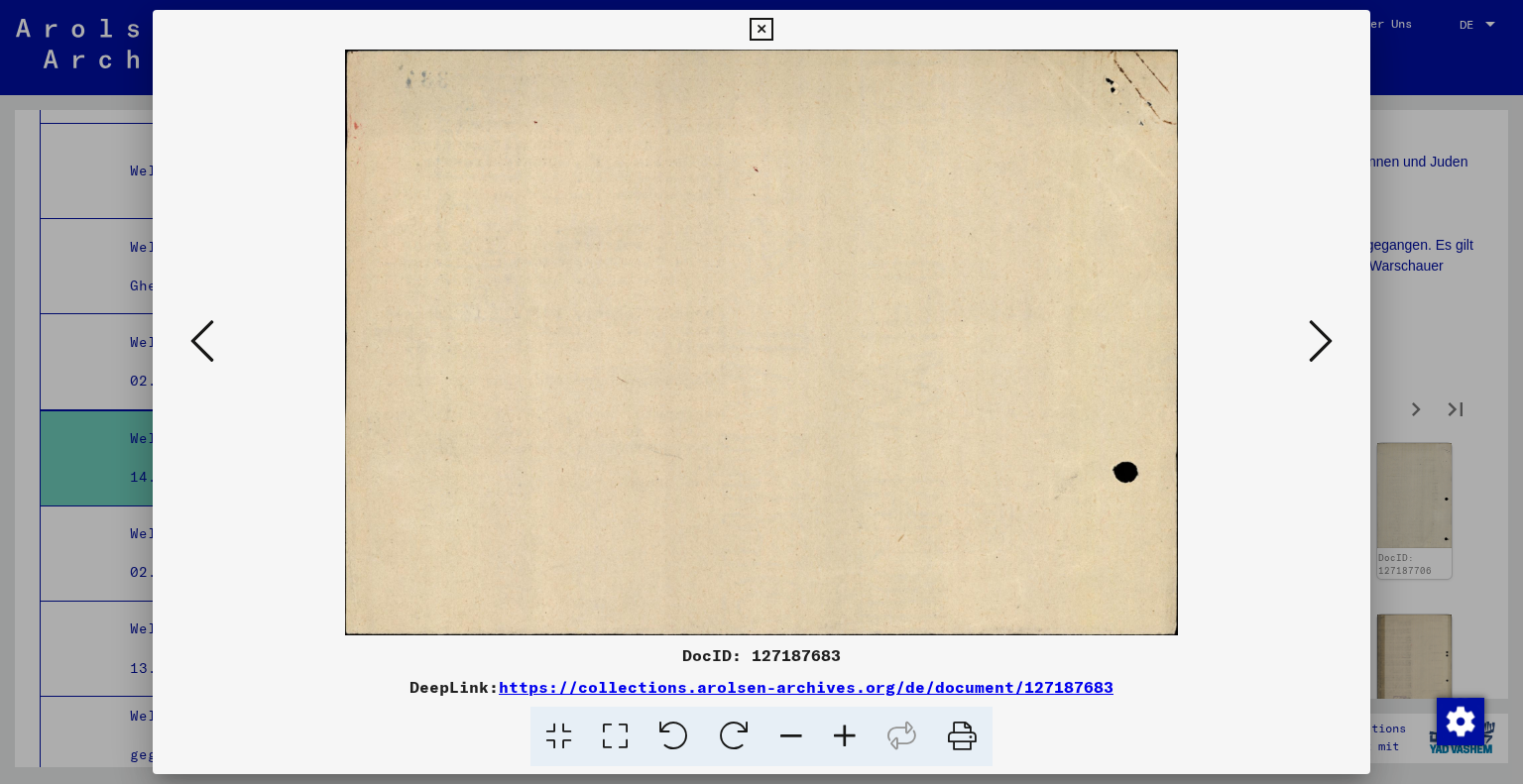 click at bounding box center (1321, 341) 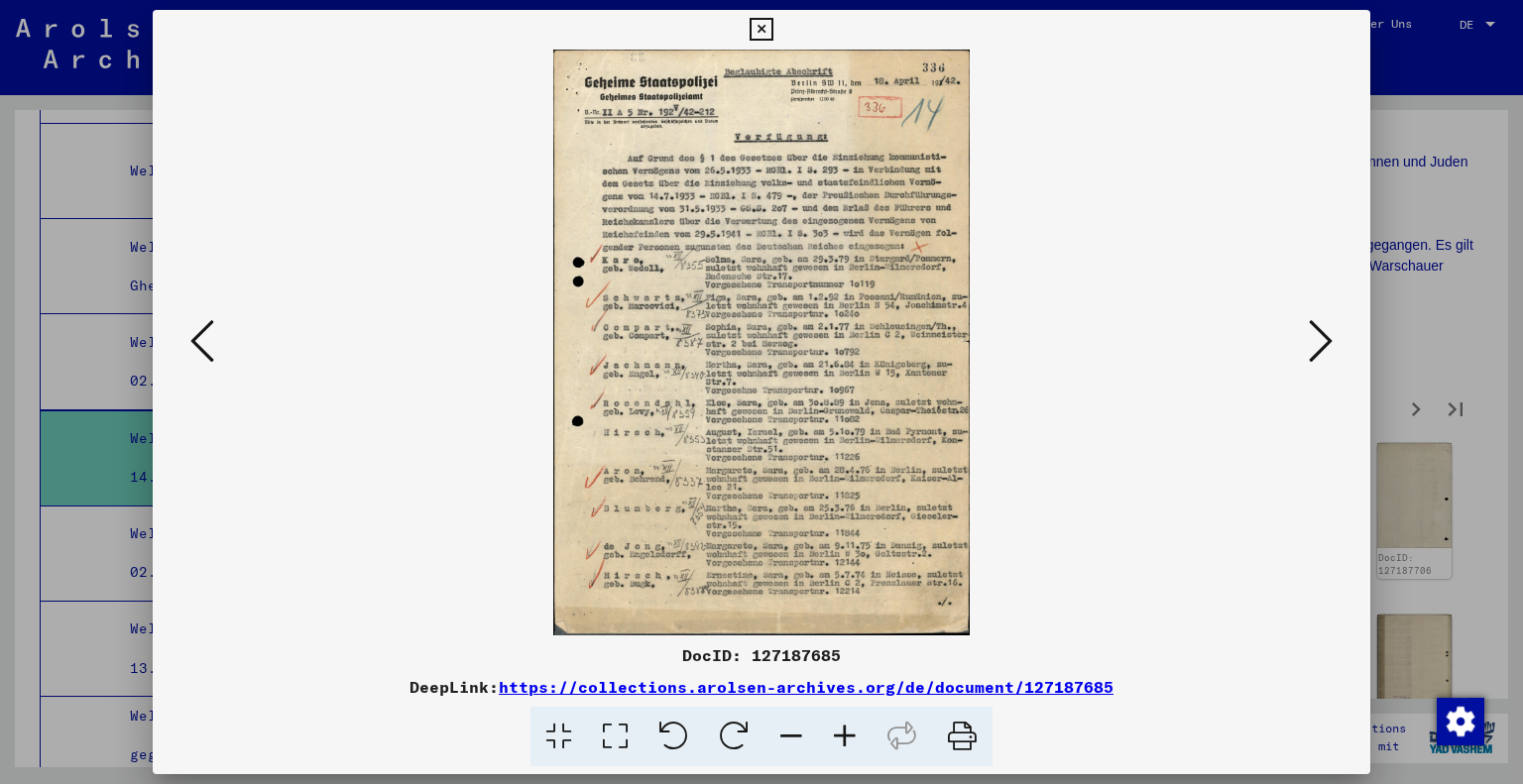 click at bounding box center (1321, 341) 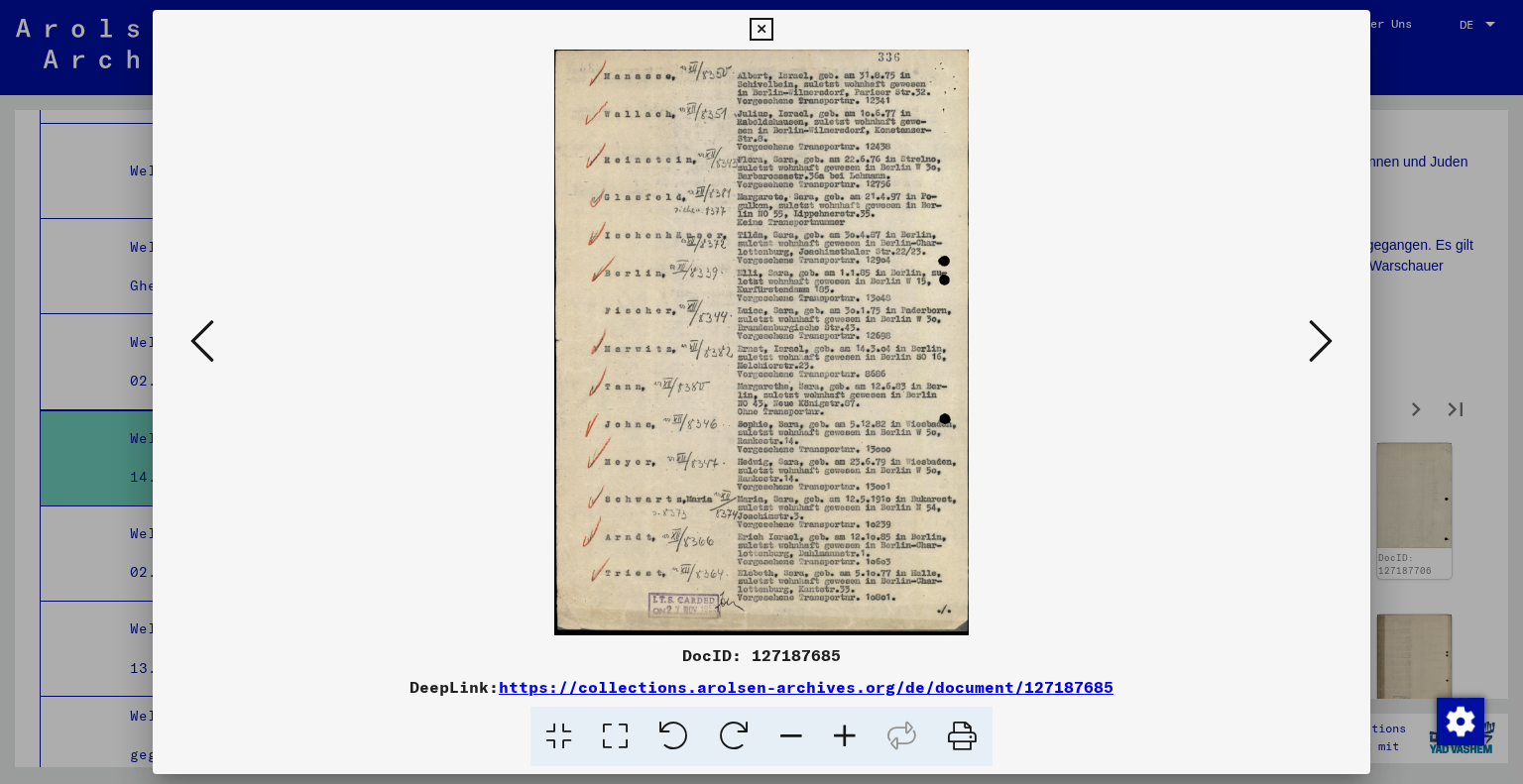 click at bounding box center [1321, 341] 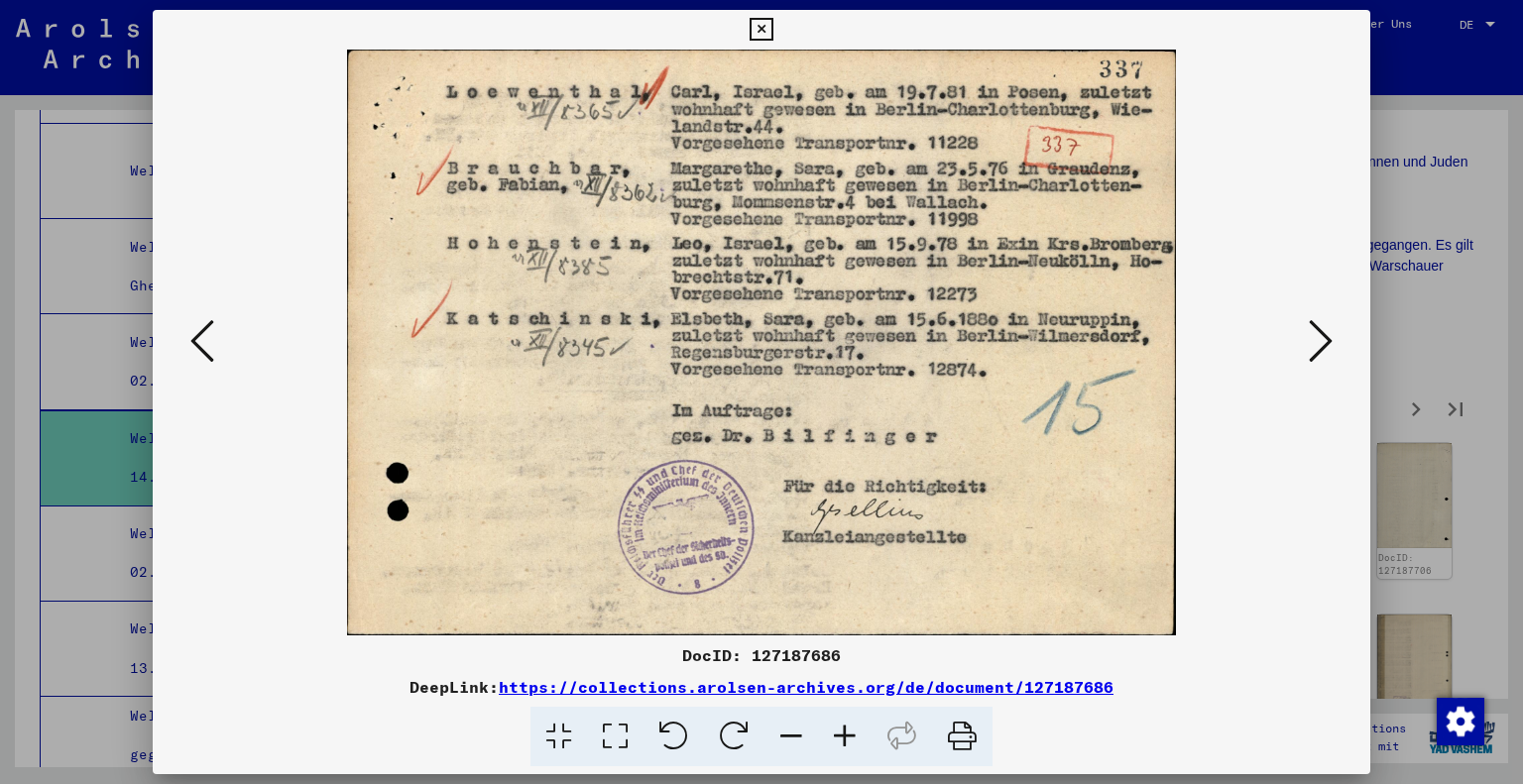 click at bounding box center [1321, 341] 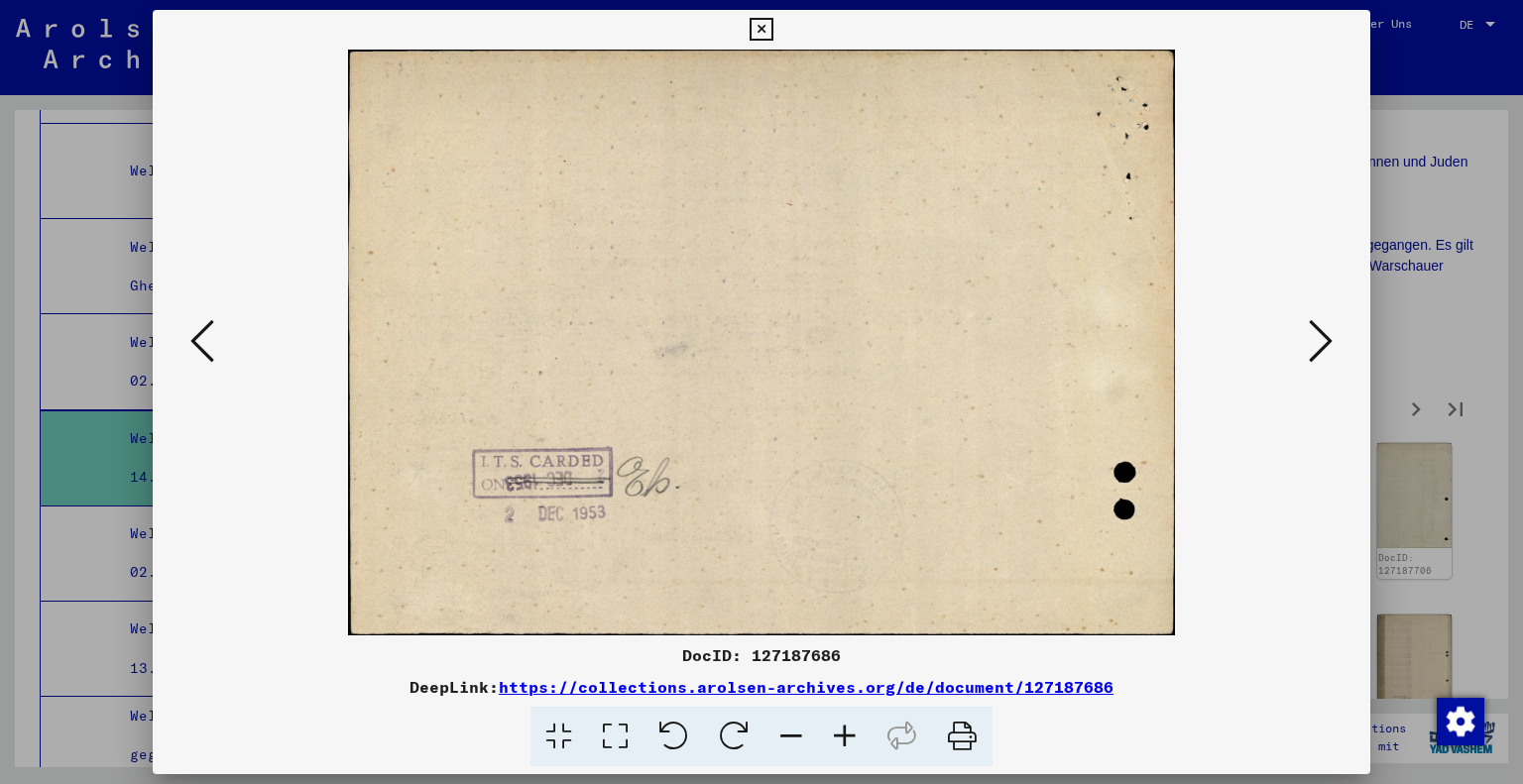 click at bounding box center (1321, 341) 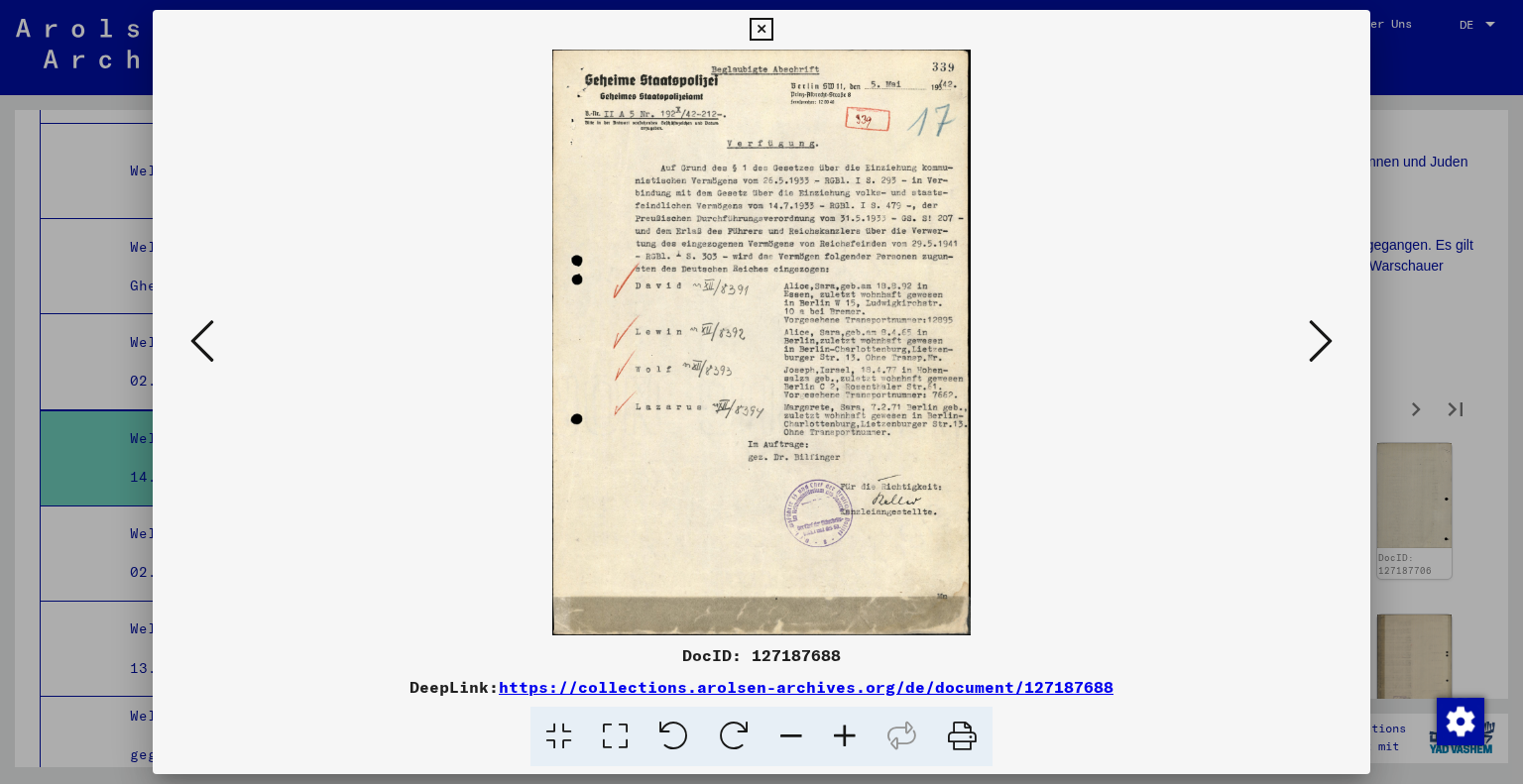 click at bounding box center [1321, 341] 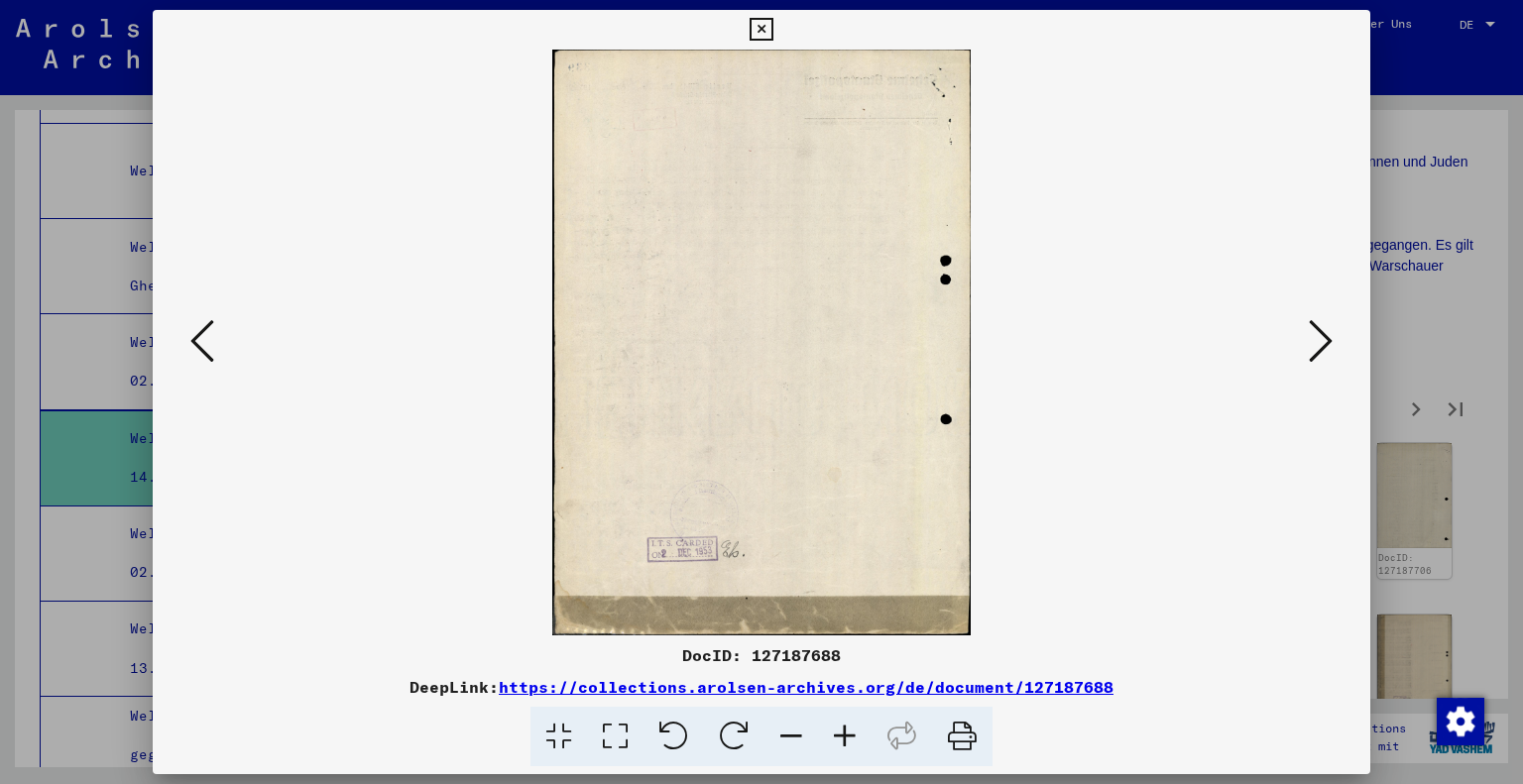 click at bounding box center [1321, 341] 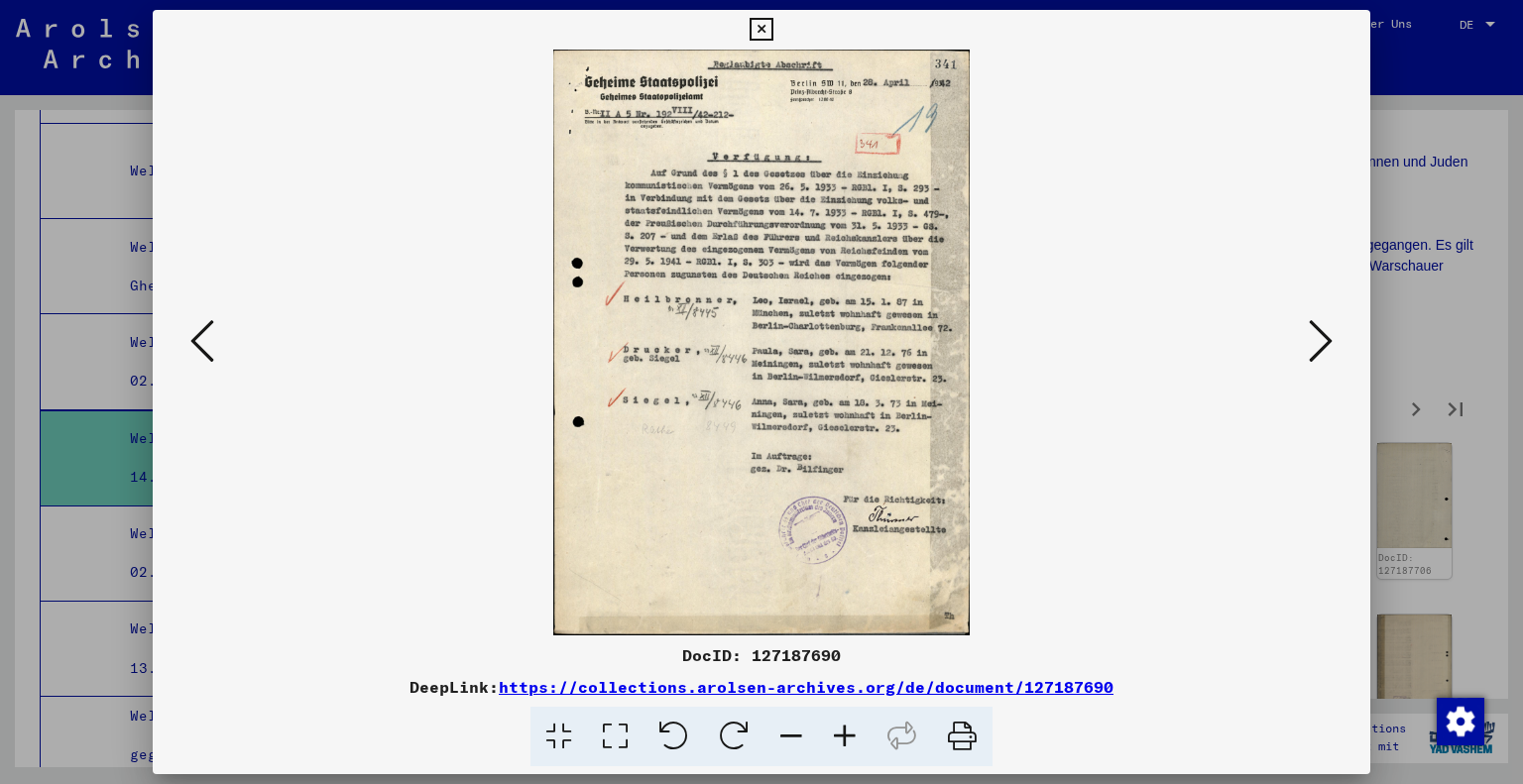 click at bounding box center [1321, 341] 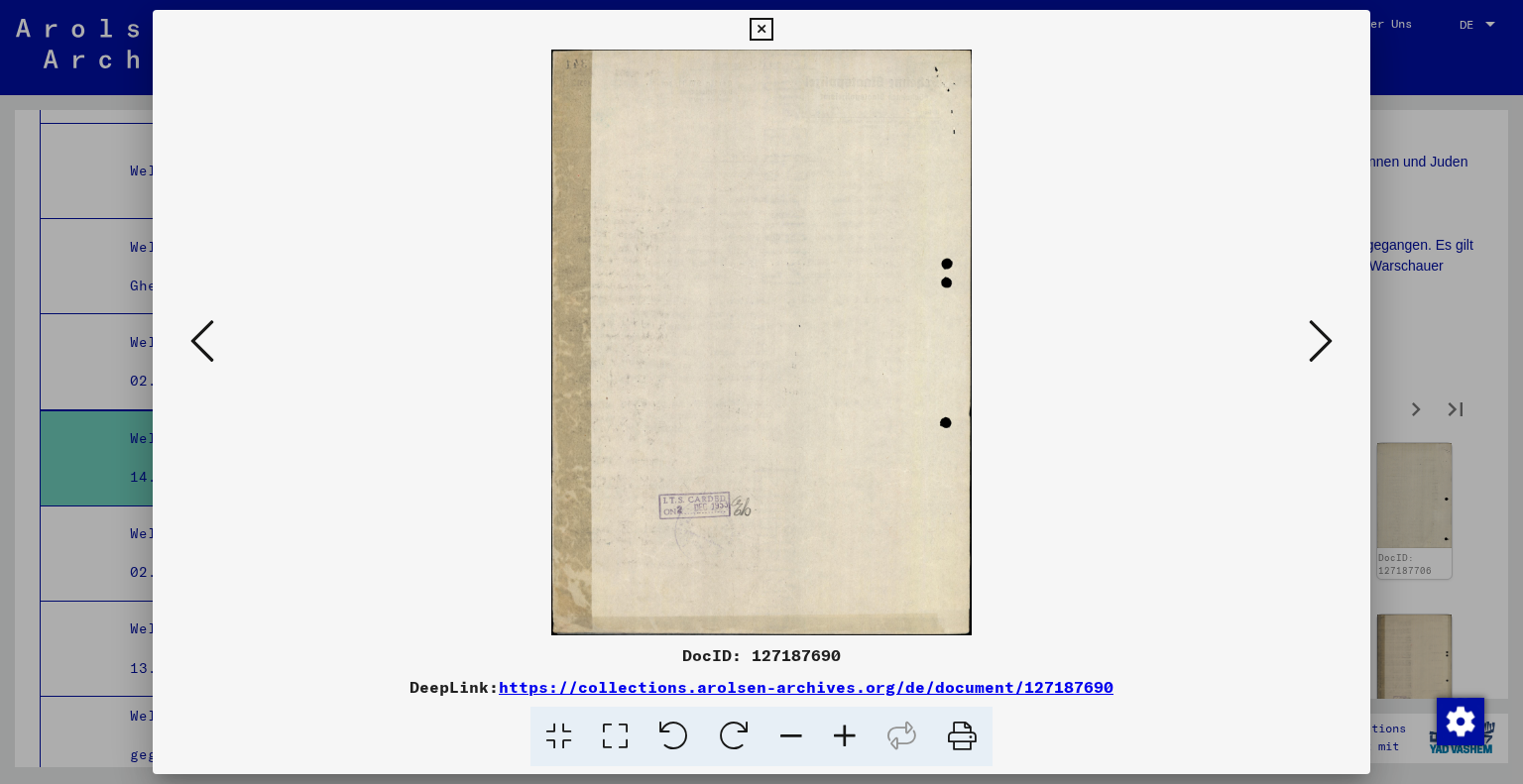click at bounding box center [1321, 341] 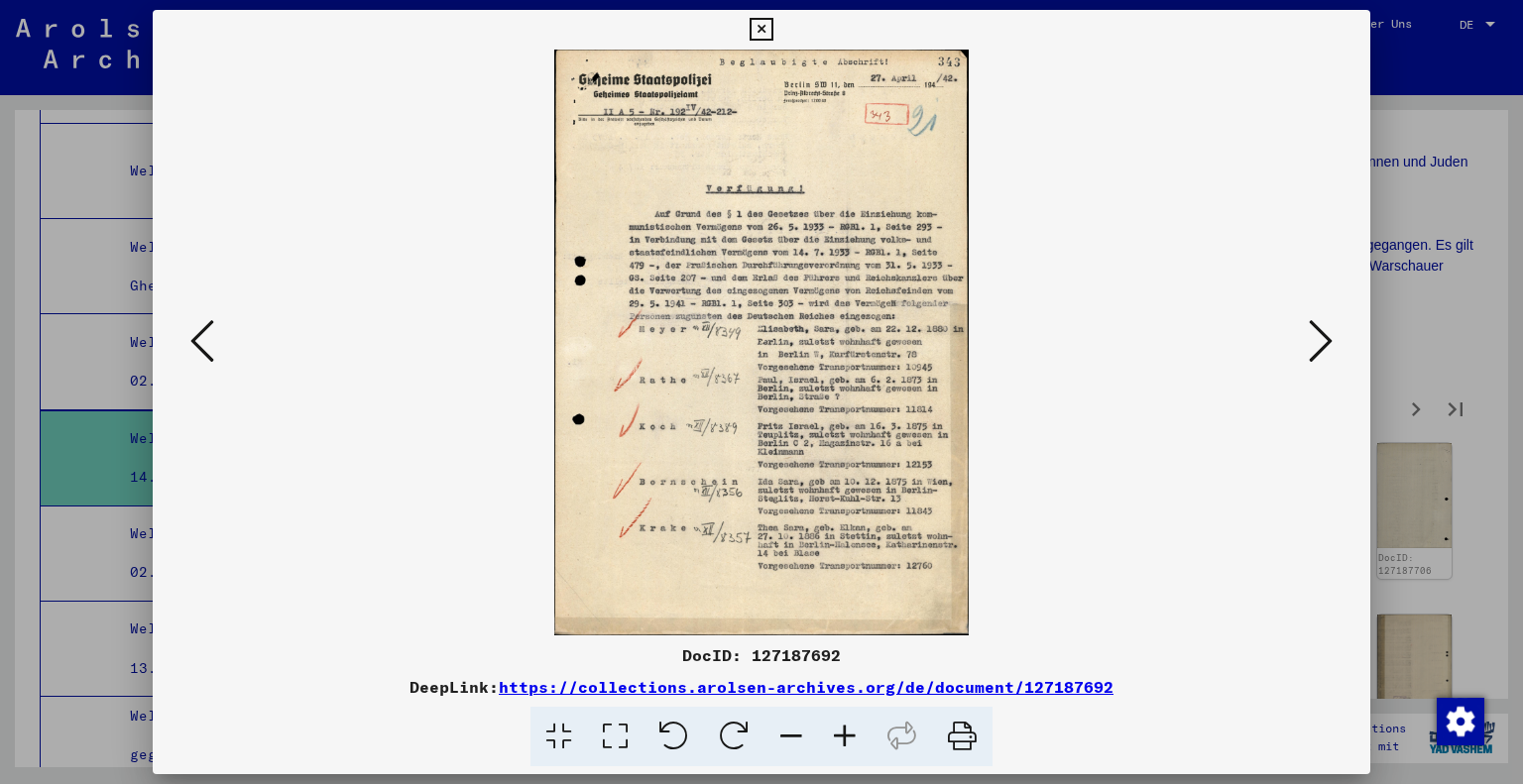 click at bounding box center [1321, 341] 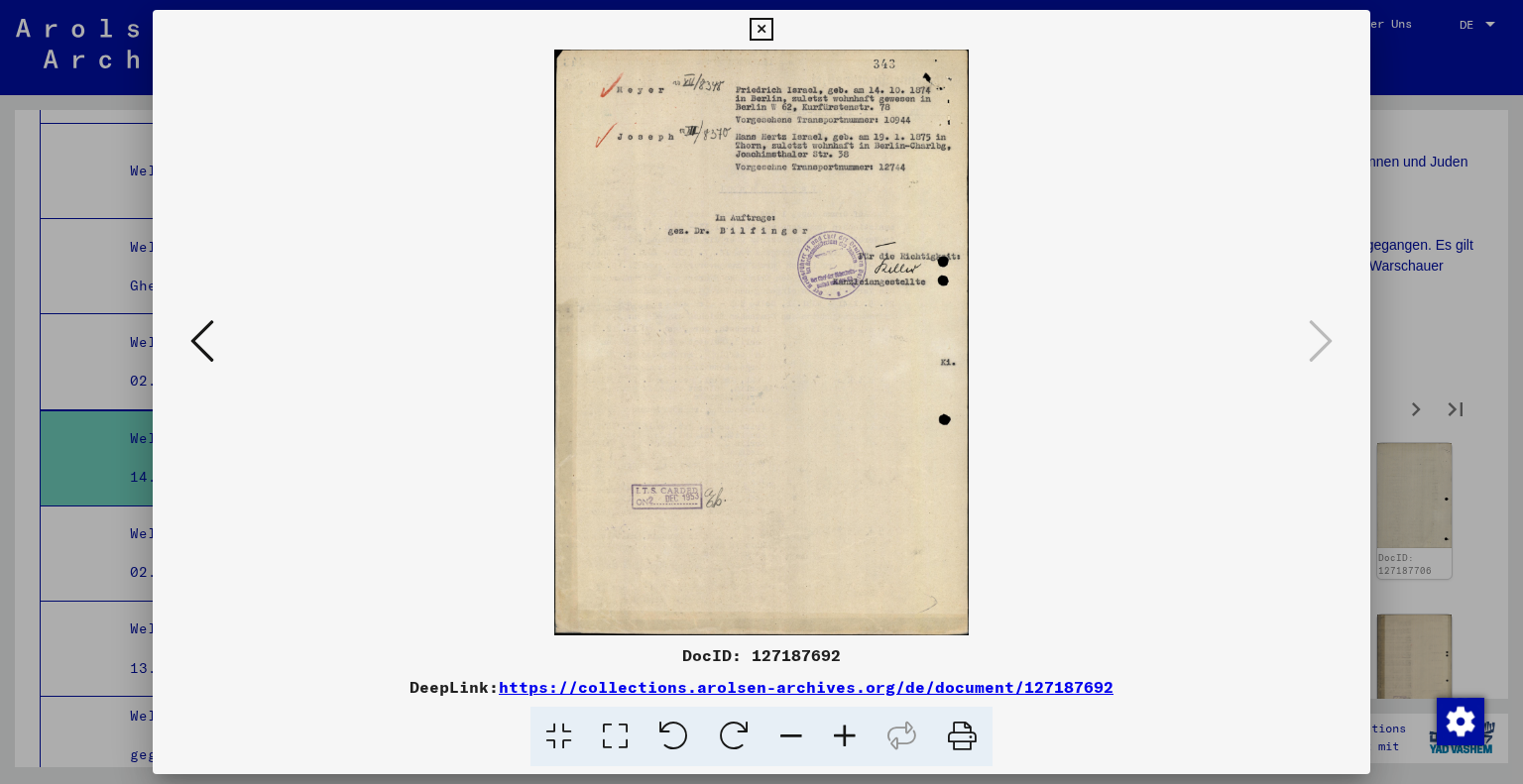 click at bounding box center (761, 30) 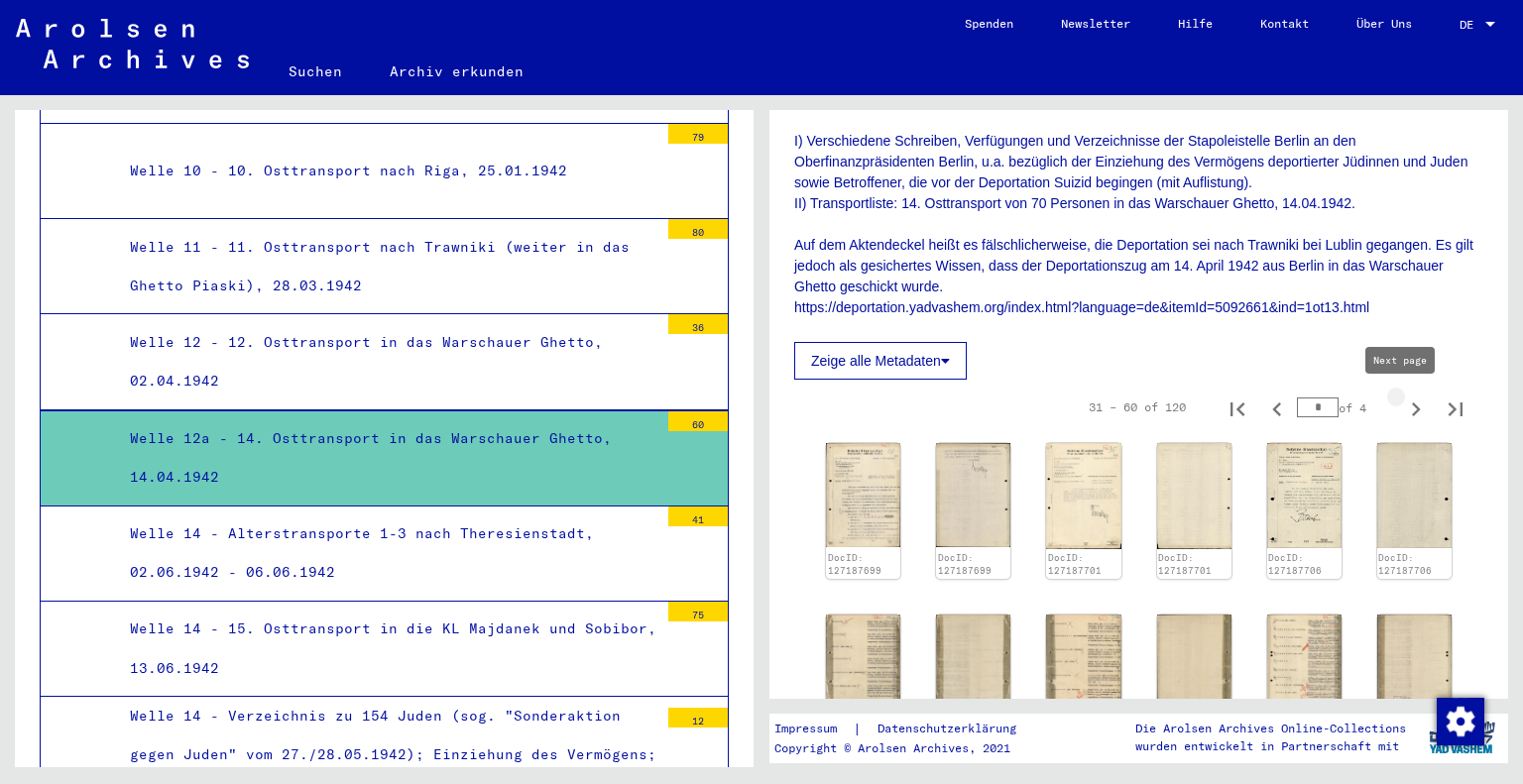 click 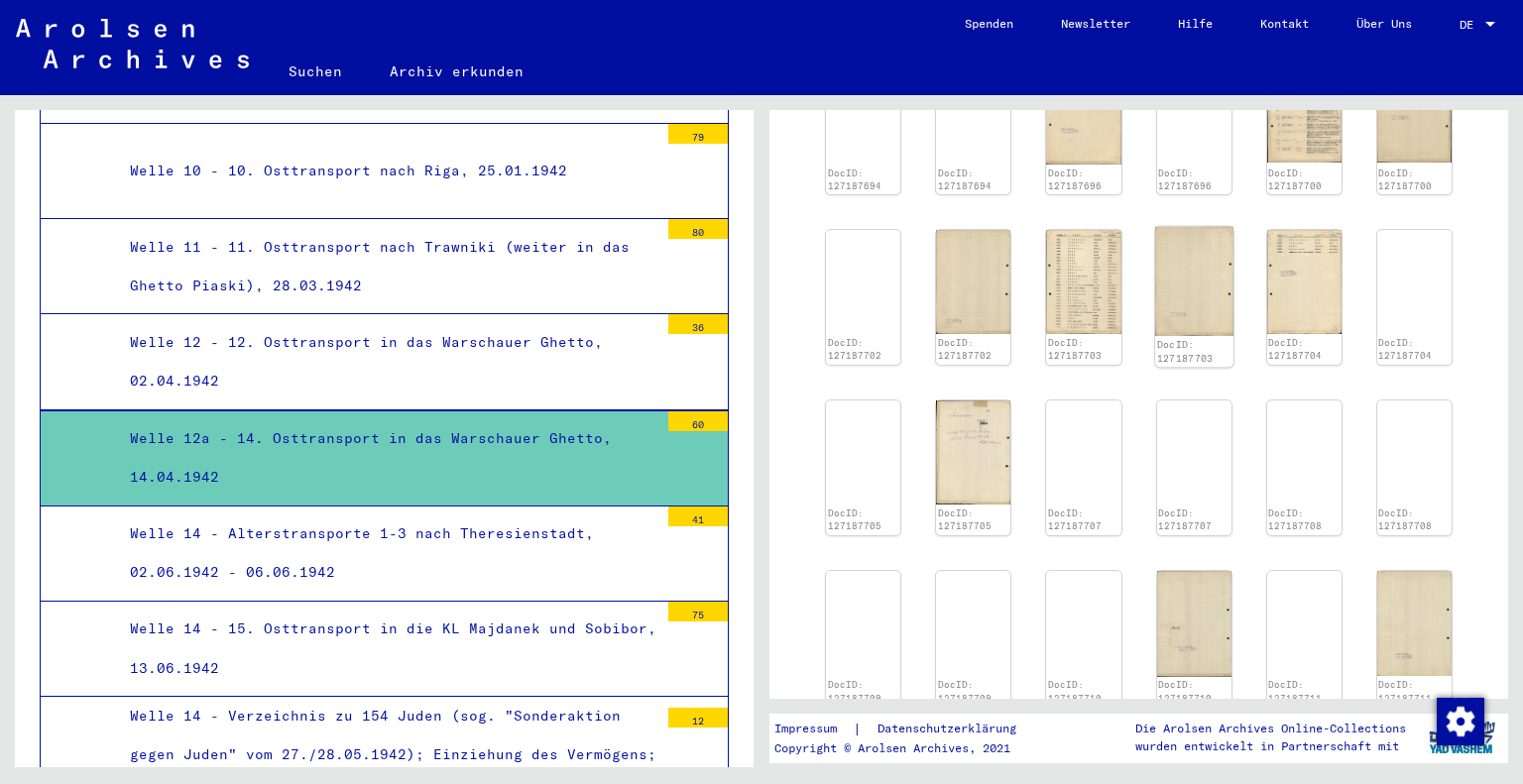 scroll, scrollTop: 793, scrollLeft: 0, axis: vertical 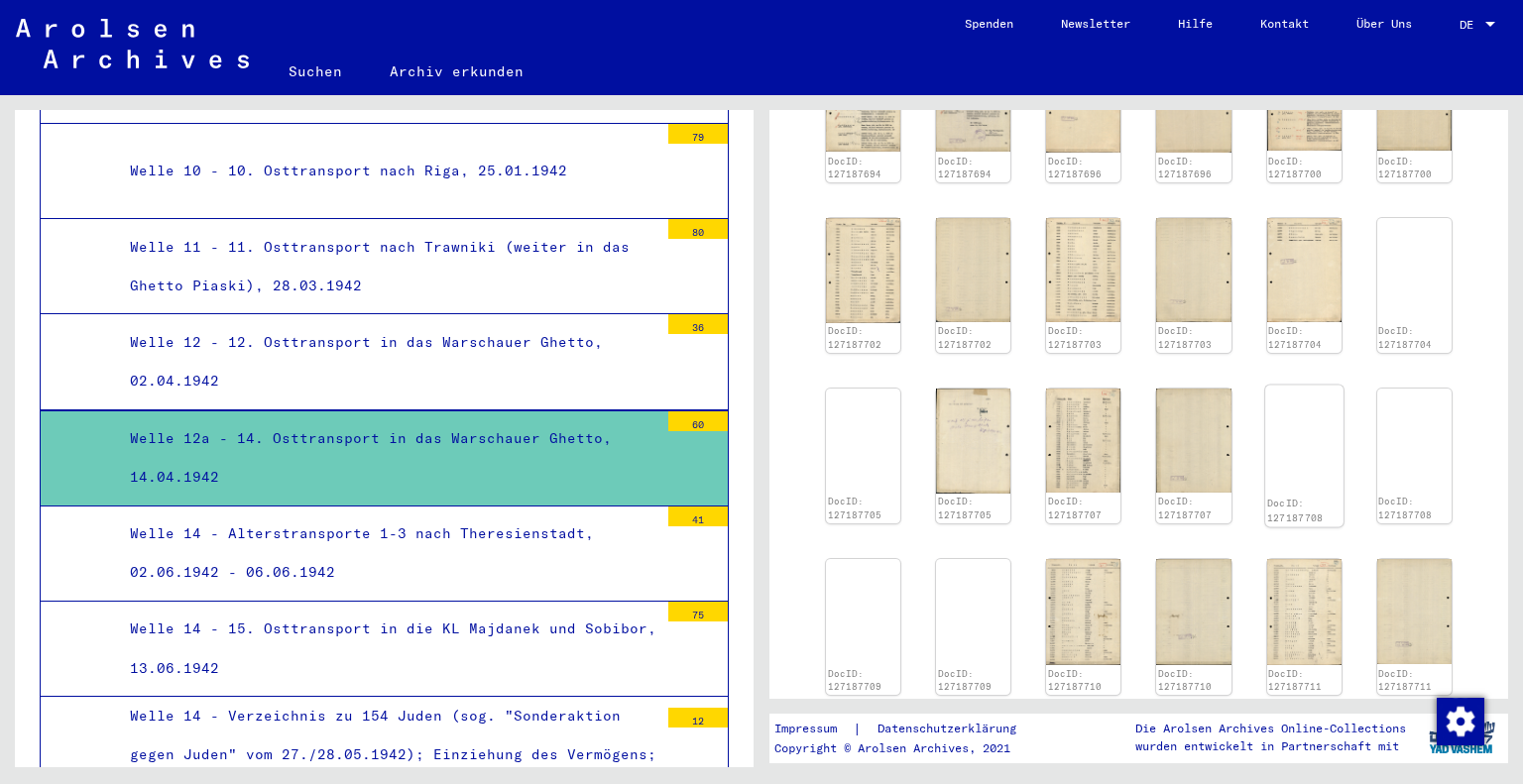 click 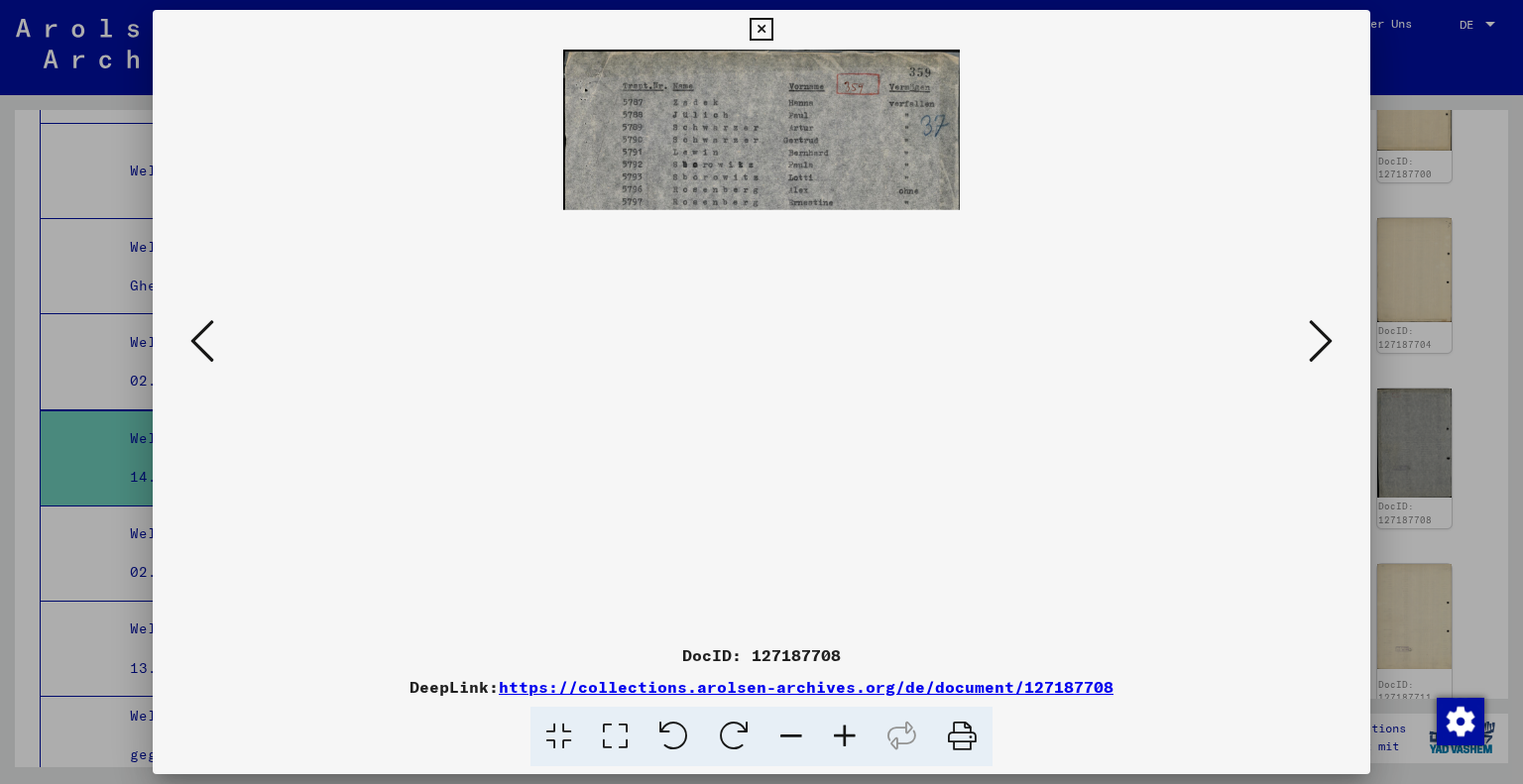 click at bounding box center (615, 736) 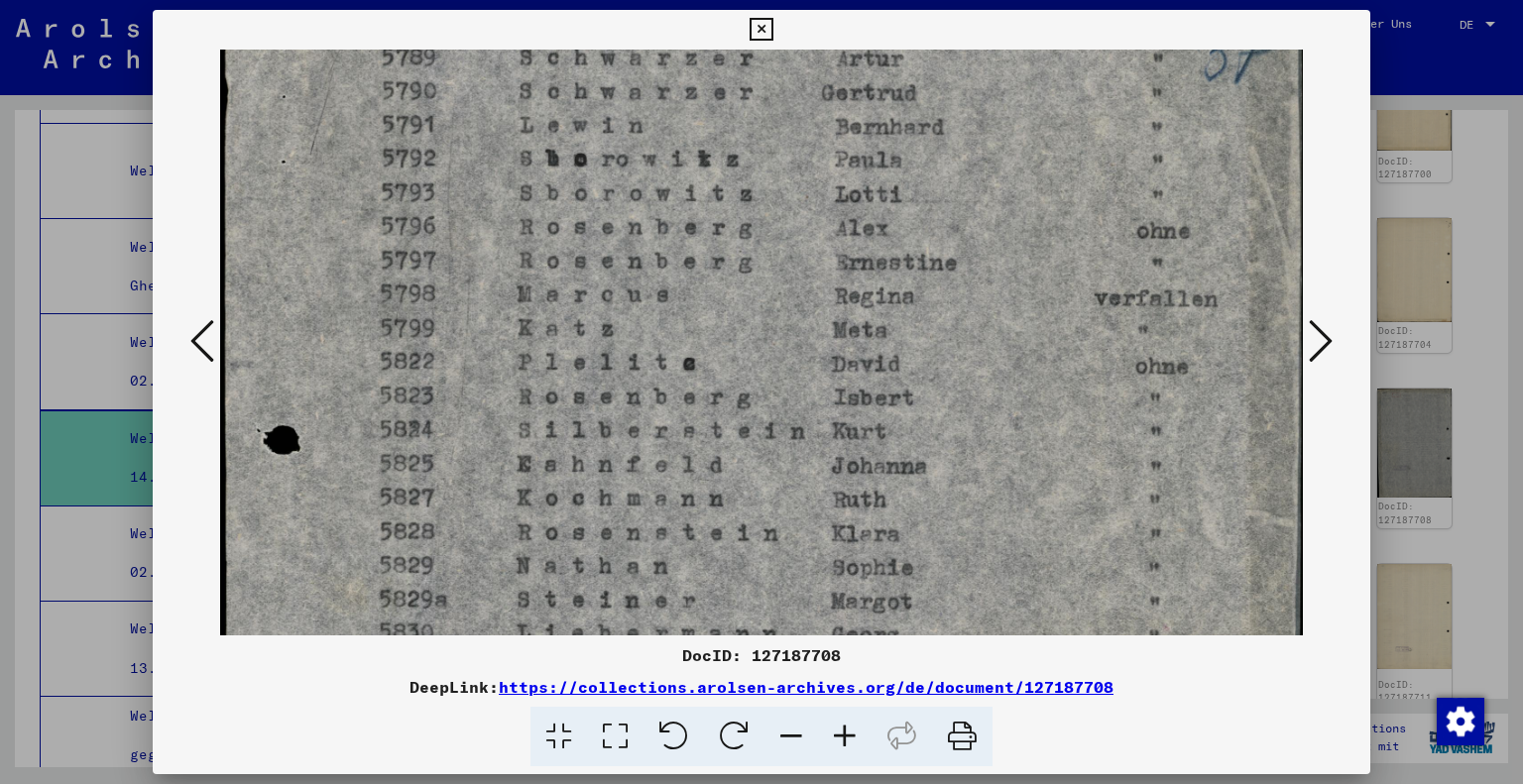 drag, startPoint x: 812, startPoint y: 483, endPoint x: 819, endPoint y: 275, distance: 208.11776 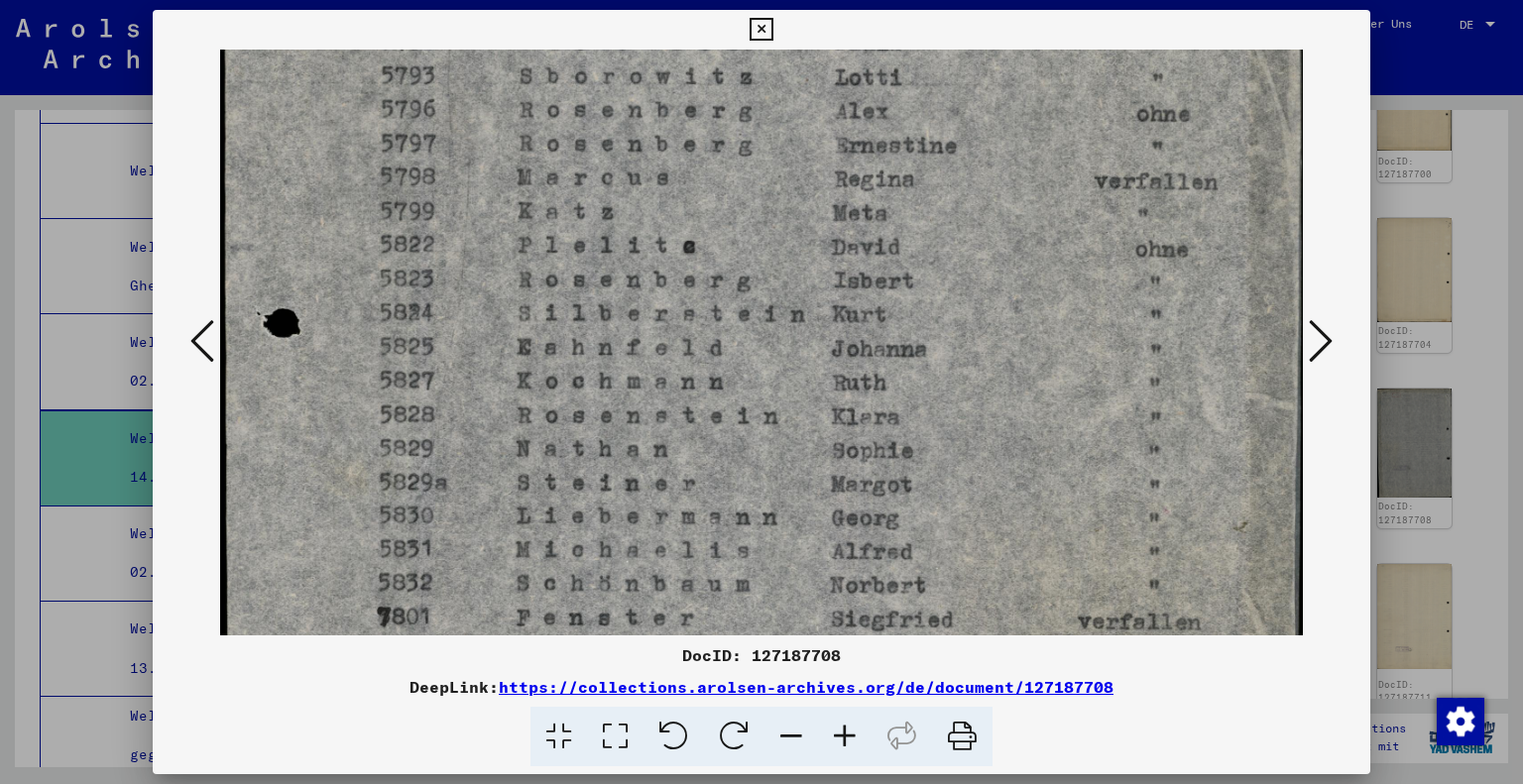 drag, startPoint x: 656, startPoint y: 445, endPoint x: 669, endPoint y: 312, distance: 133.63383 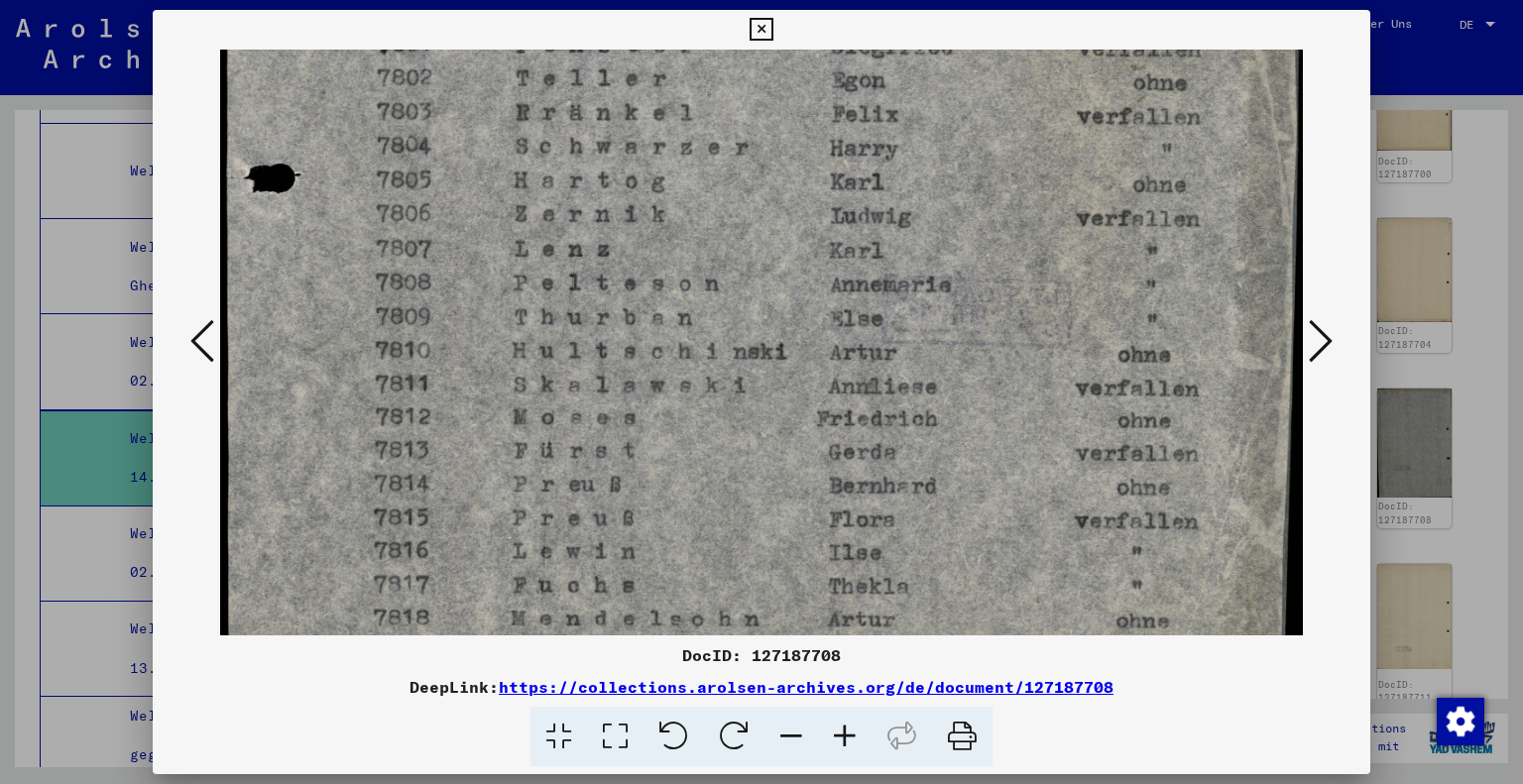 scroll, scrollTop: 913, scrollLeft: 0, axis: vertical 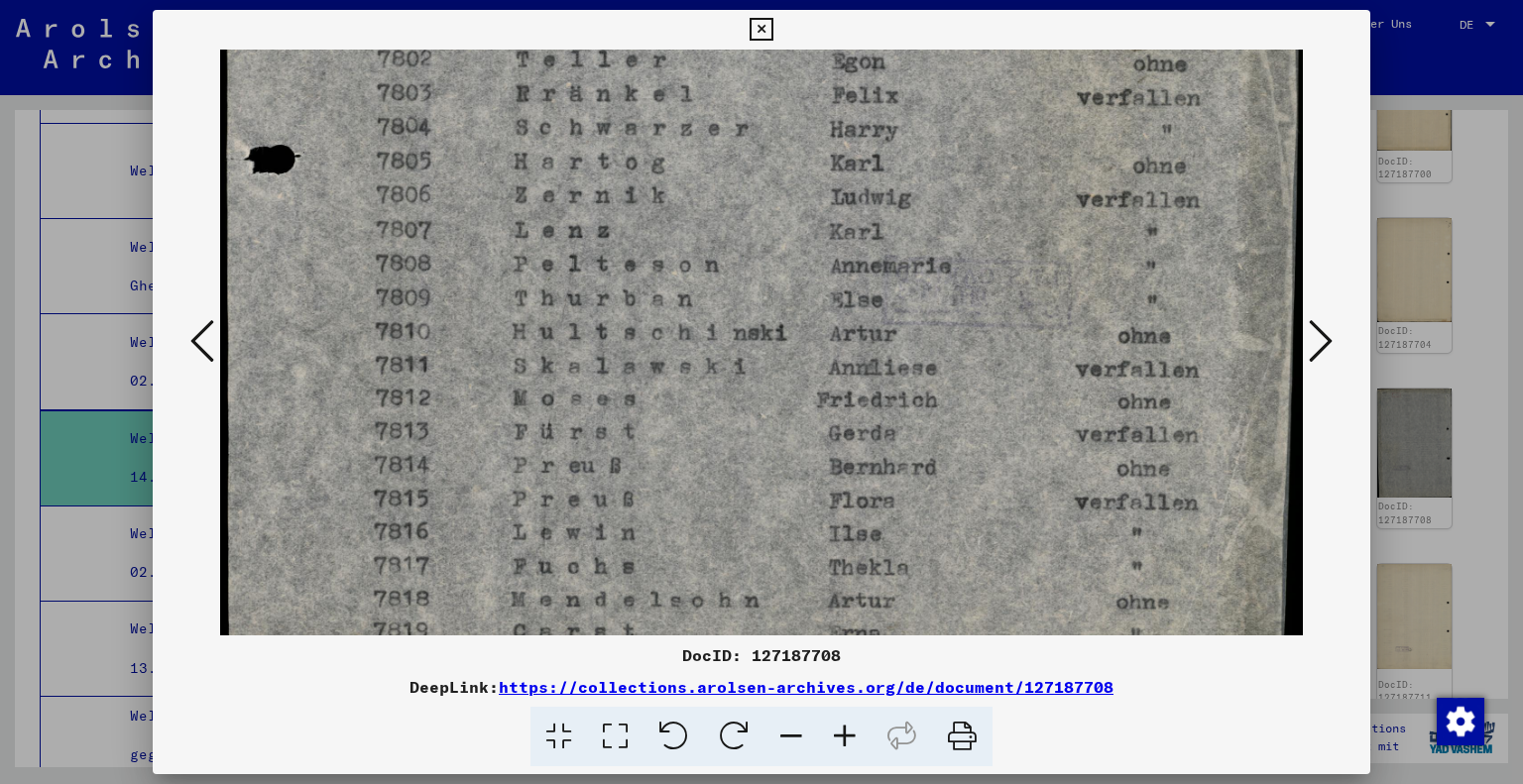drag, startPoint x: 657, startPoint y: 452, endPoint x: 767, endPoint y: -120, distance: 582.4809 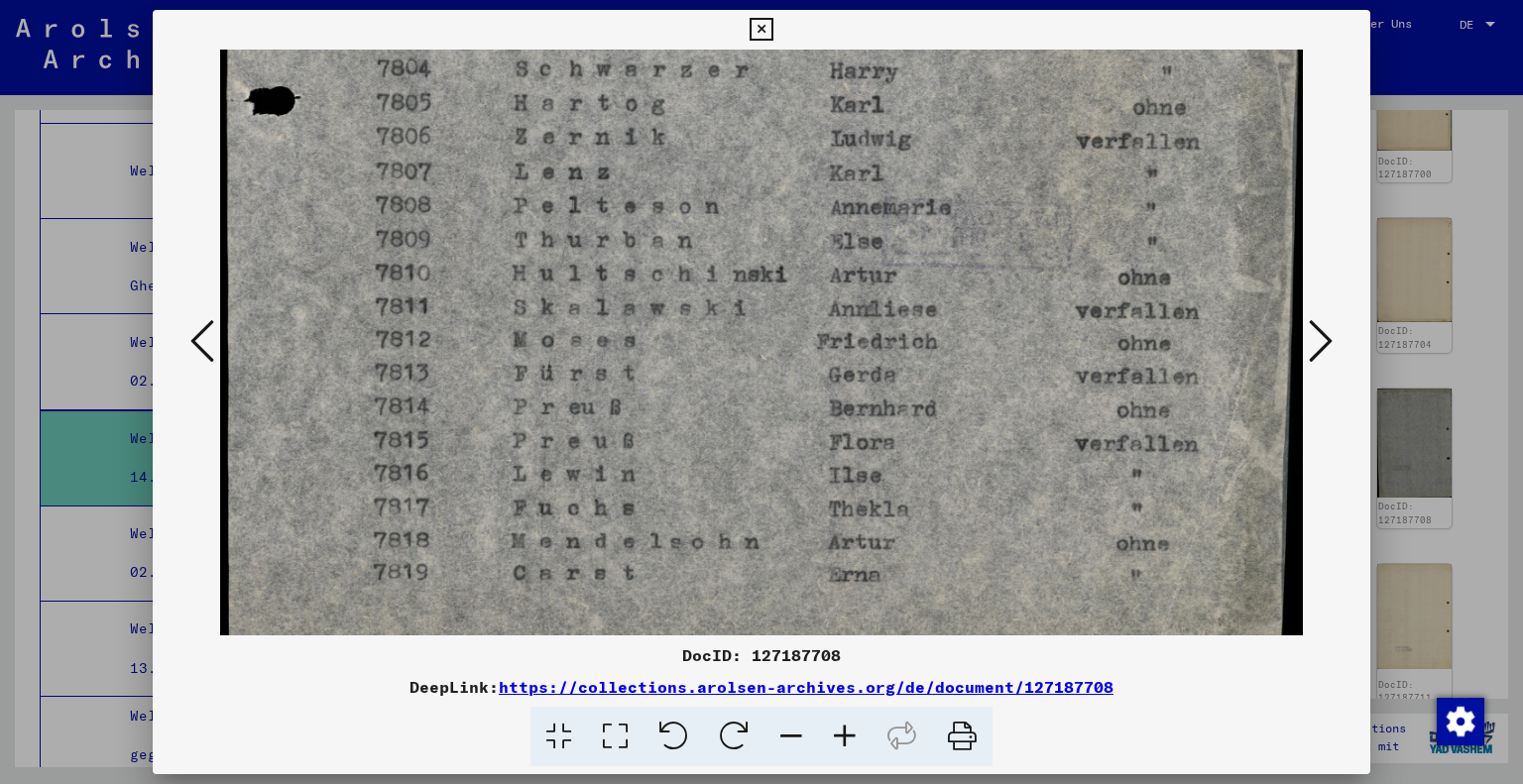 scroll, scrollTop: 1010, scrollLeft: 0, axis: vertical 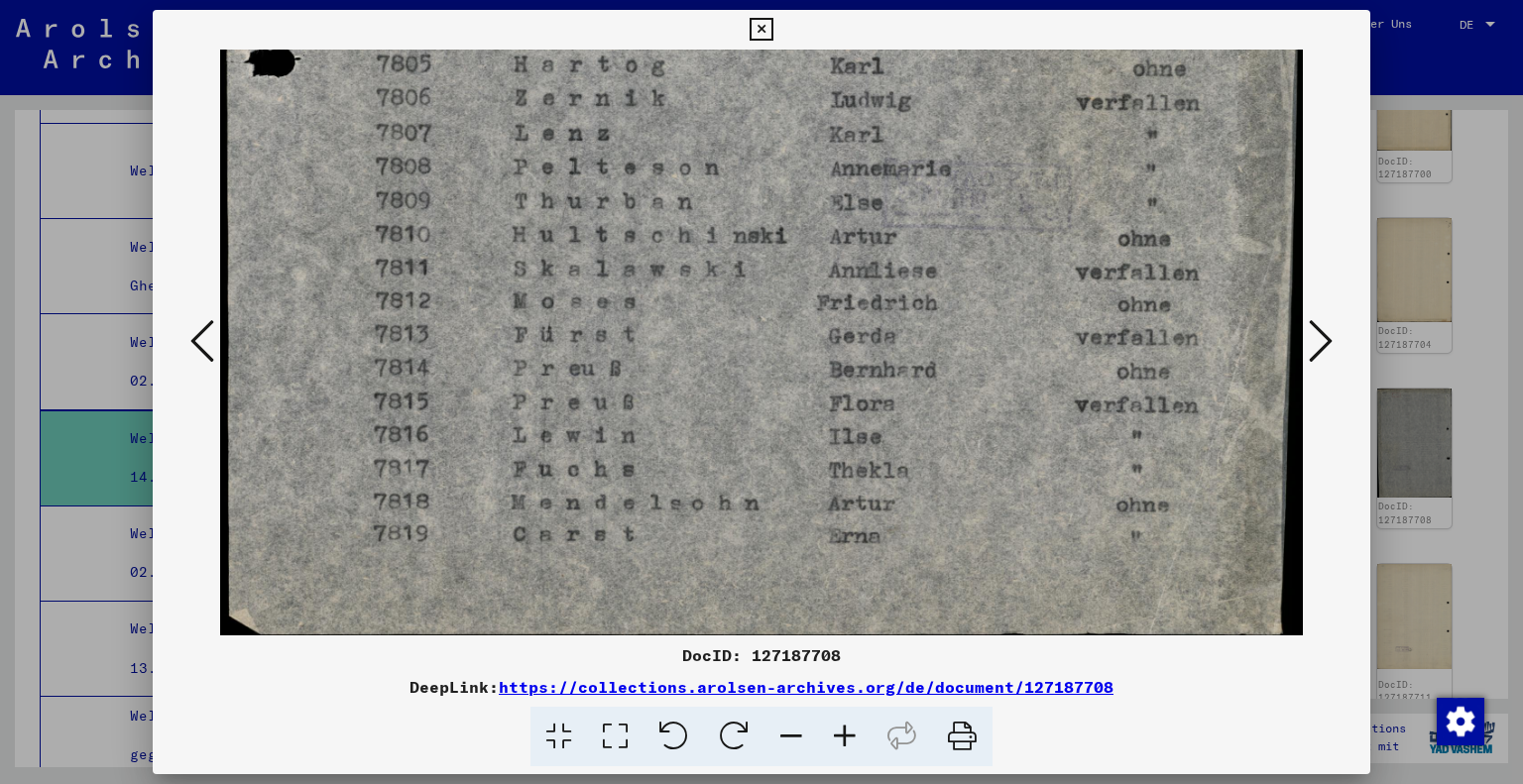drag, startPoint x: 601, startPoint y: 434, endPoint x: 633, endPoint y: 184, distance: 252.03968 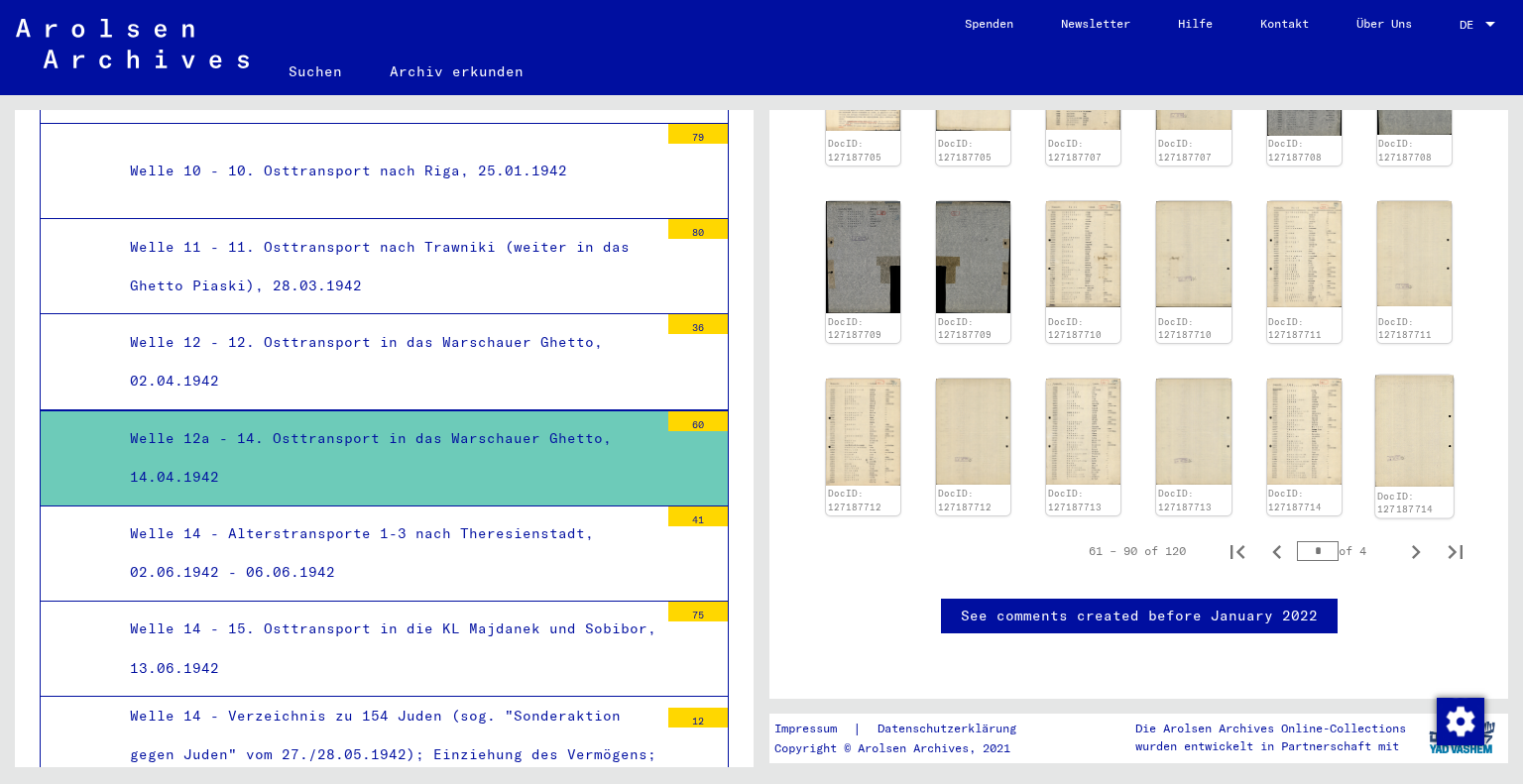 scroll, scrollTop: 1288, scrollLeft: 0, axis: vertical 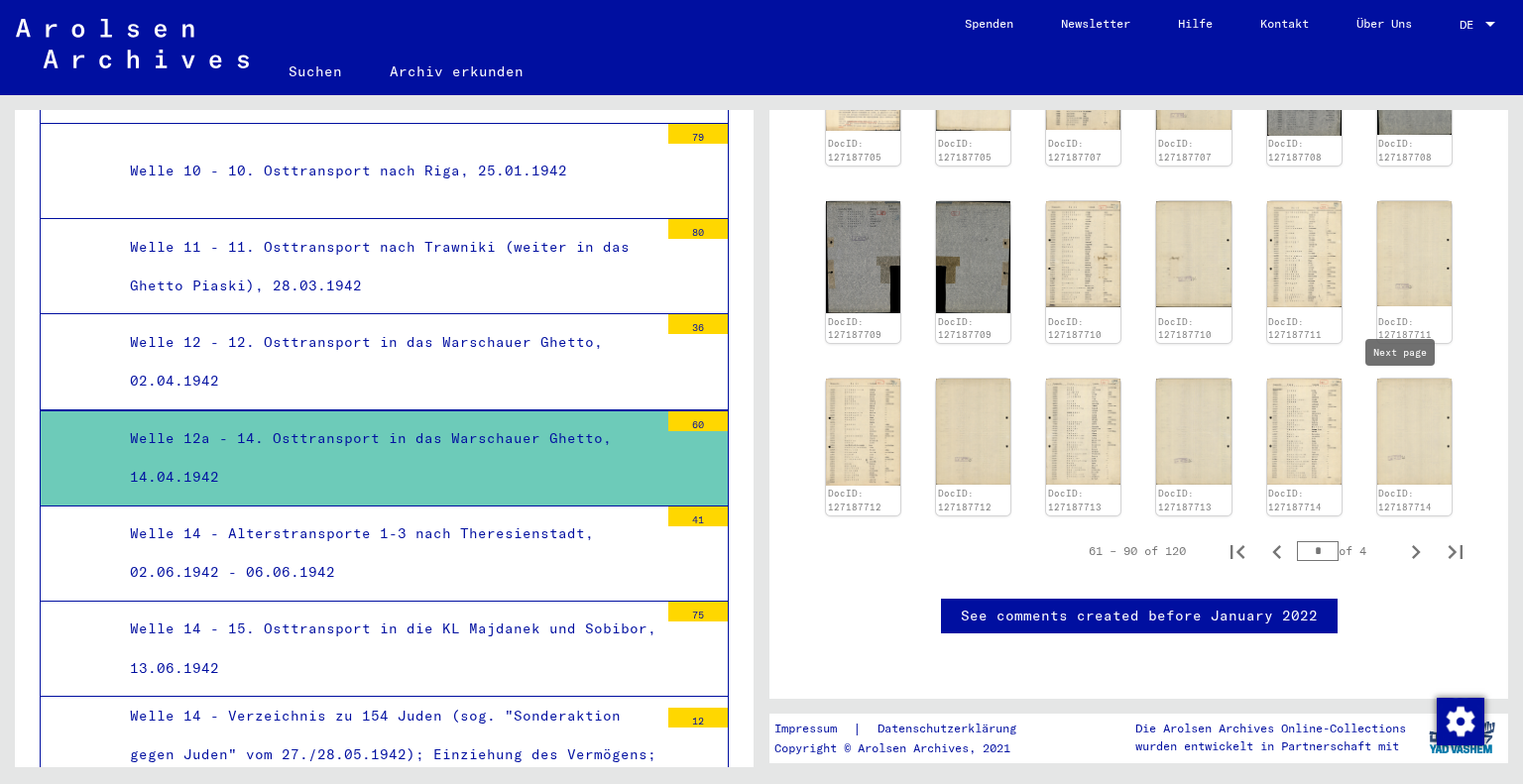 click 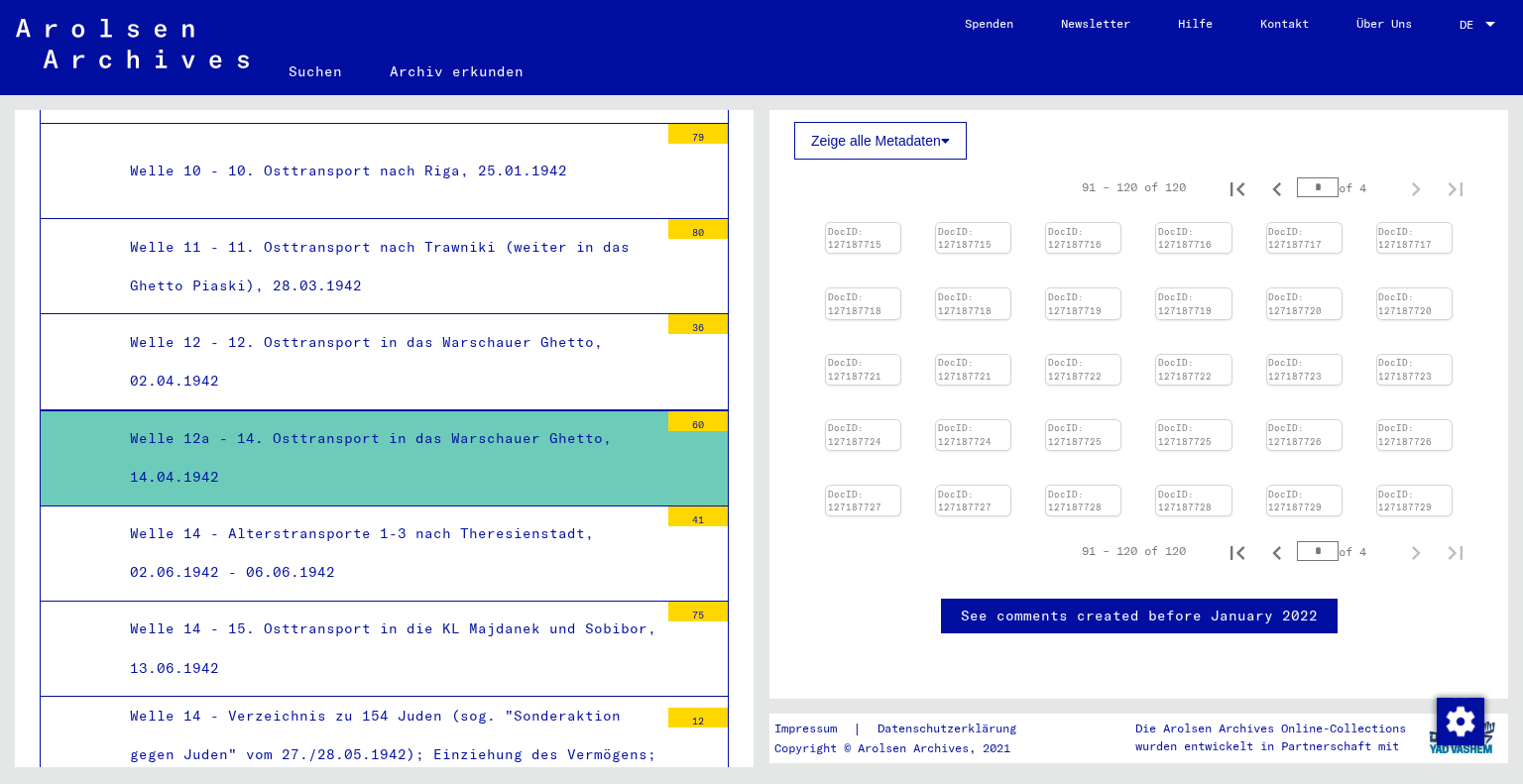 scroll, scrollTop: 694, scrollLeft: 0, axis: vertical 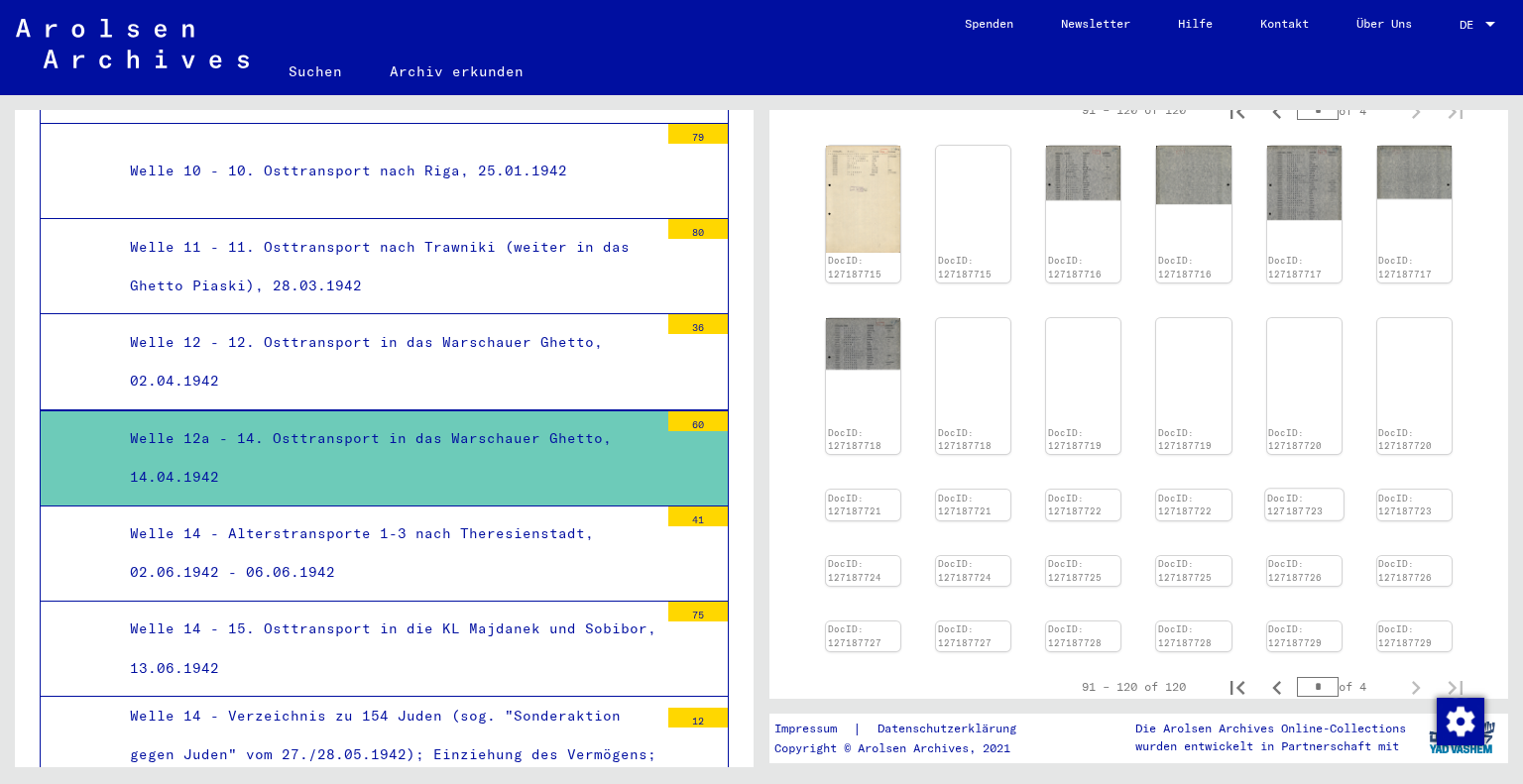 click on "DocID: 127187723" 